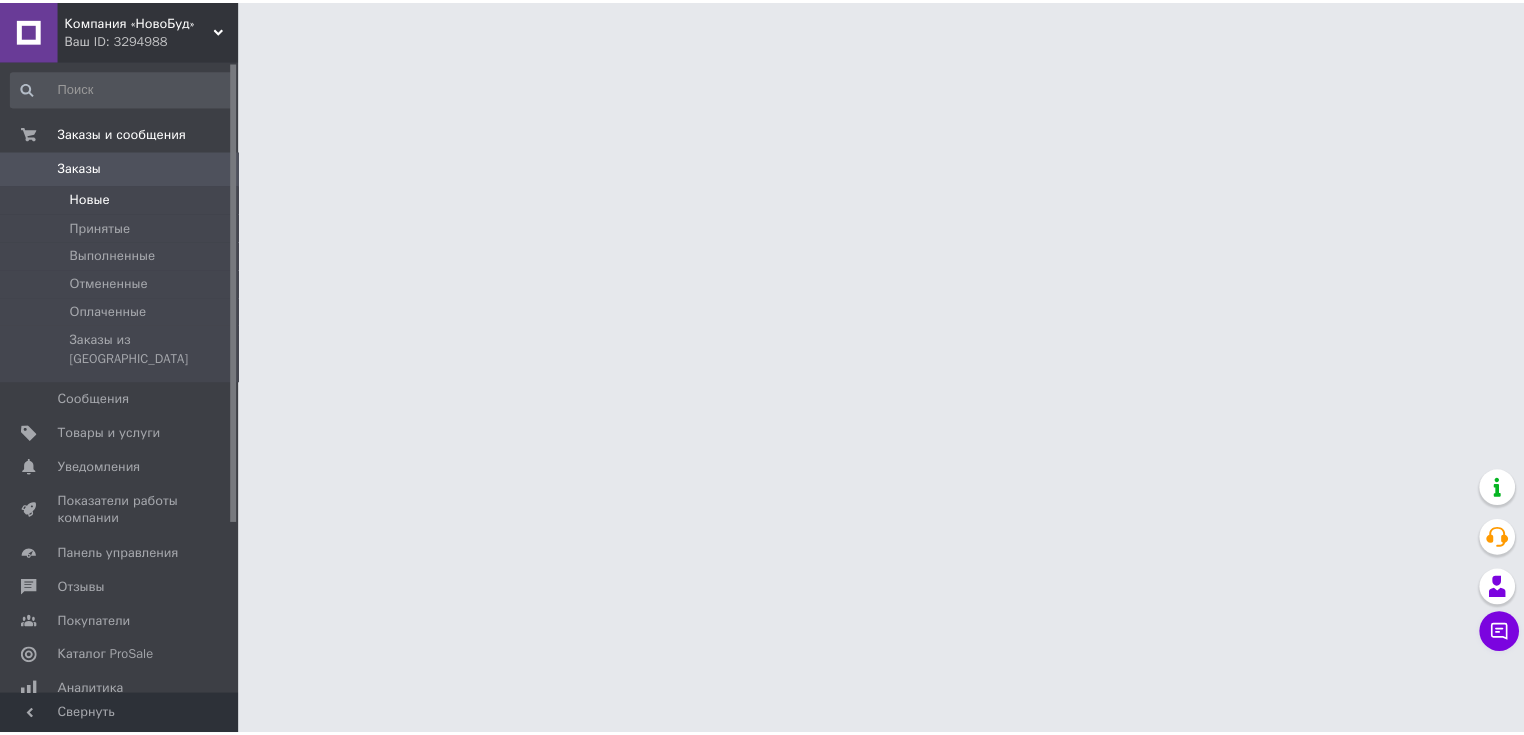scroll, scrollTop: 0, scrollLeft: 0, axis: both 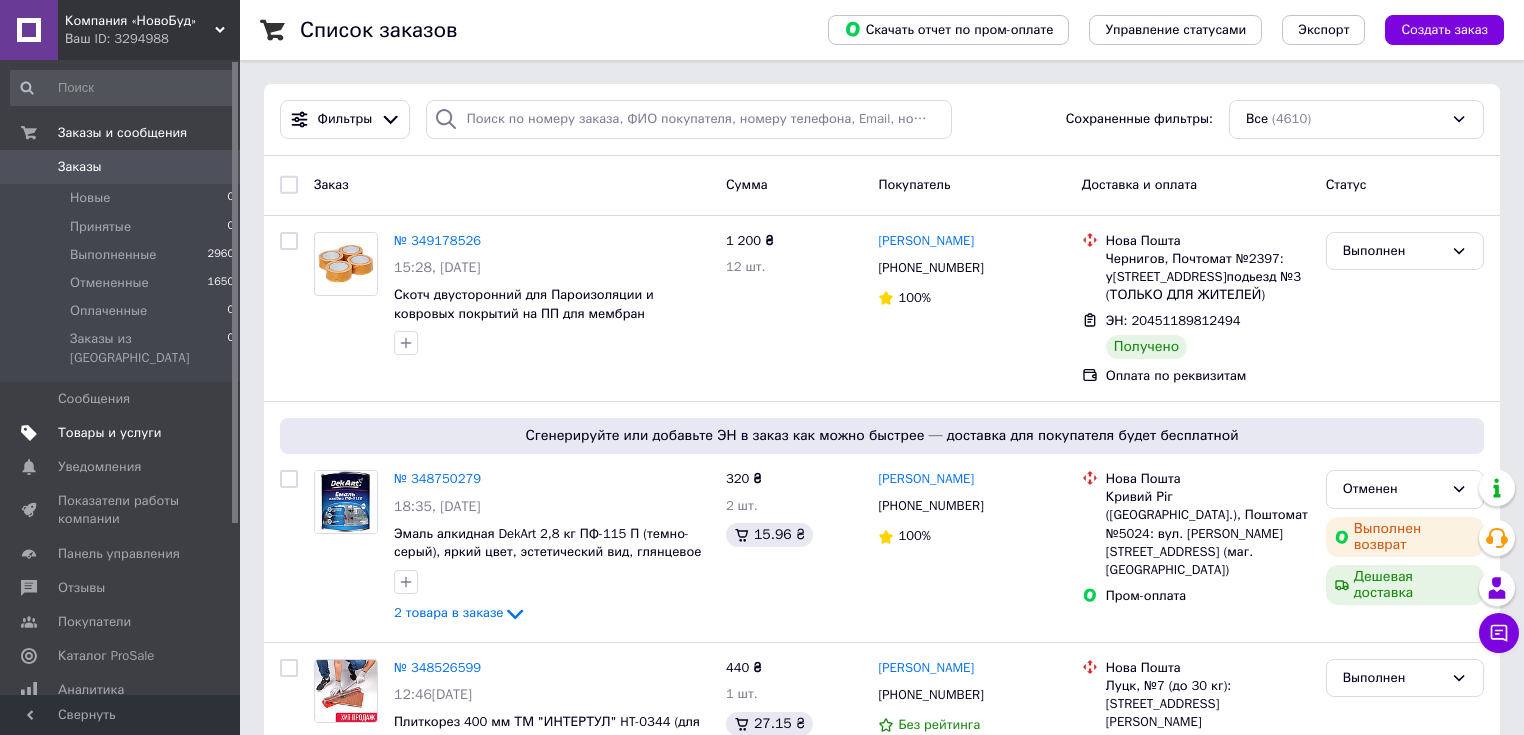click on "Товары и услуги" at bounding box center [110, 433] 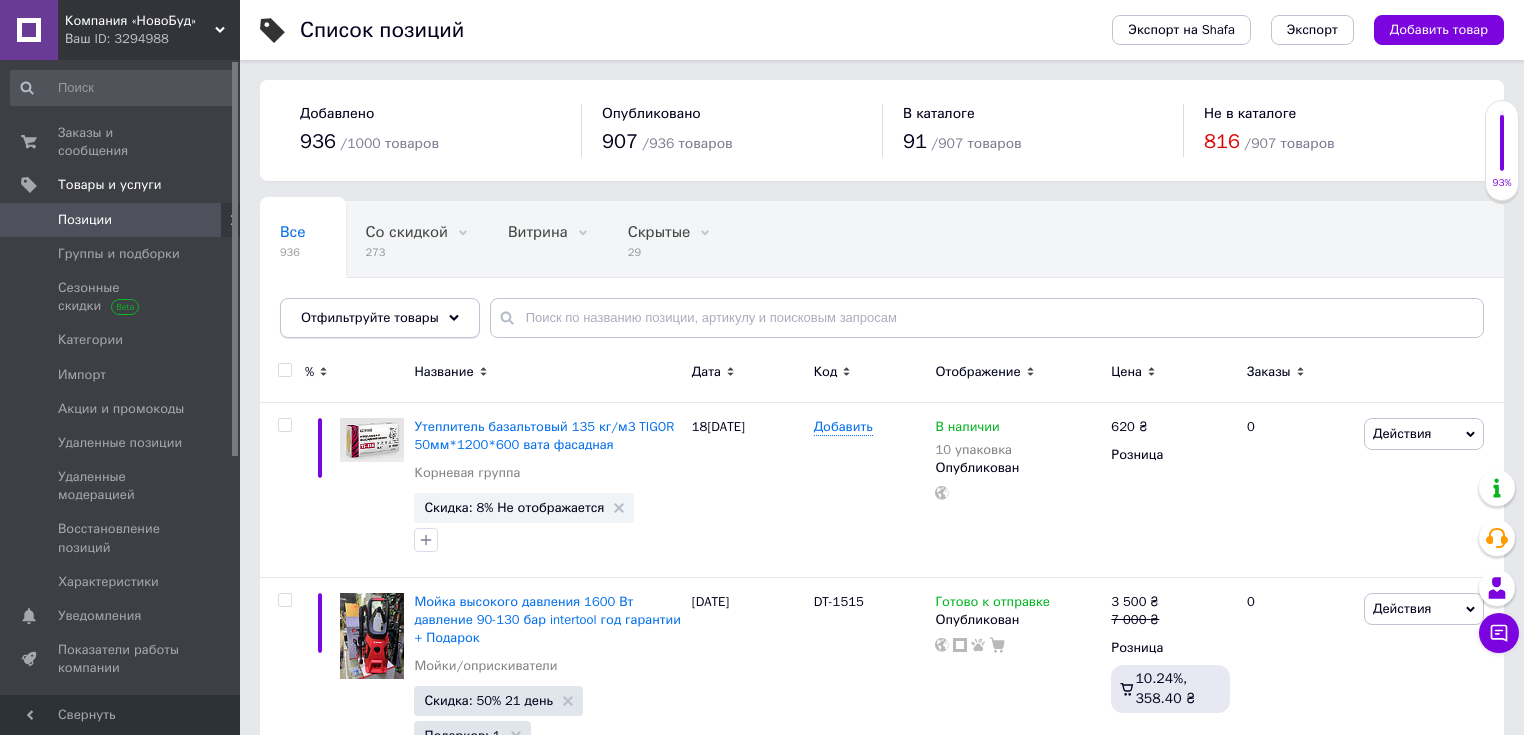 click 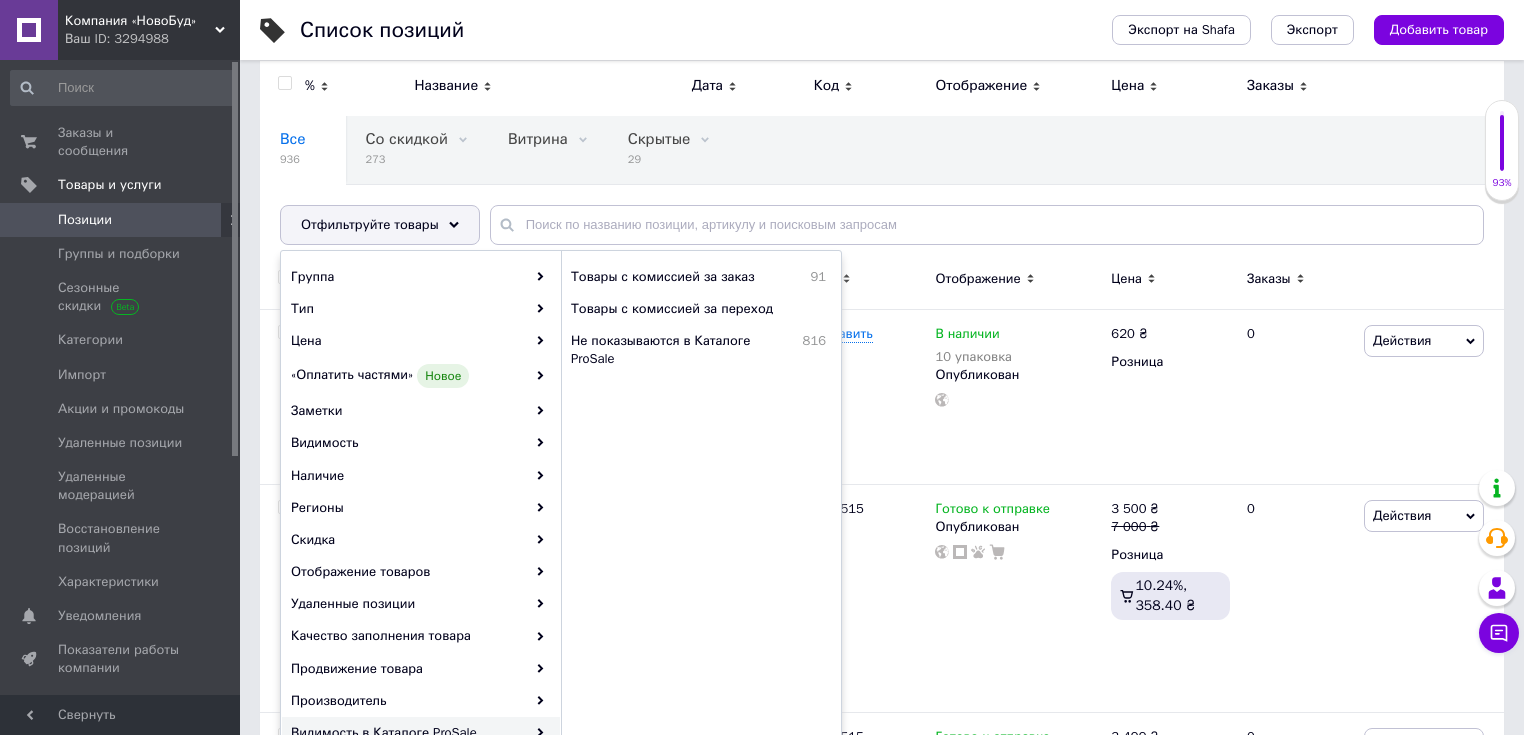 scroll, scrollTop: 80, scrollLeft: 0, axis: vertical 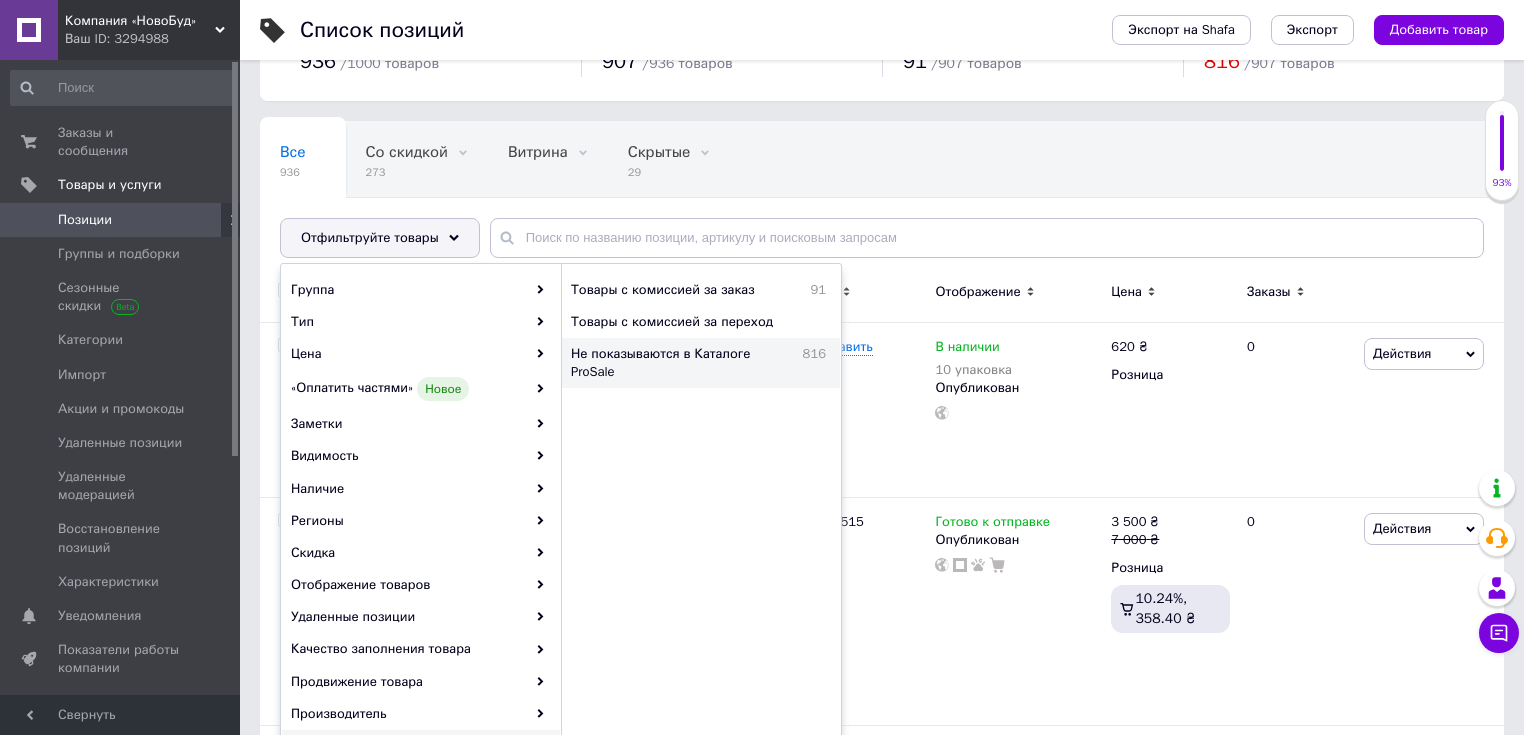 click on "Не показываются в Каталоге ProSale" at bounding box center [682, 363] 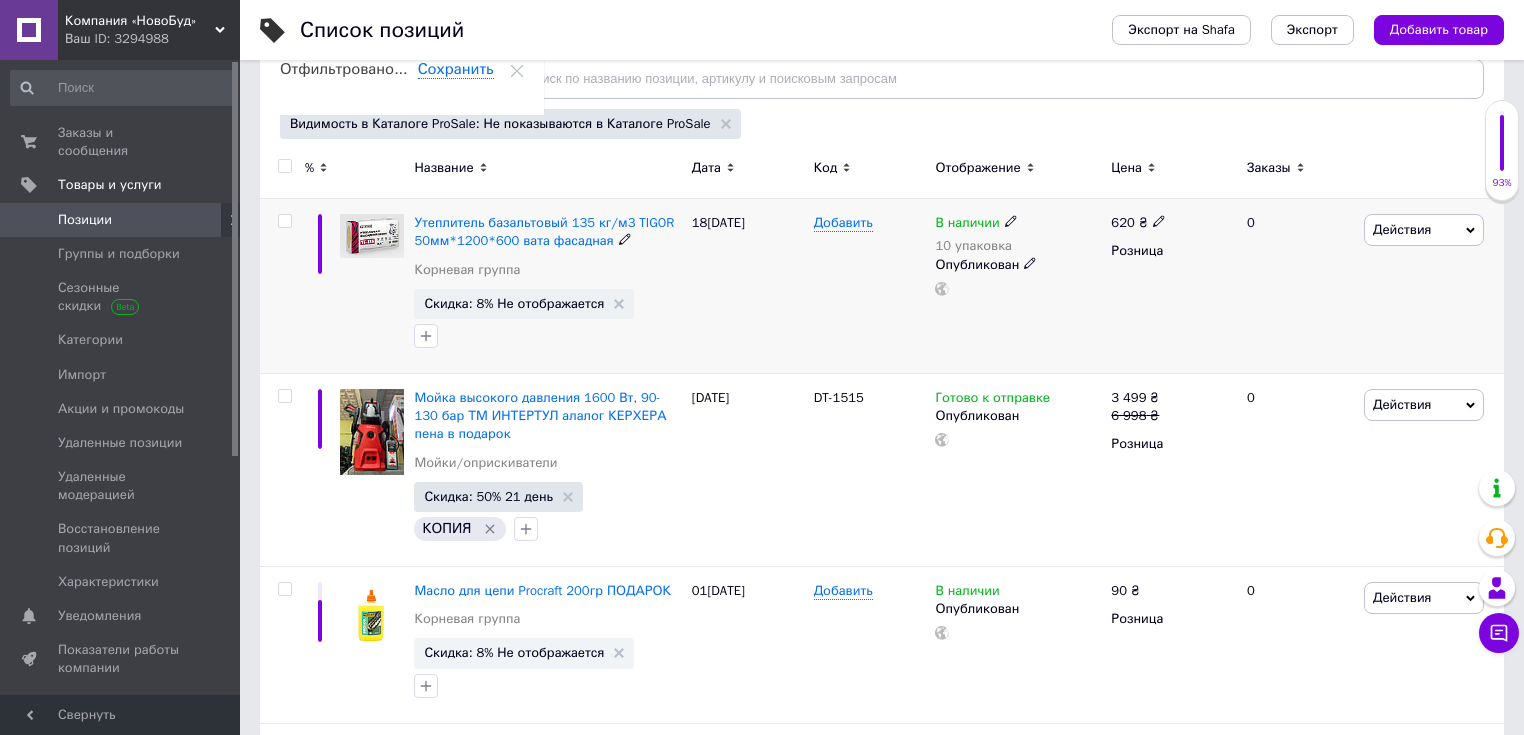 scroll, scrollTop: 240, scrollLeft: 0, axis: vertical 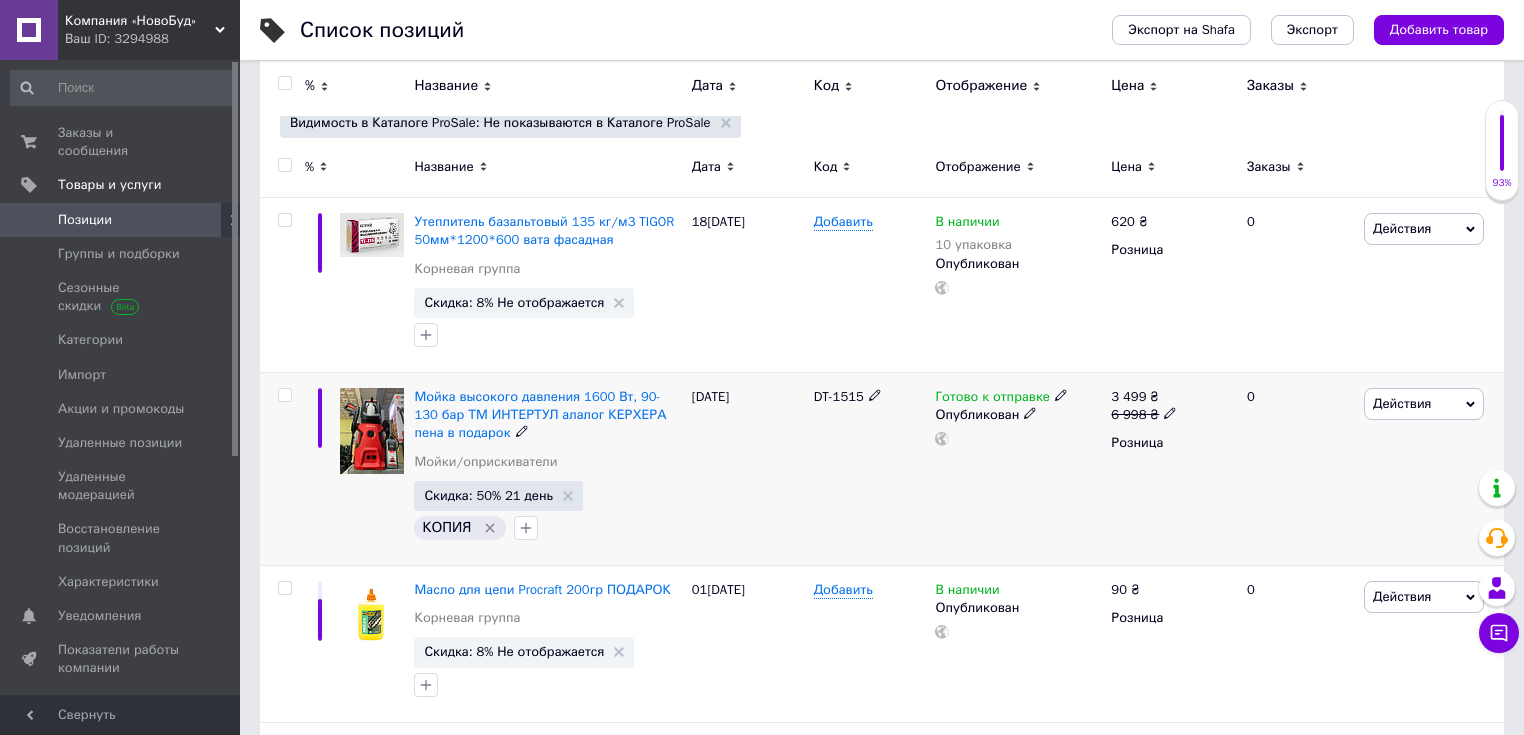 click at bounding box center (284, 395) 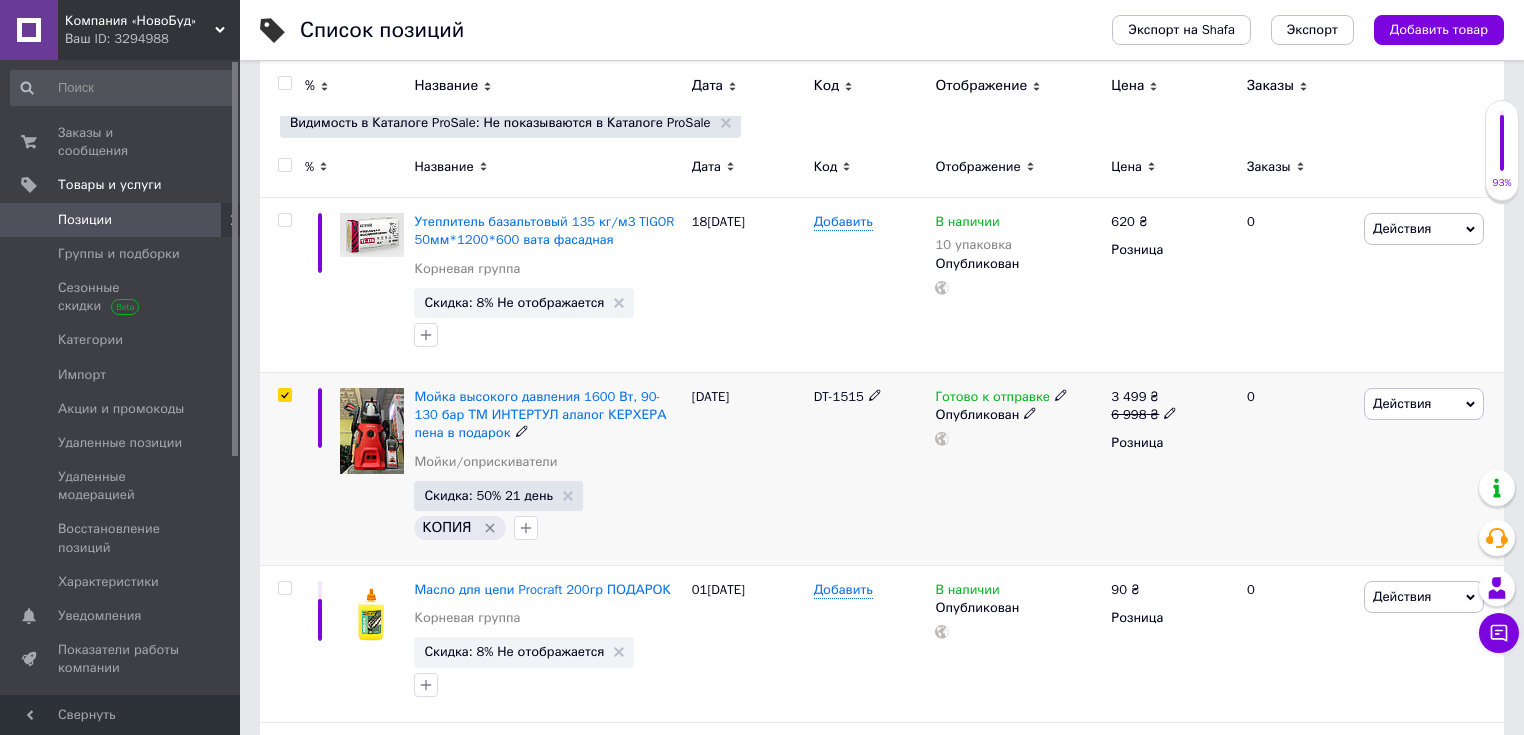checkbox on "true" 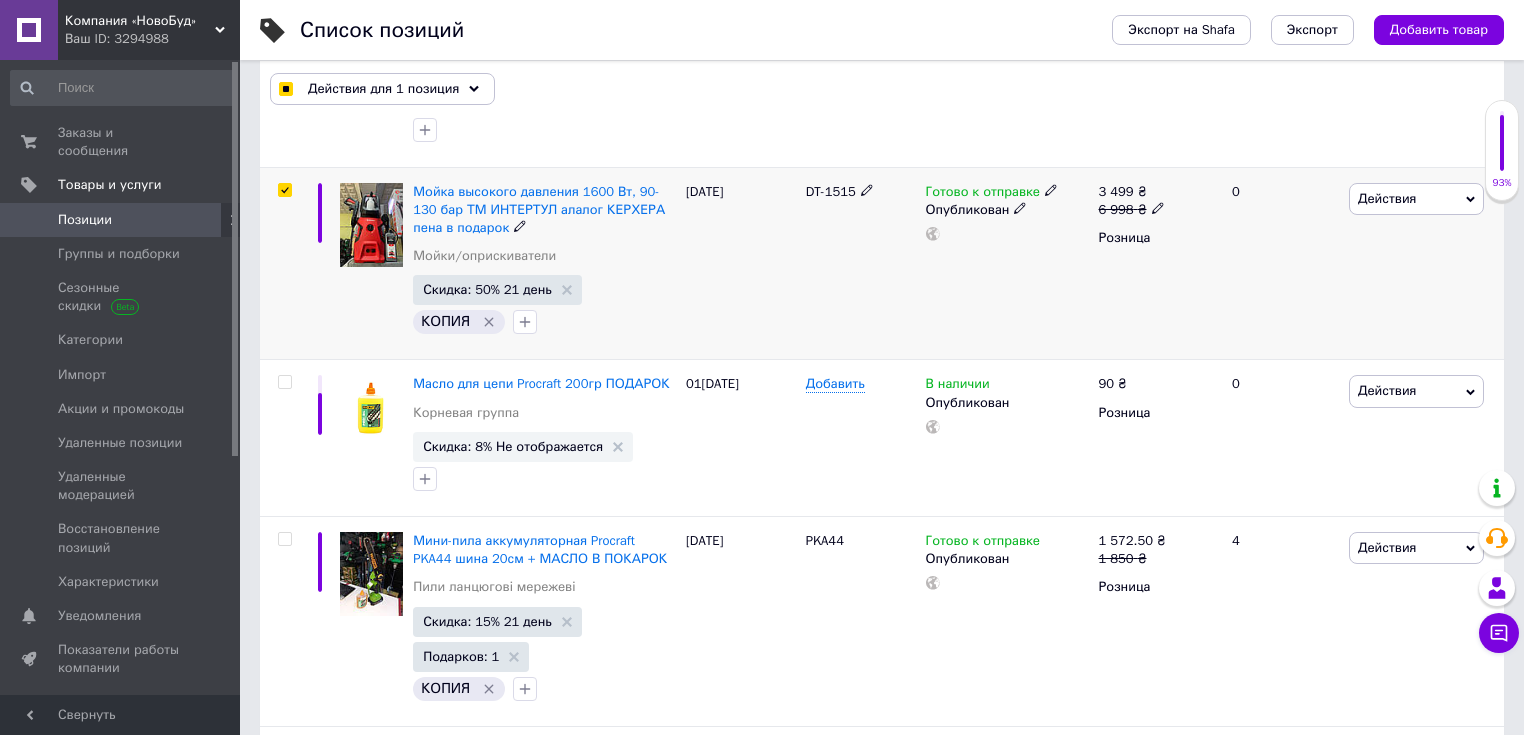 scroll, scrollTop: 560, scrollLeft: 0, axis: vertical 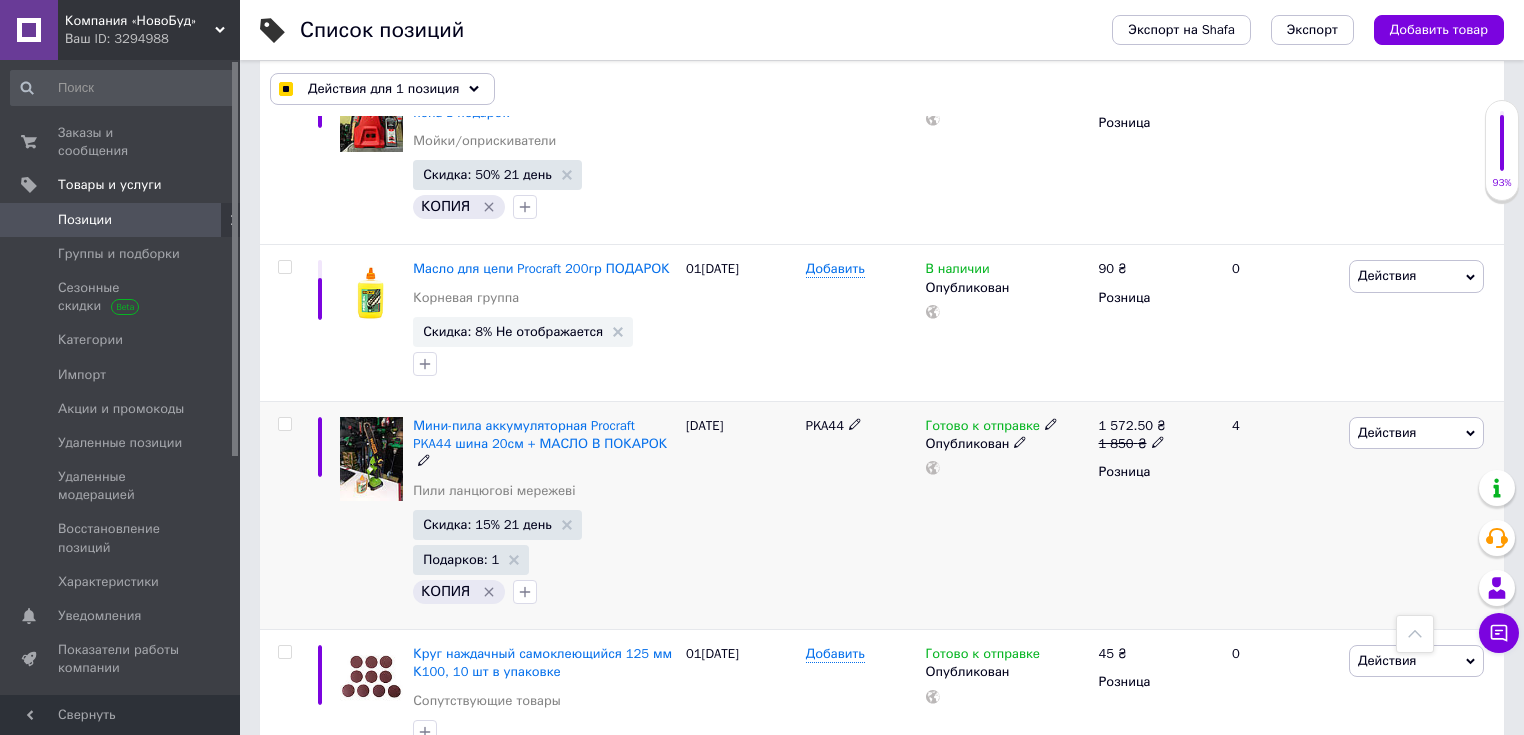 click at bounding box center [284, 424] 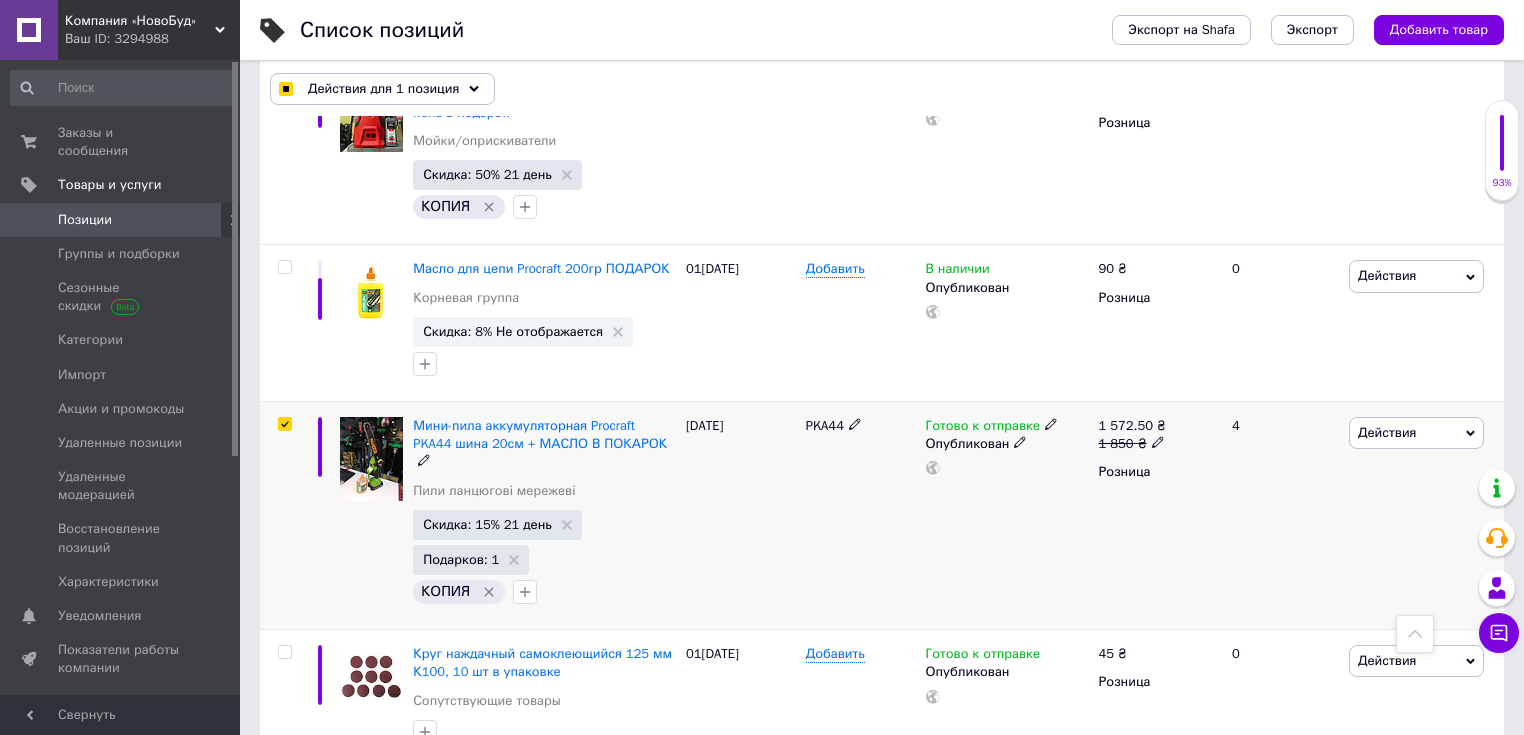 checkbox on "true" 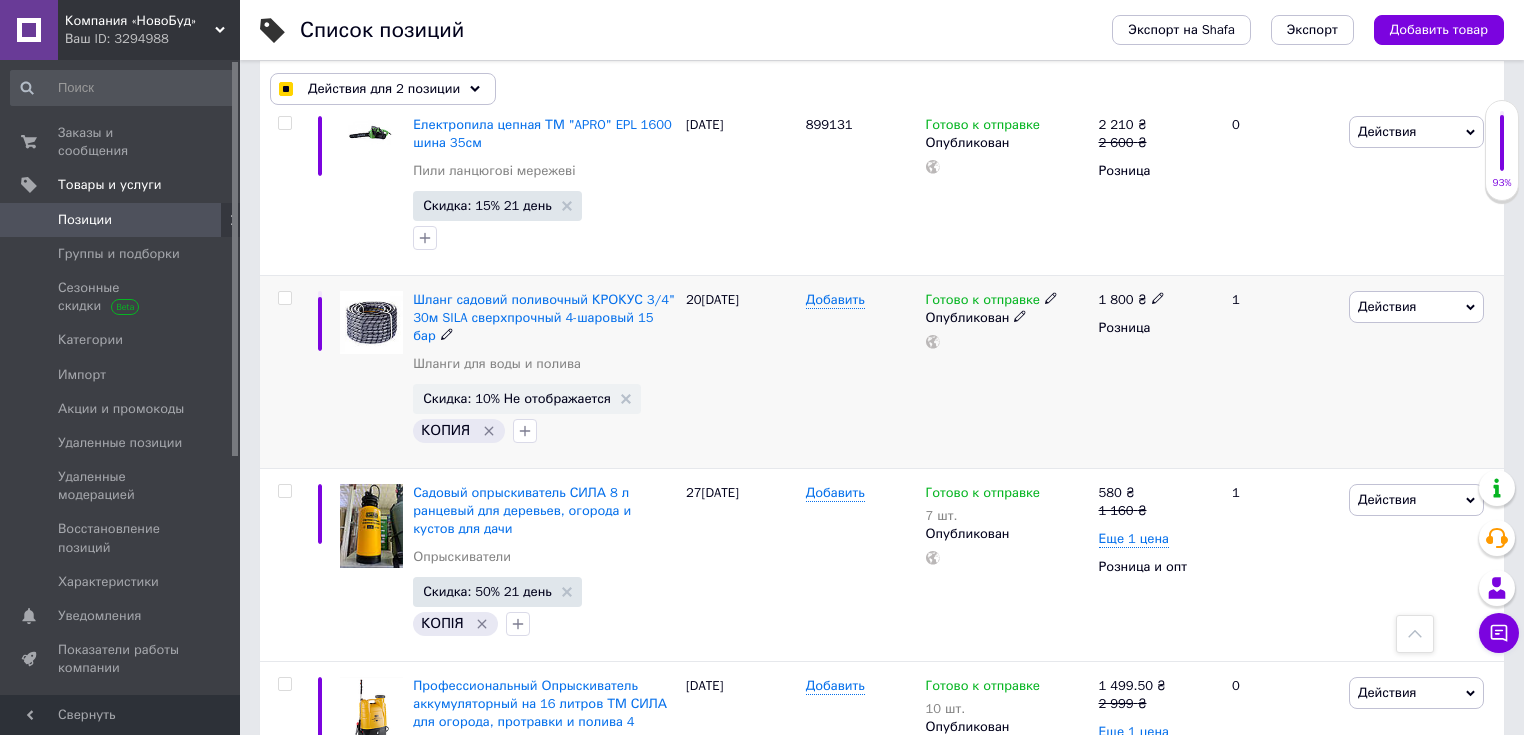 scroll, scrollTop: 2000, scrollLeft: 0, axis: vertical 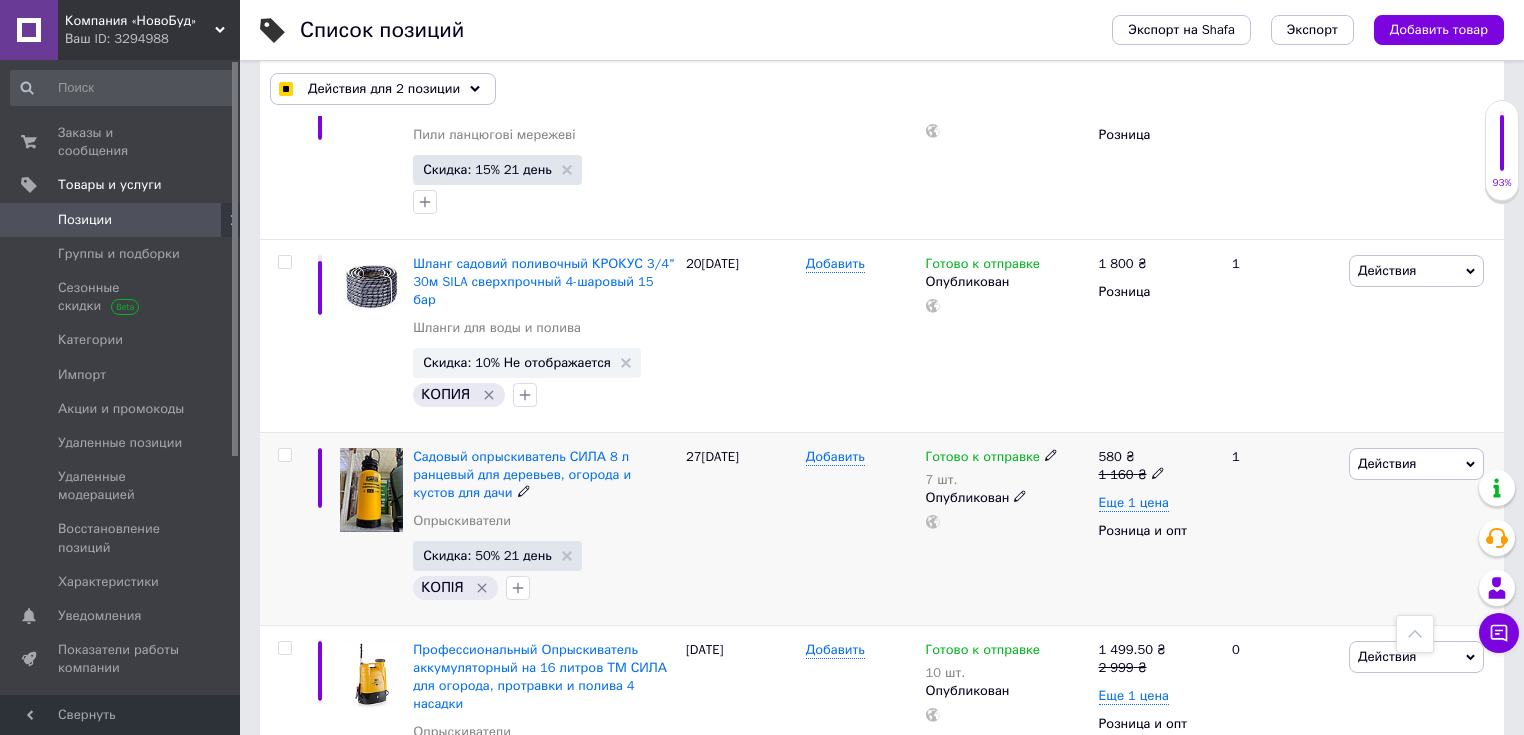 click at bounding box center (284, 455) 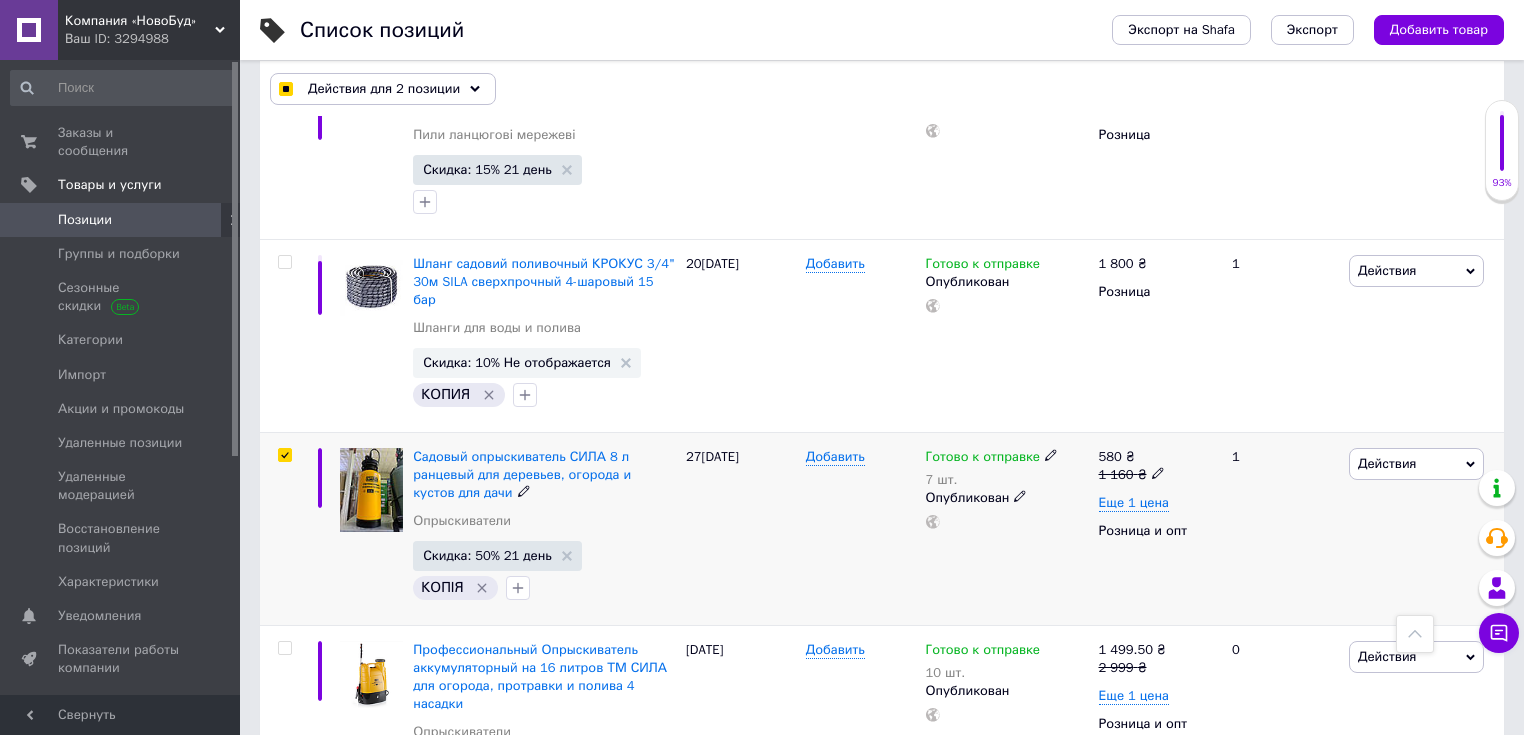 checkbox on "true" 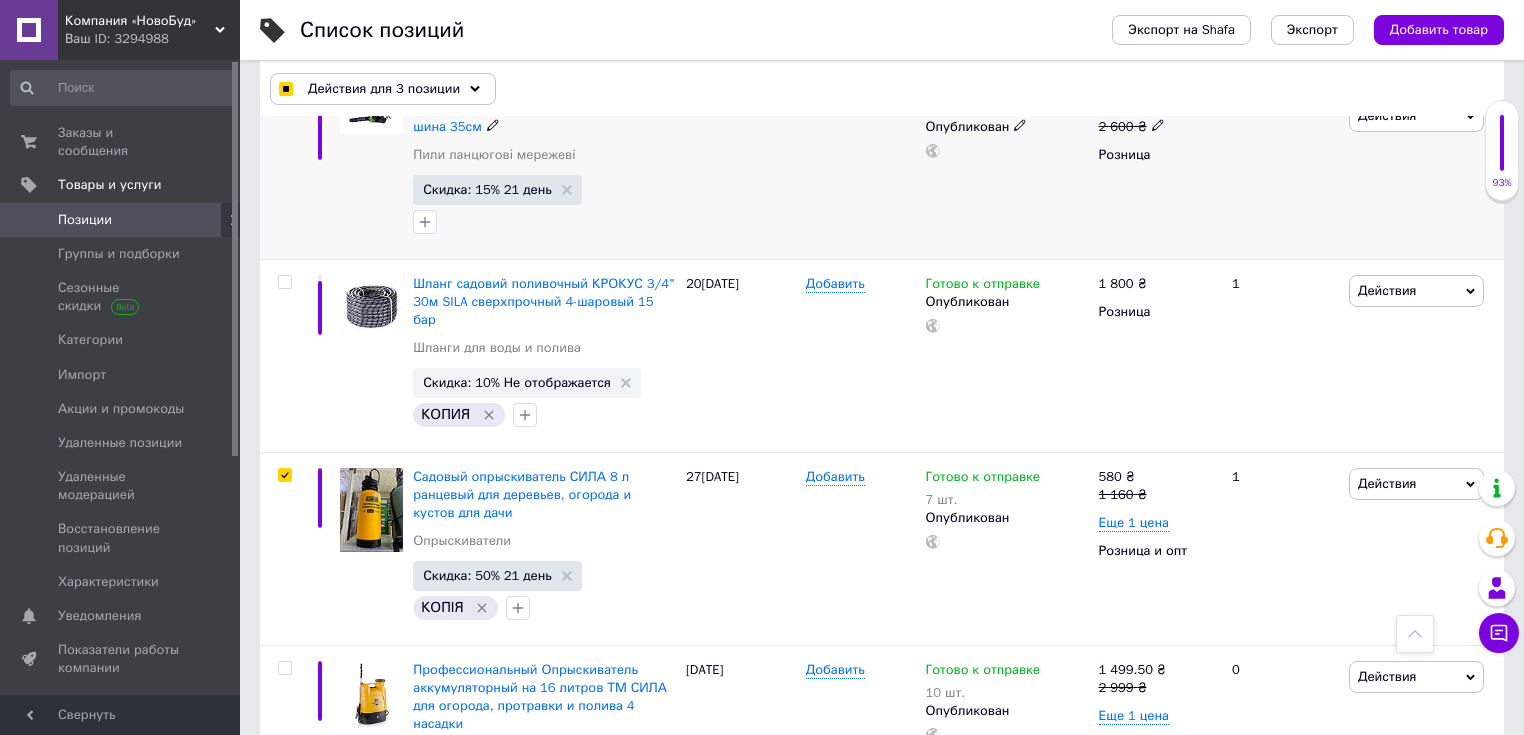scroll, scrollTop: 2080, scrollLeft: 0, axis: vertical 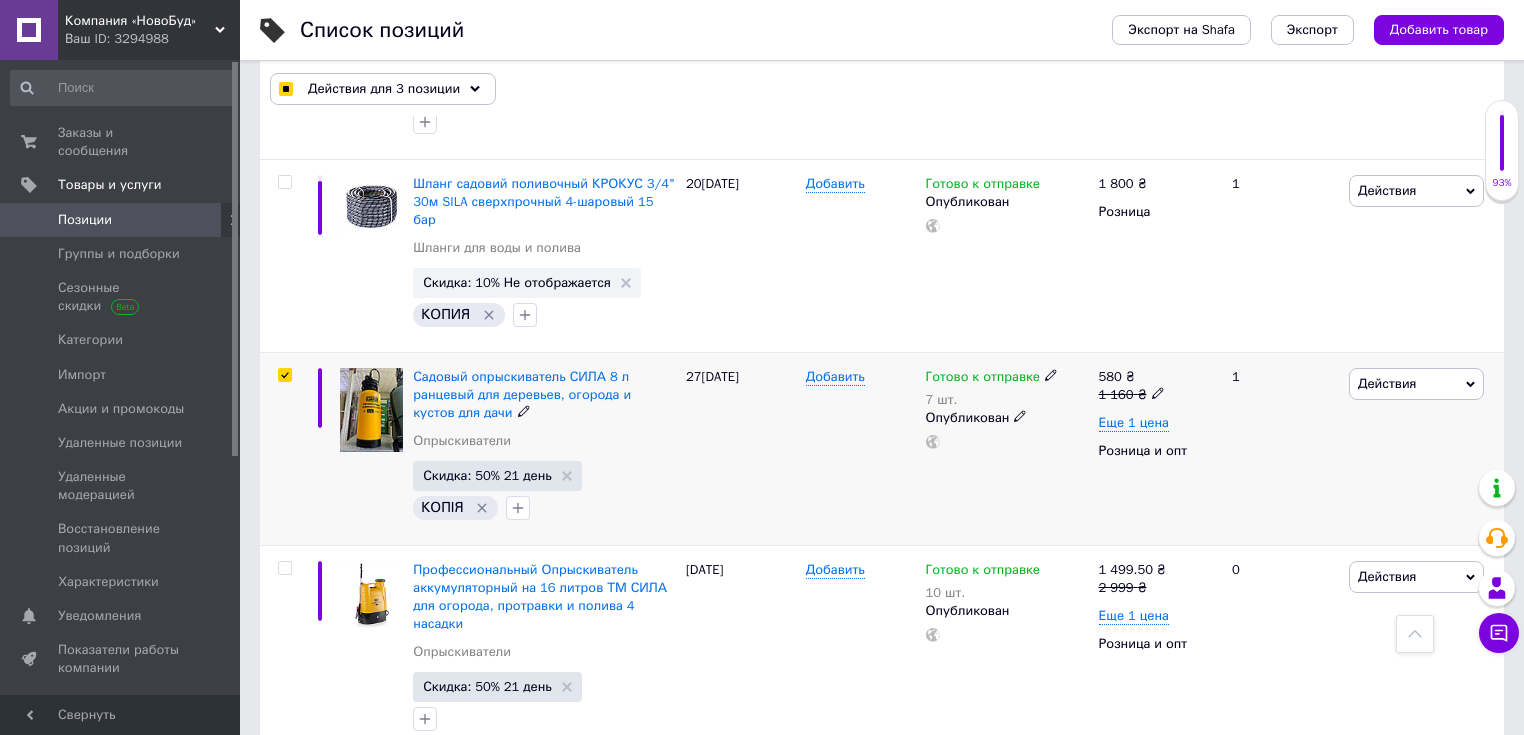 click at bounding box center (284, 375) 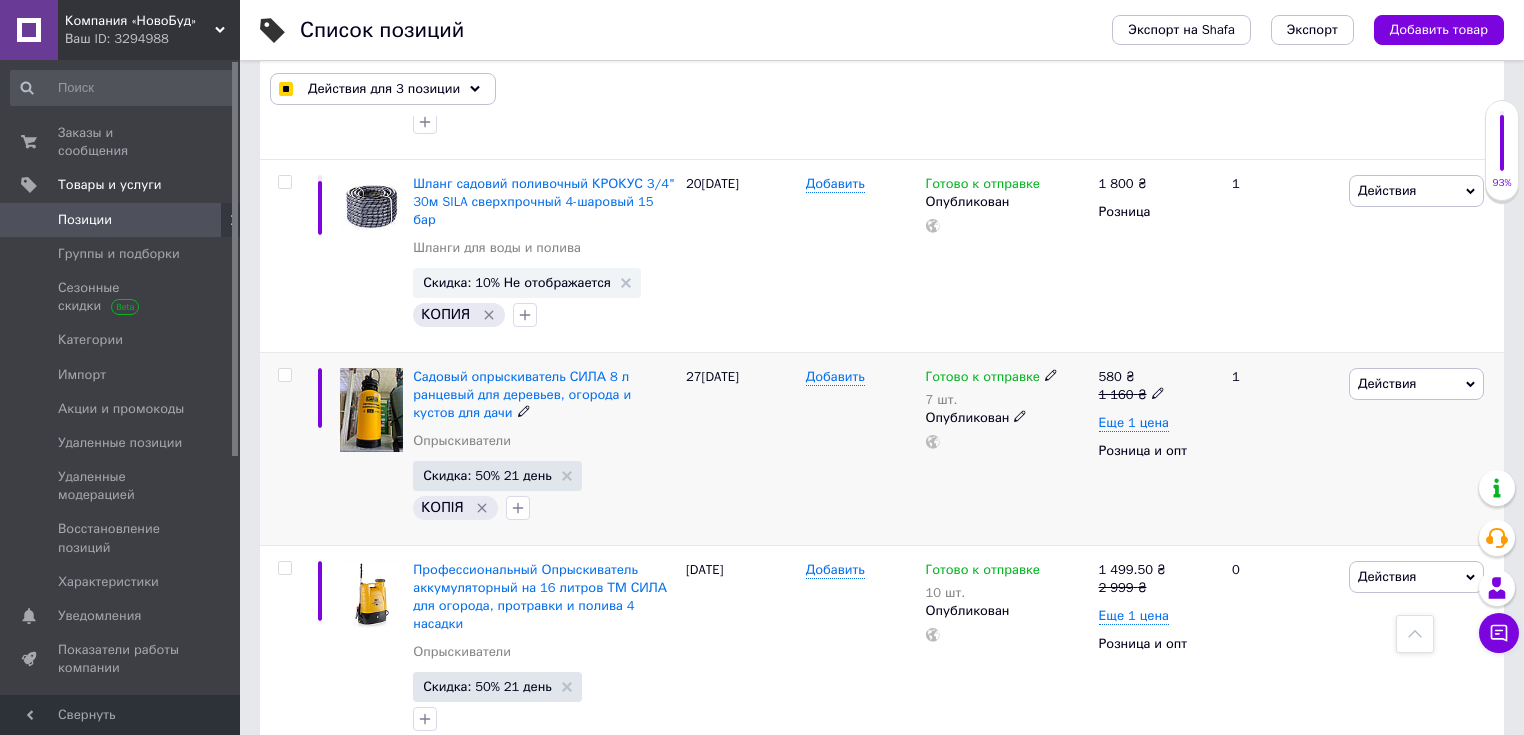 checkbox on "false" 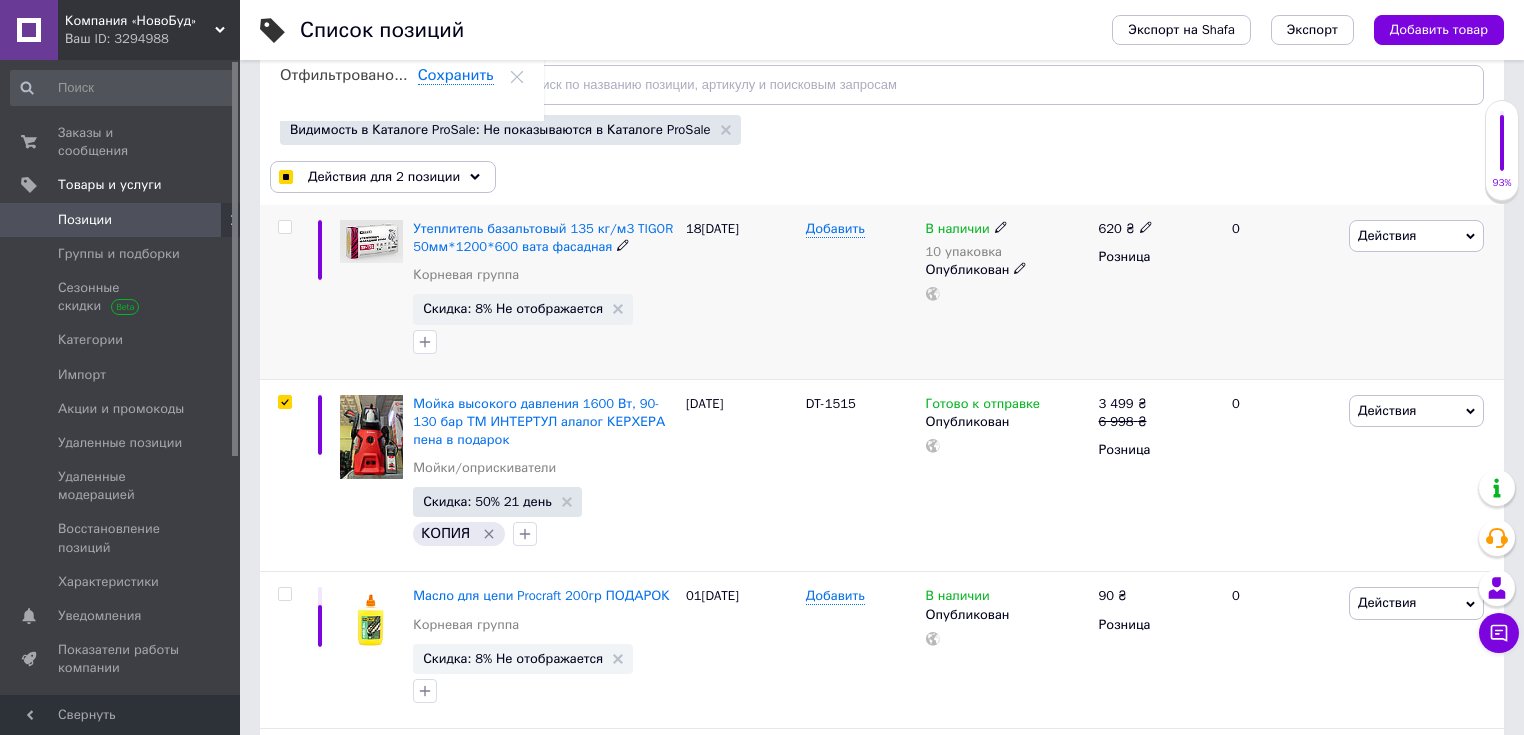 scroll, scrollTop: 480, scrollLeft: 0, axis: vertical 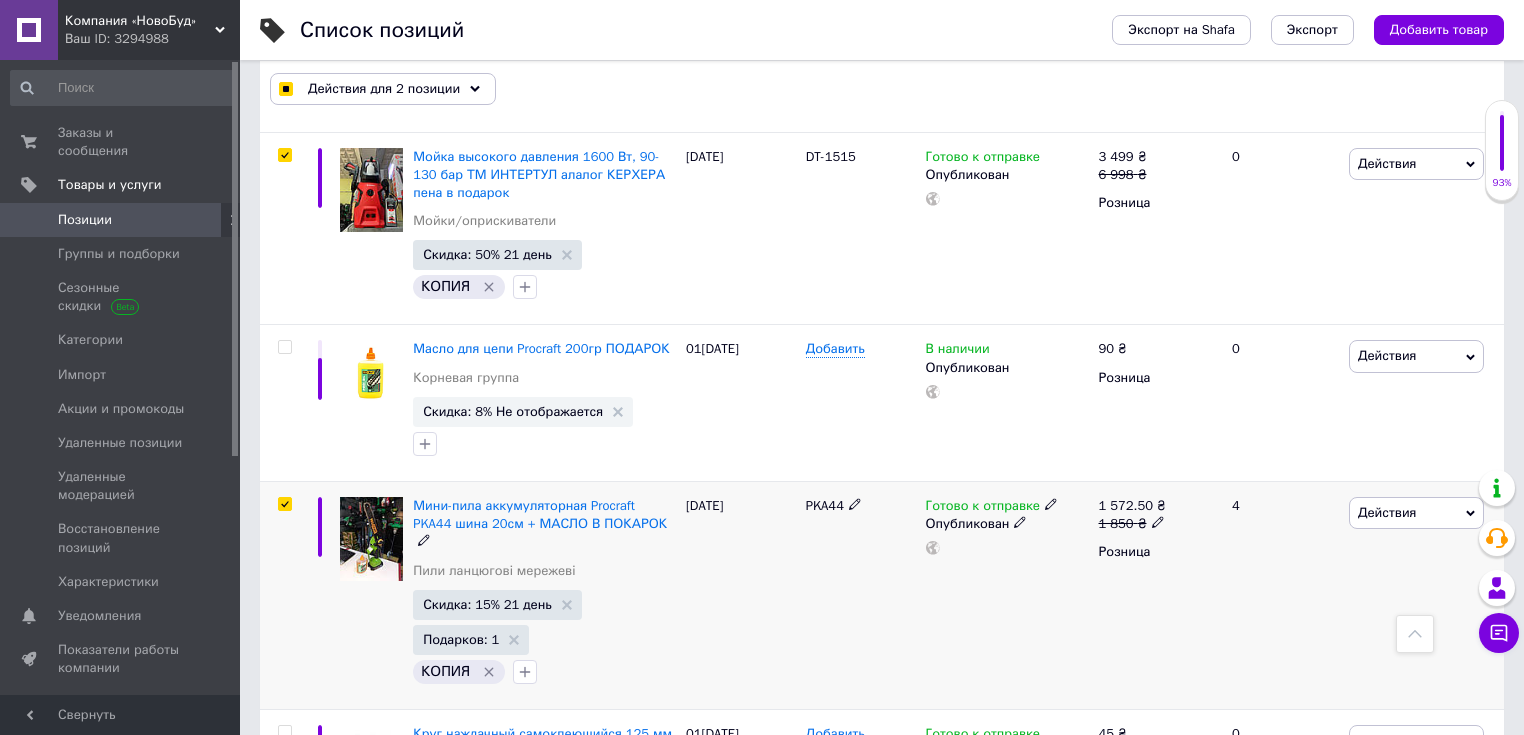 click at bounding box center [284, 504] 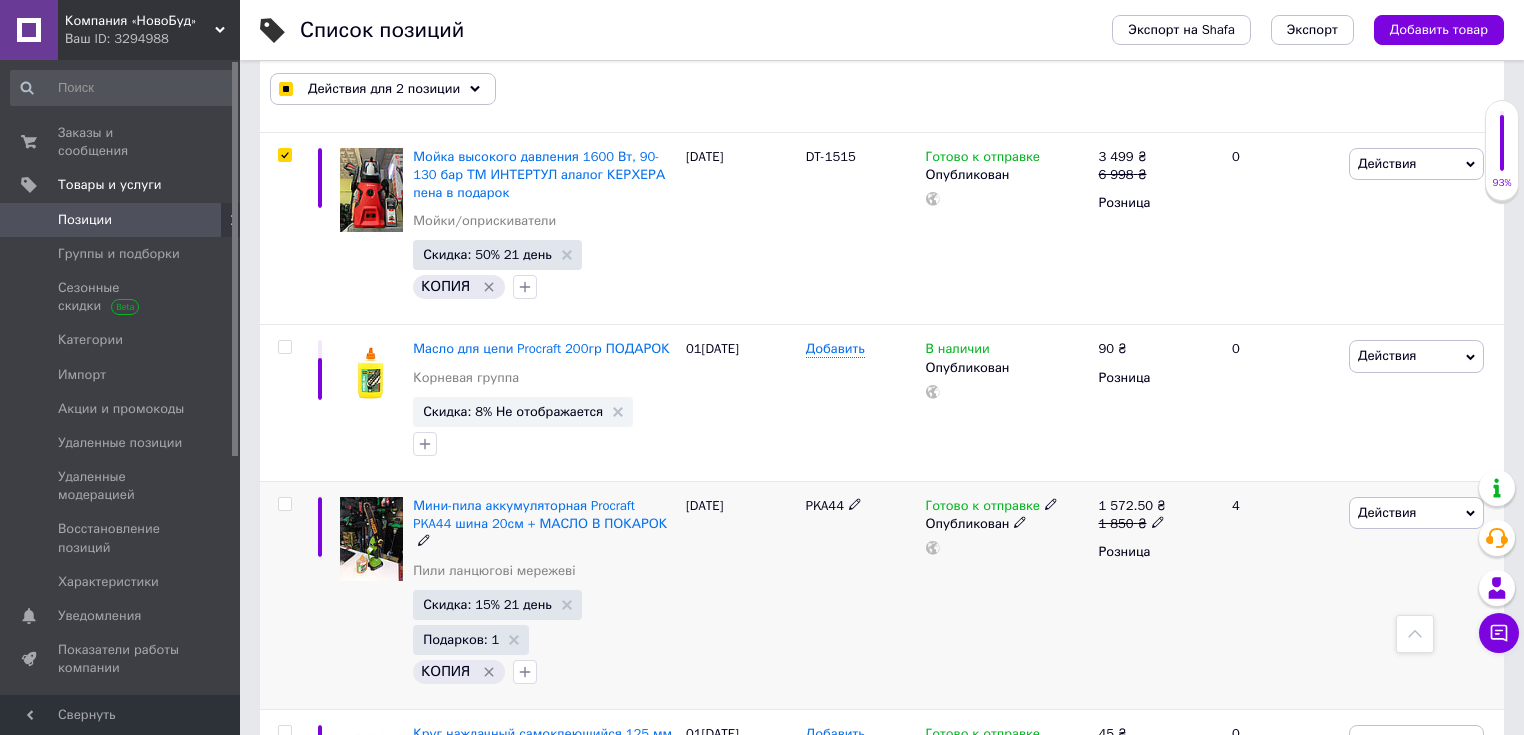 checkbox on "false" 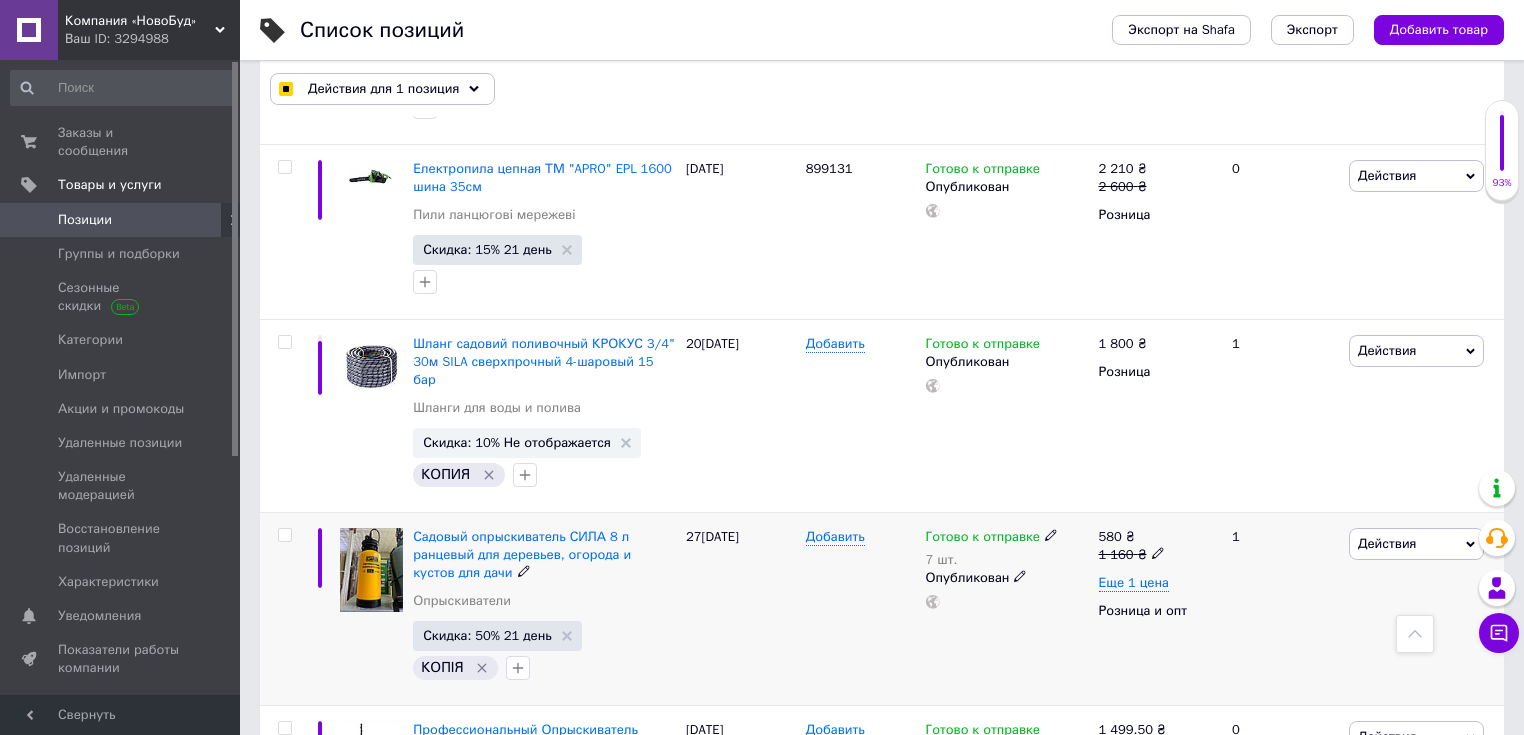 scroll, scrollTop: 2160, scrollLeft: 0, axis: vertical 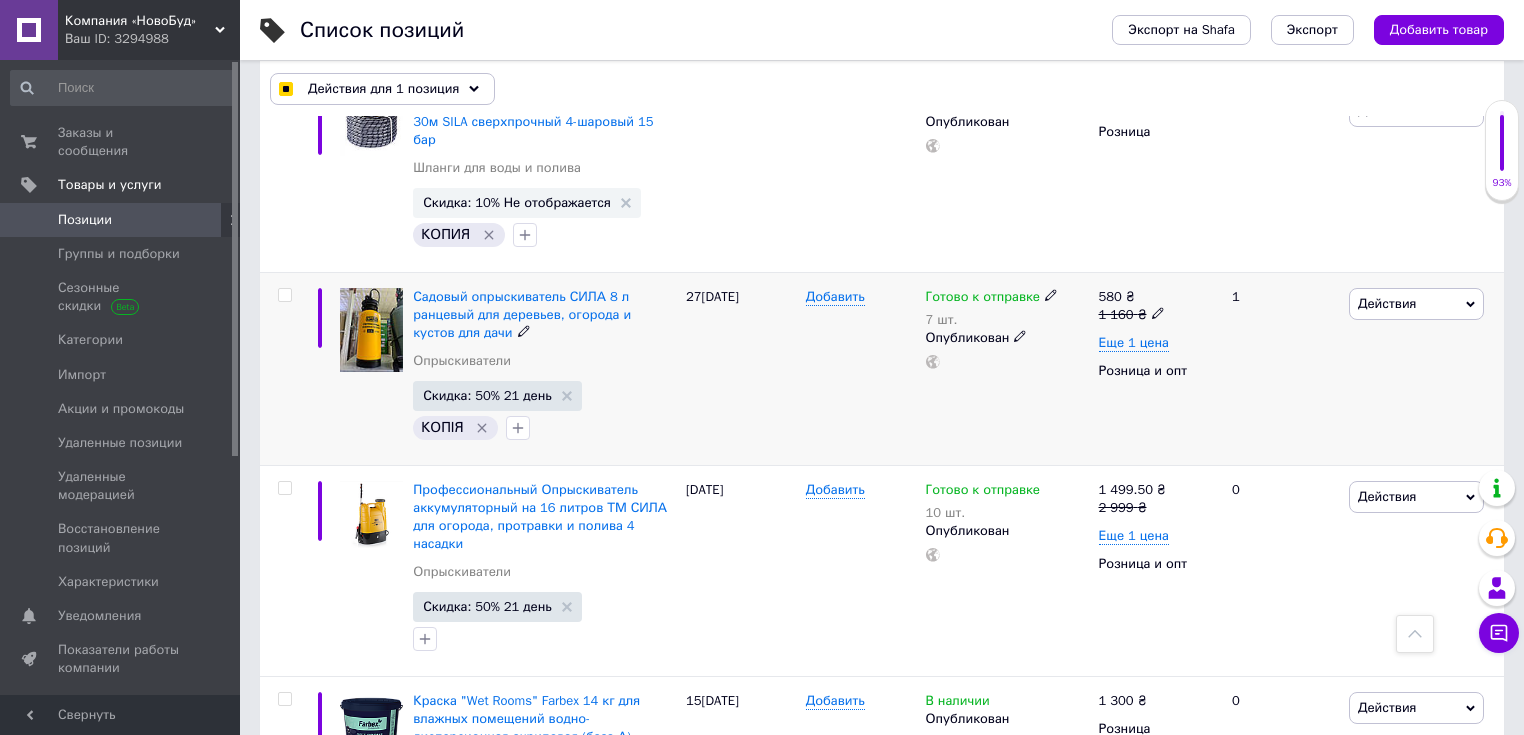 click at bounding box center [284, 295] 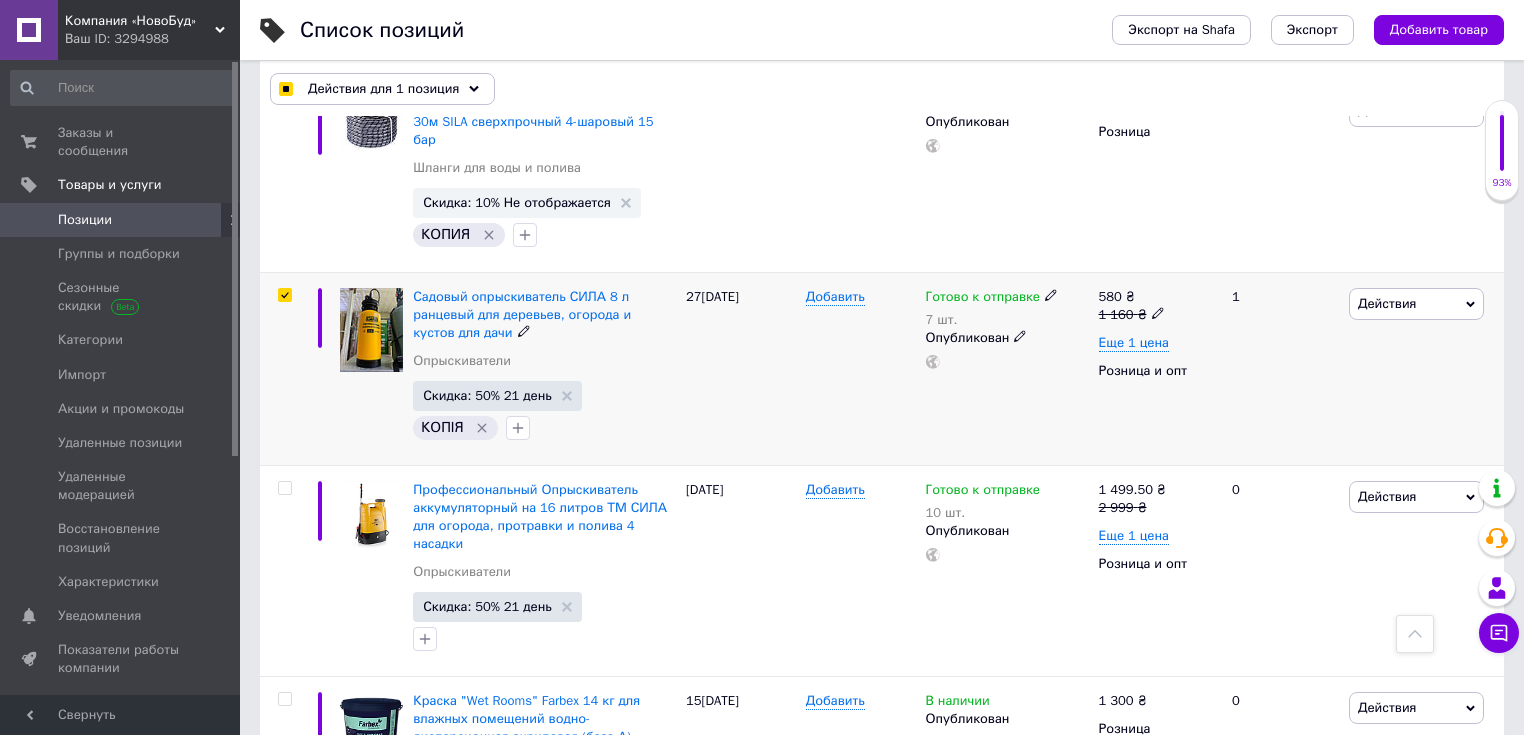 checkbox on "true" 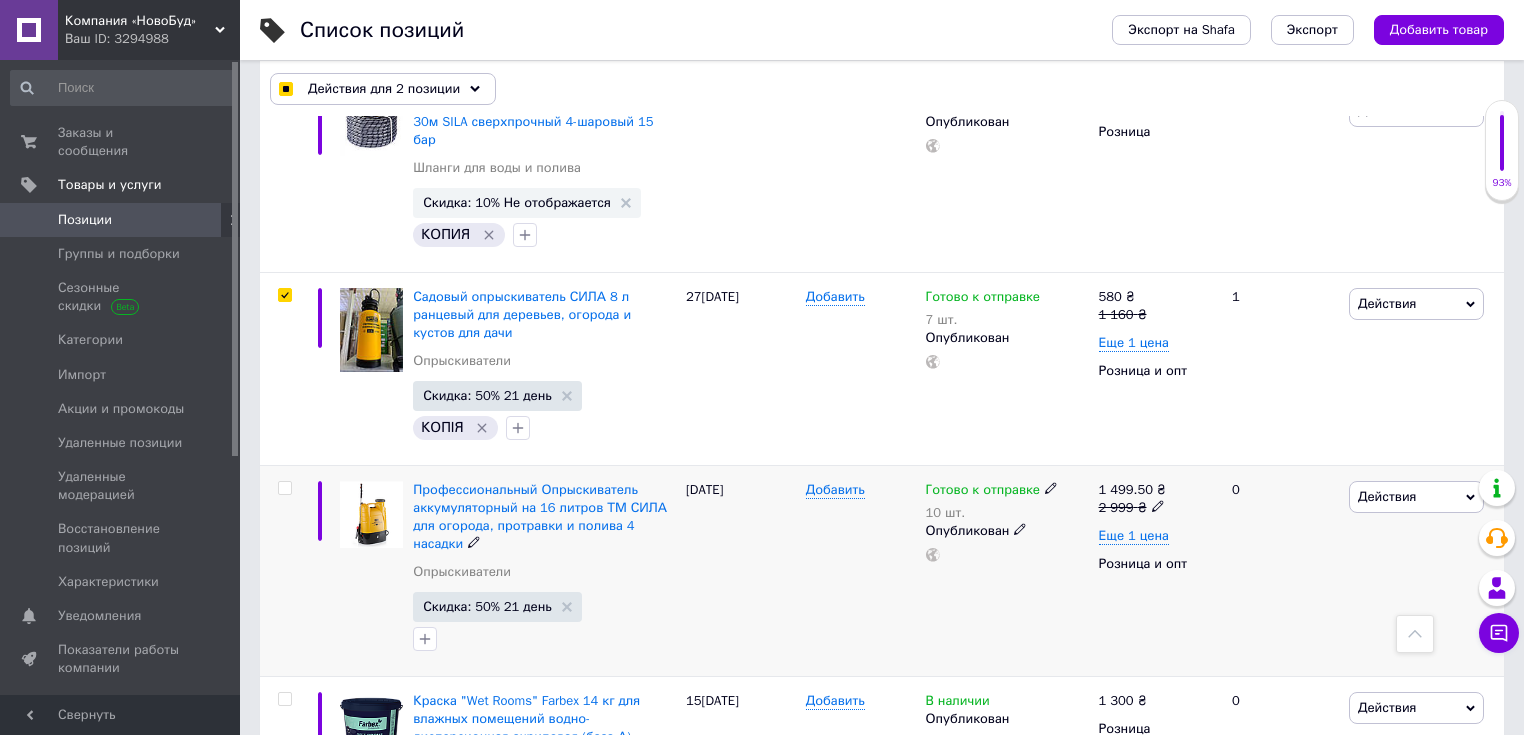 click at bounding box center (284, 488) 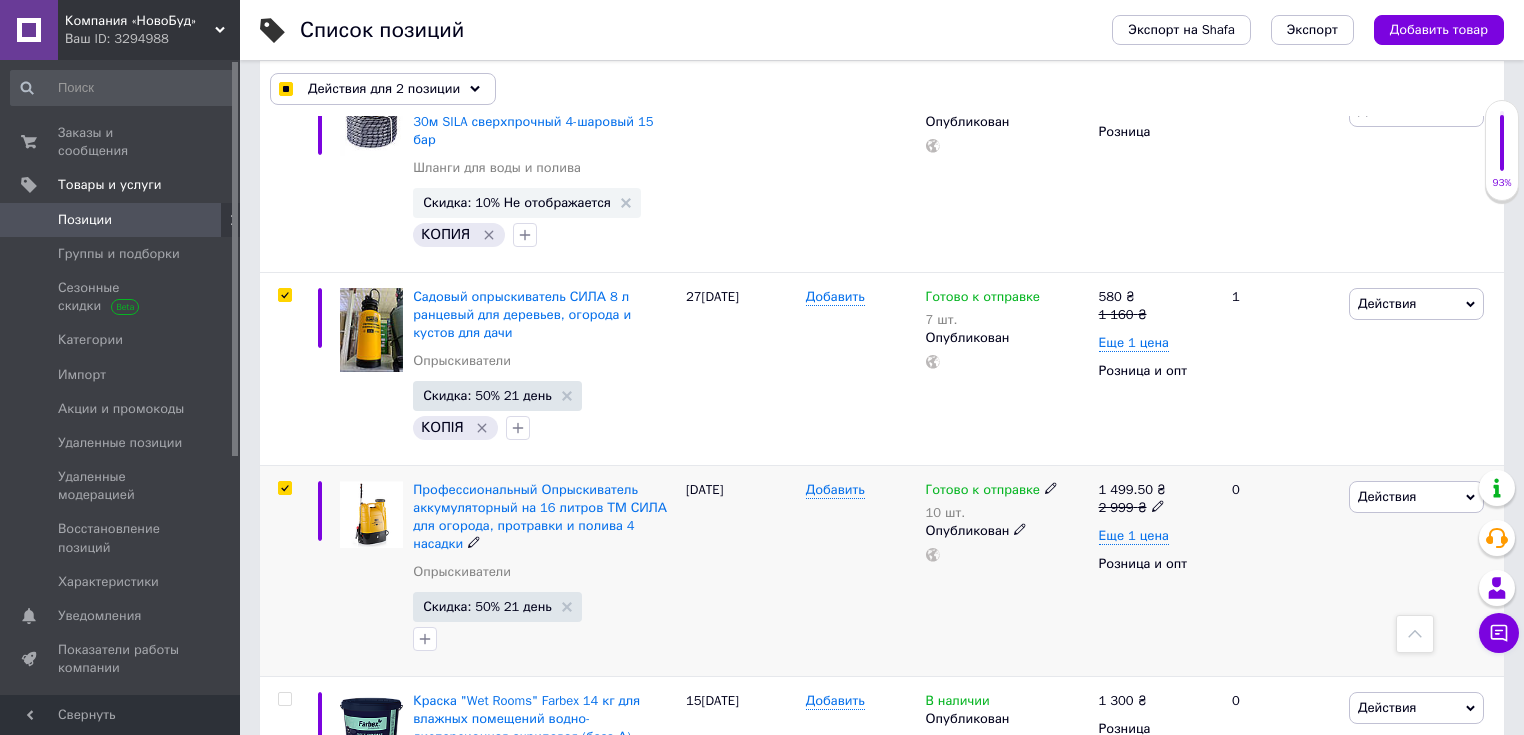 checkbox on "true" 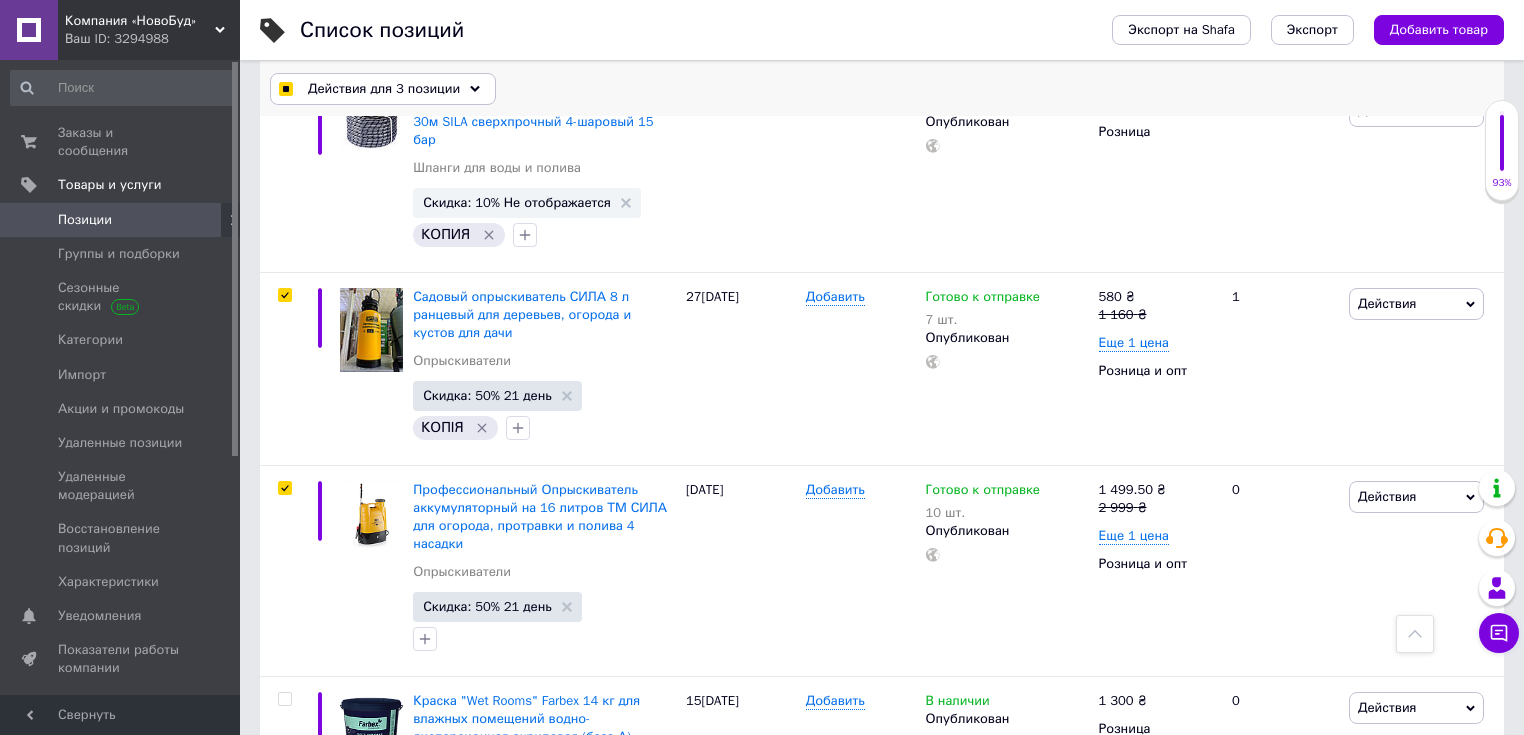 click on "Действия для 3 позиции" at bounding box center (384, 89) 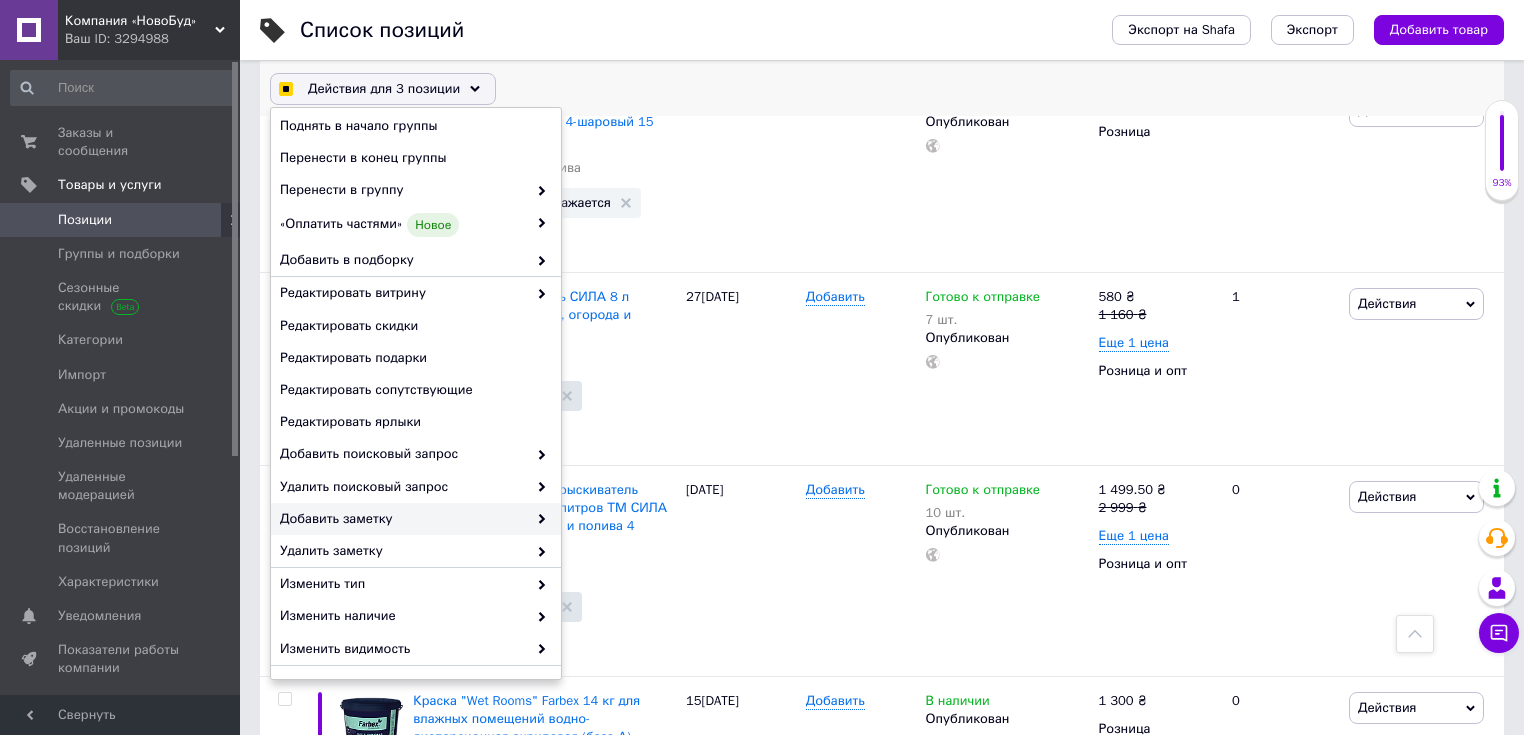 scroll, scrollTop: 80, scrollLeft: 0, axis: vertical 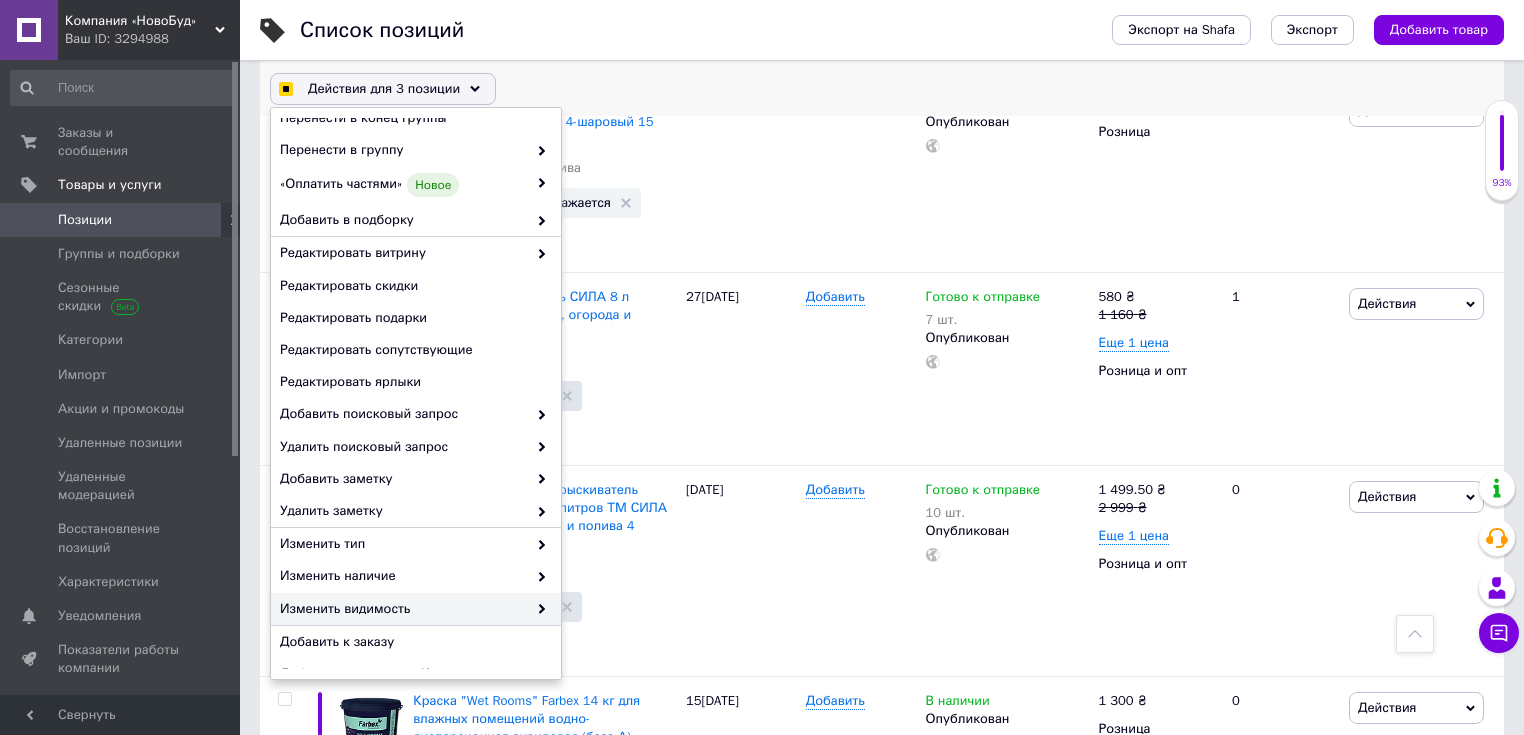 checkbox on "true" 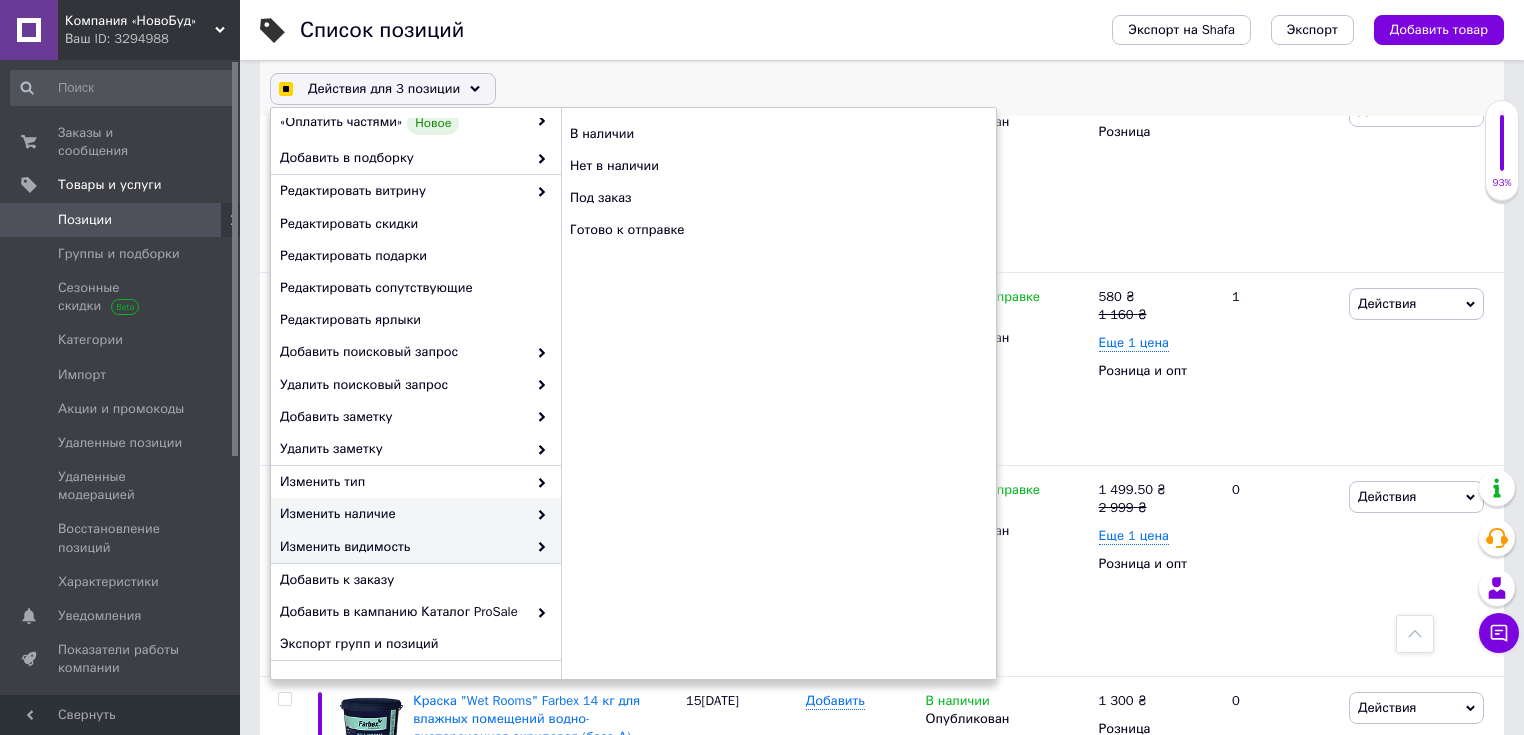 scroll, scrollTop: 165, scrollLeft: 0, axis: vertical 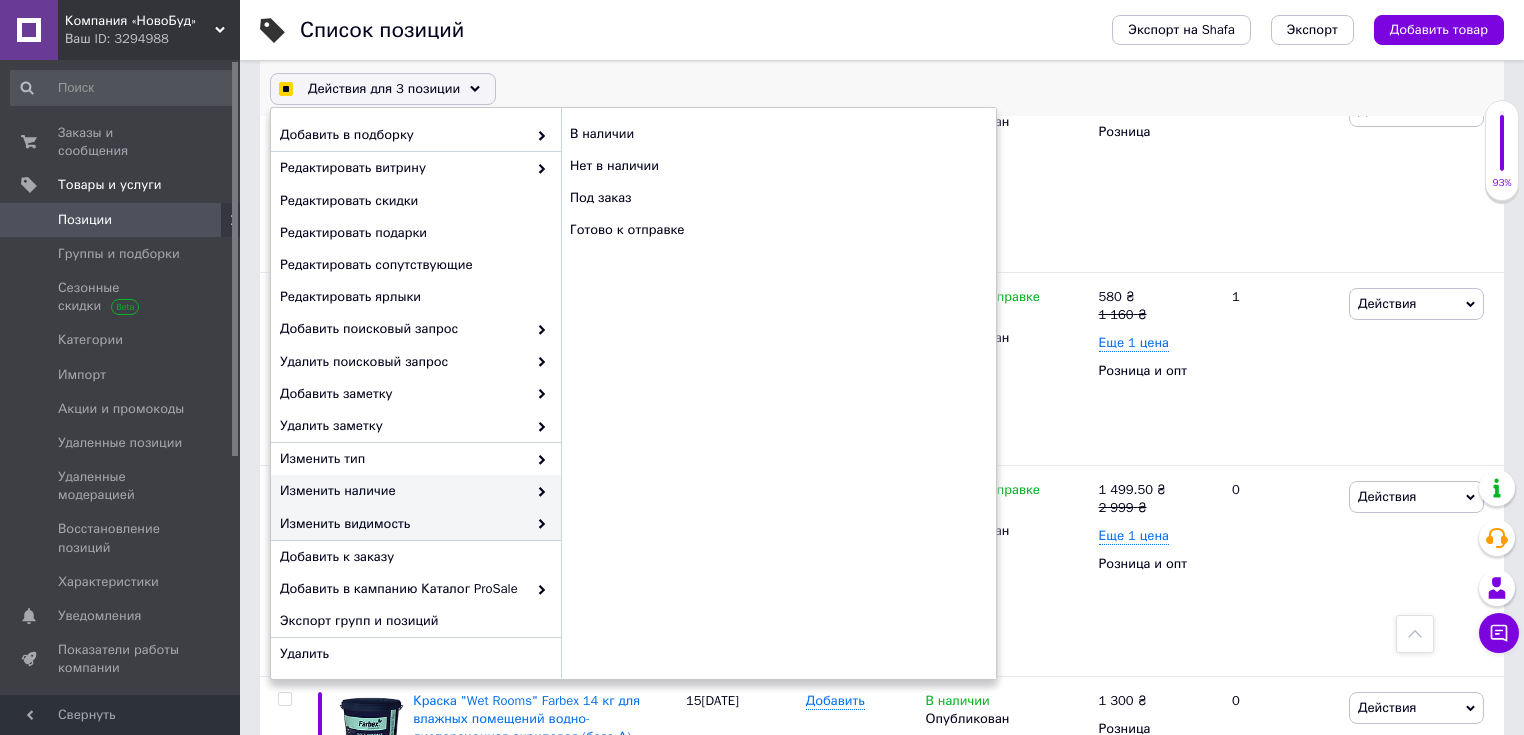 checkbox on "true" 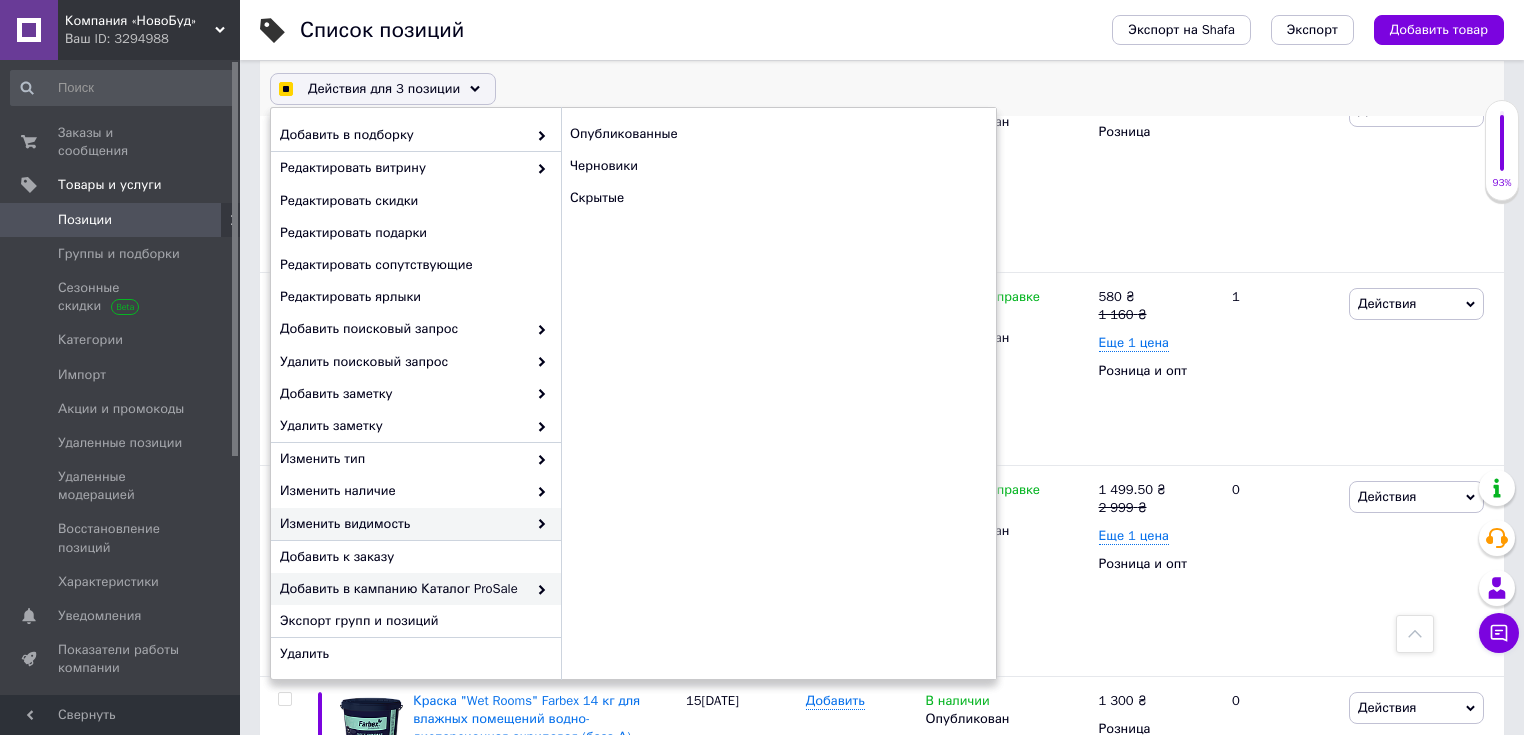 checkbox on "true" 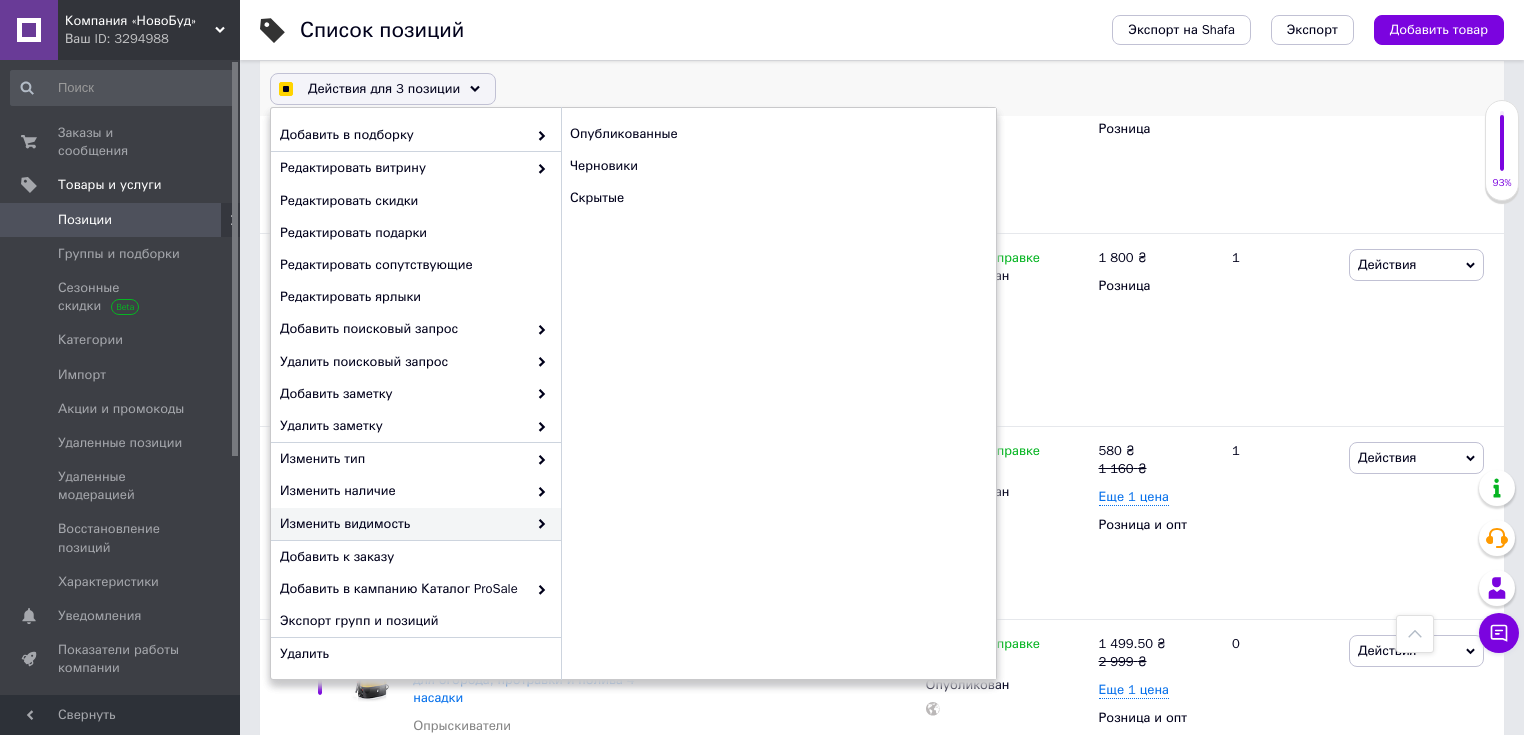 scroll, scrollTop: 2000, scrollLeft: 0, axis: vertical 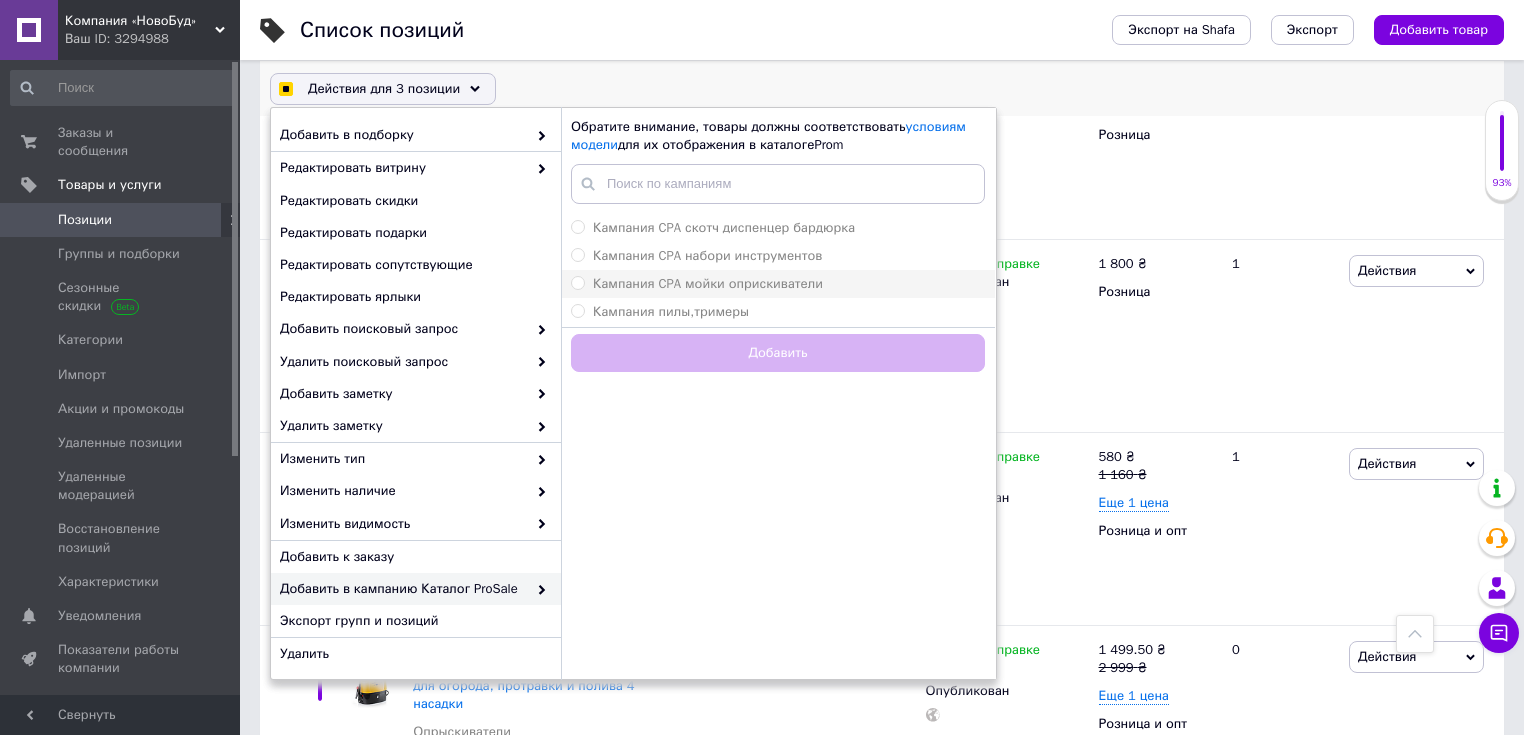 checkbox on "true" 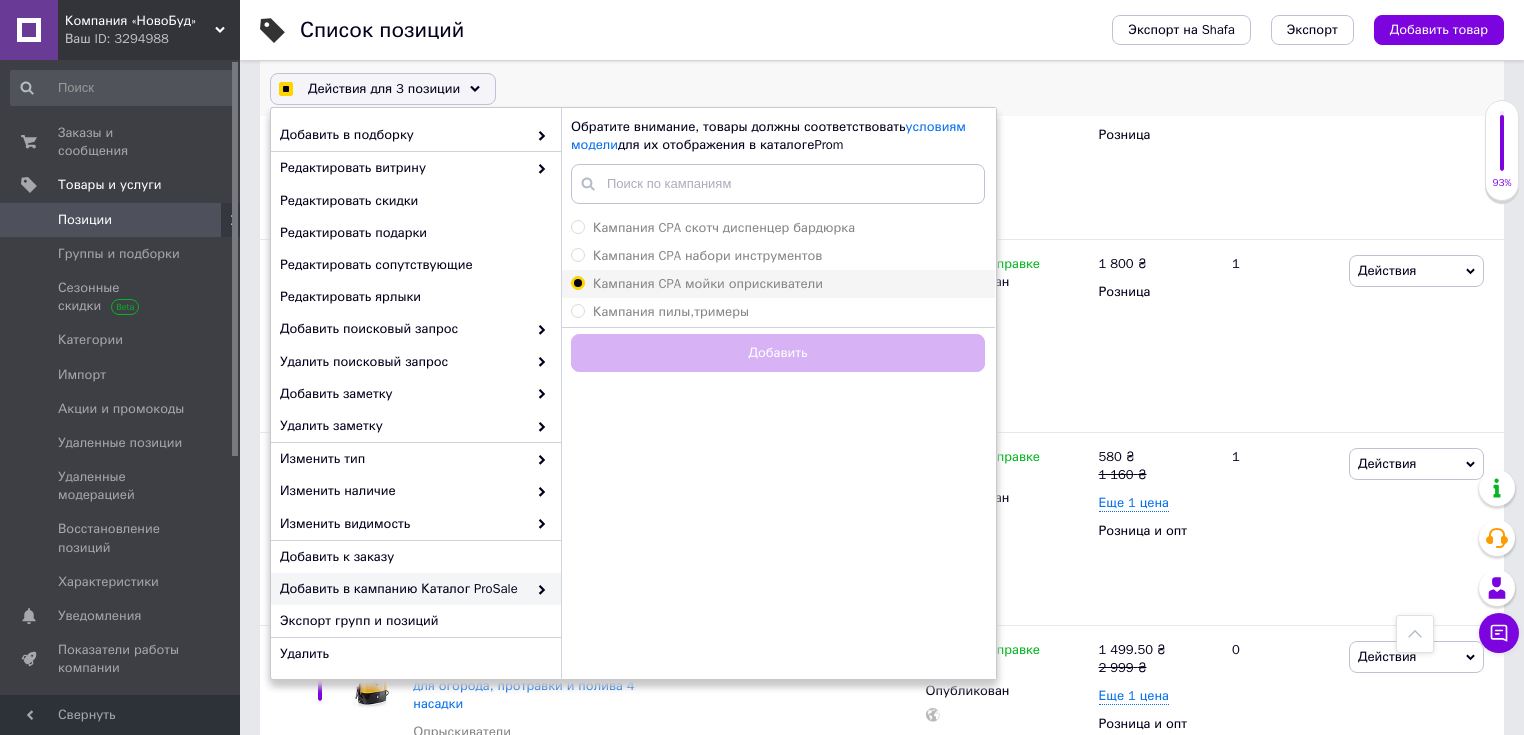 click on "Кампания CPA мойки оприскиватели" at bounding box center [577, 282] 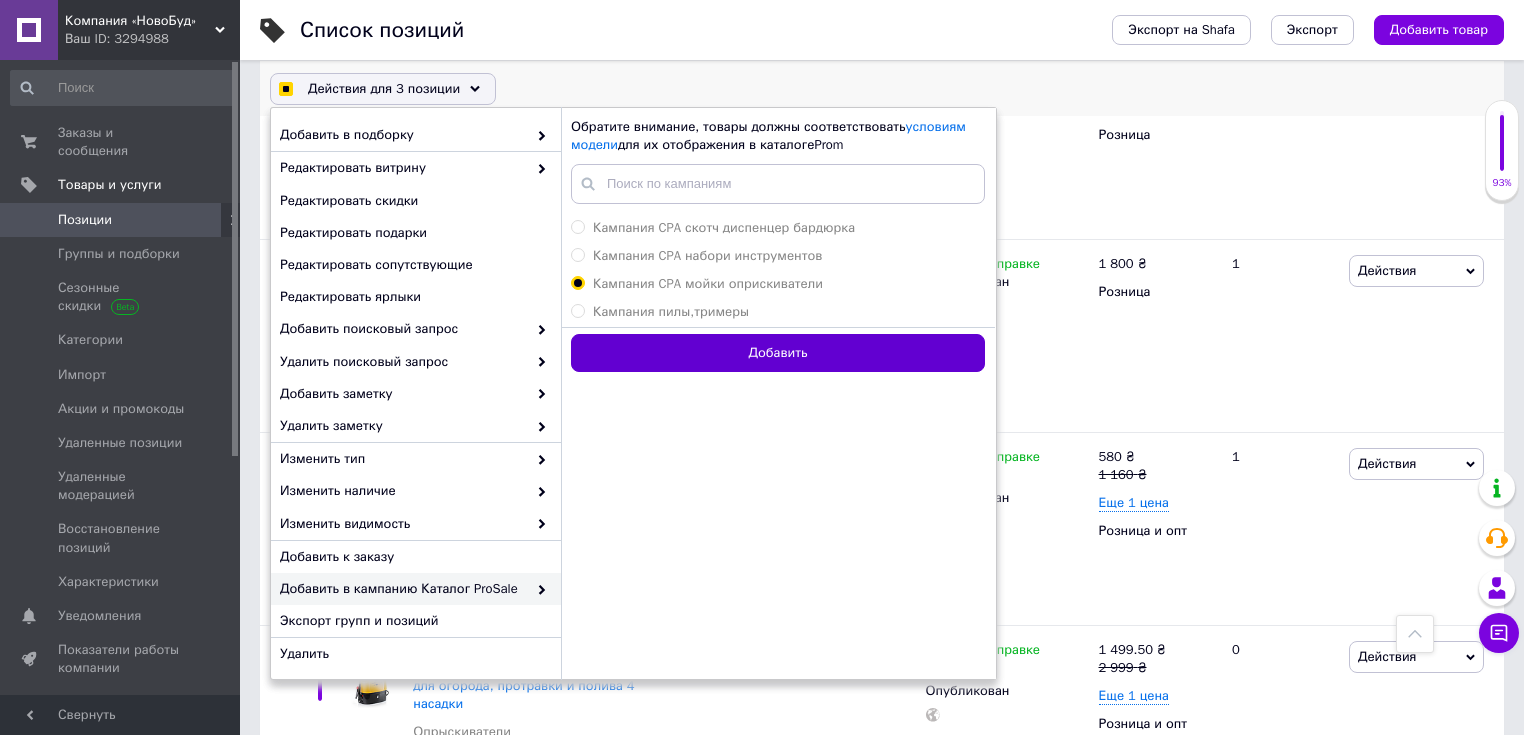 checkbox on "true" 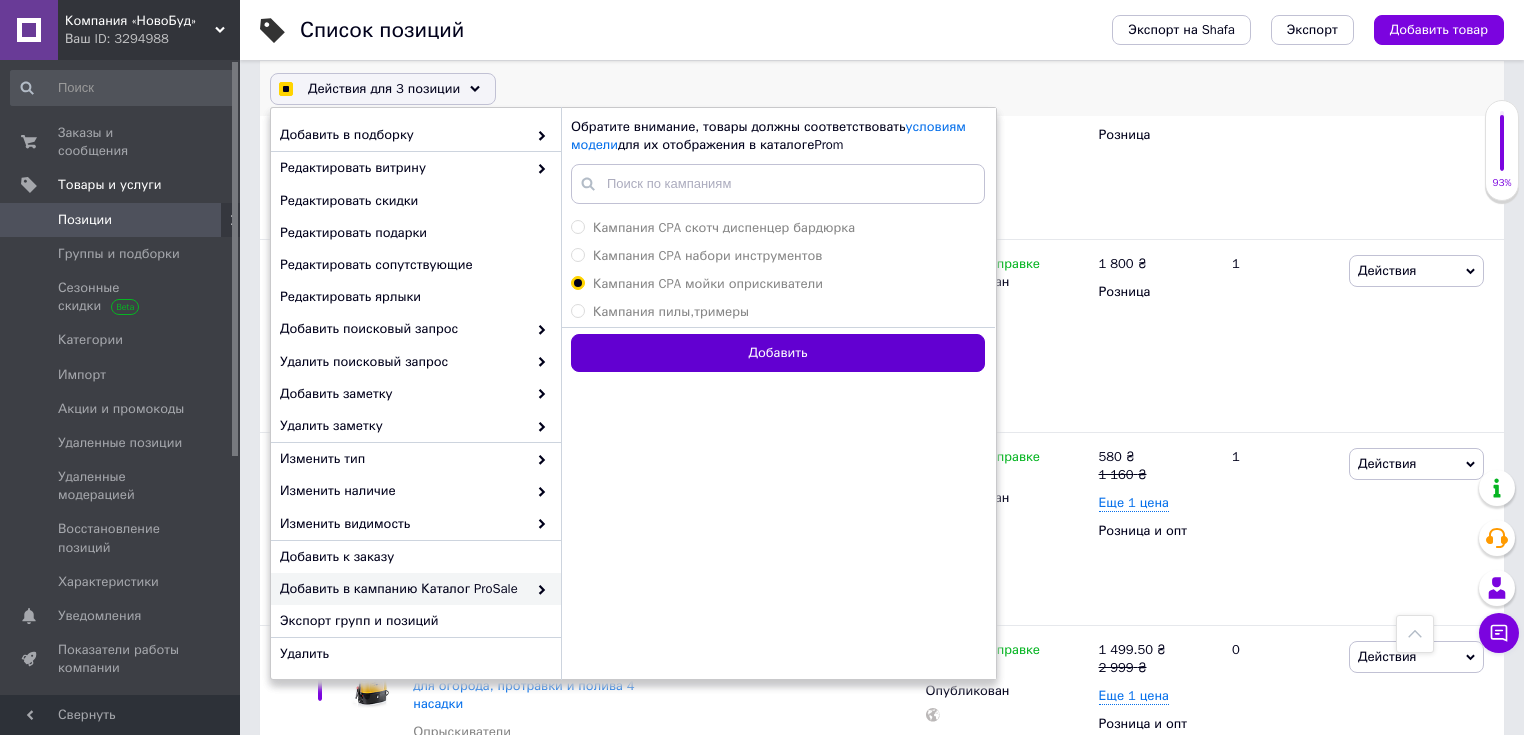 checkbox on "true" 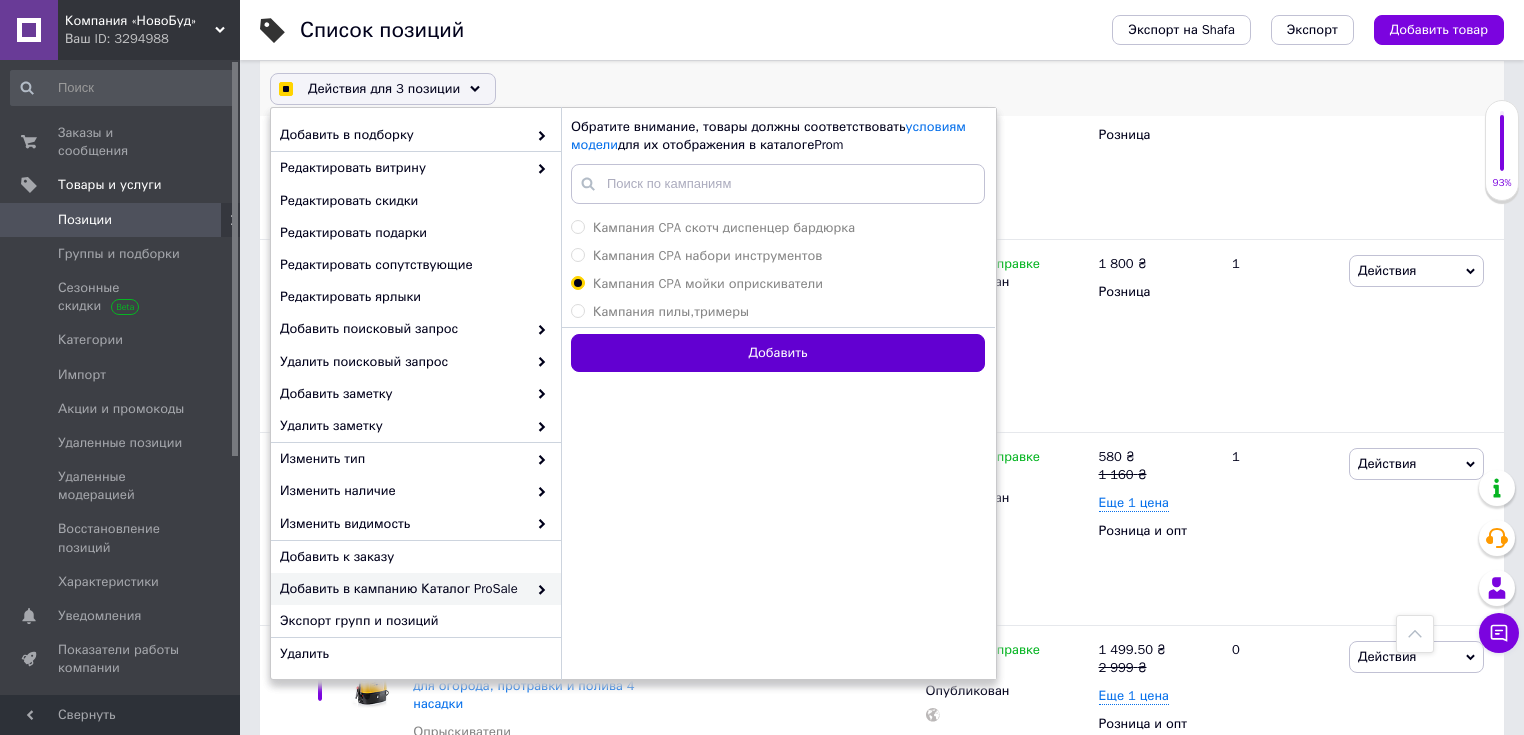 radio on "false" 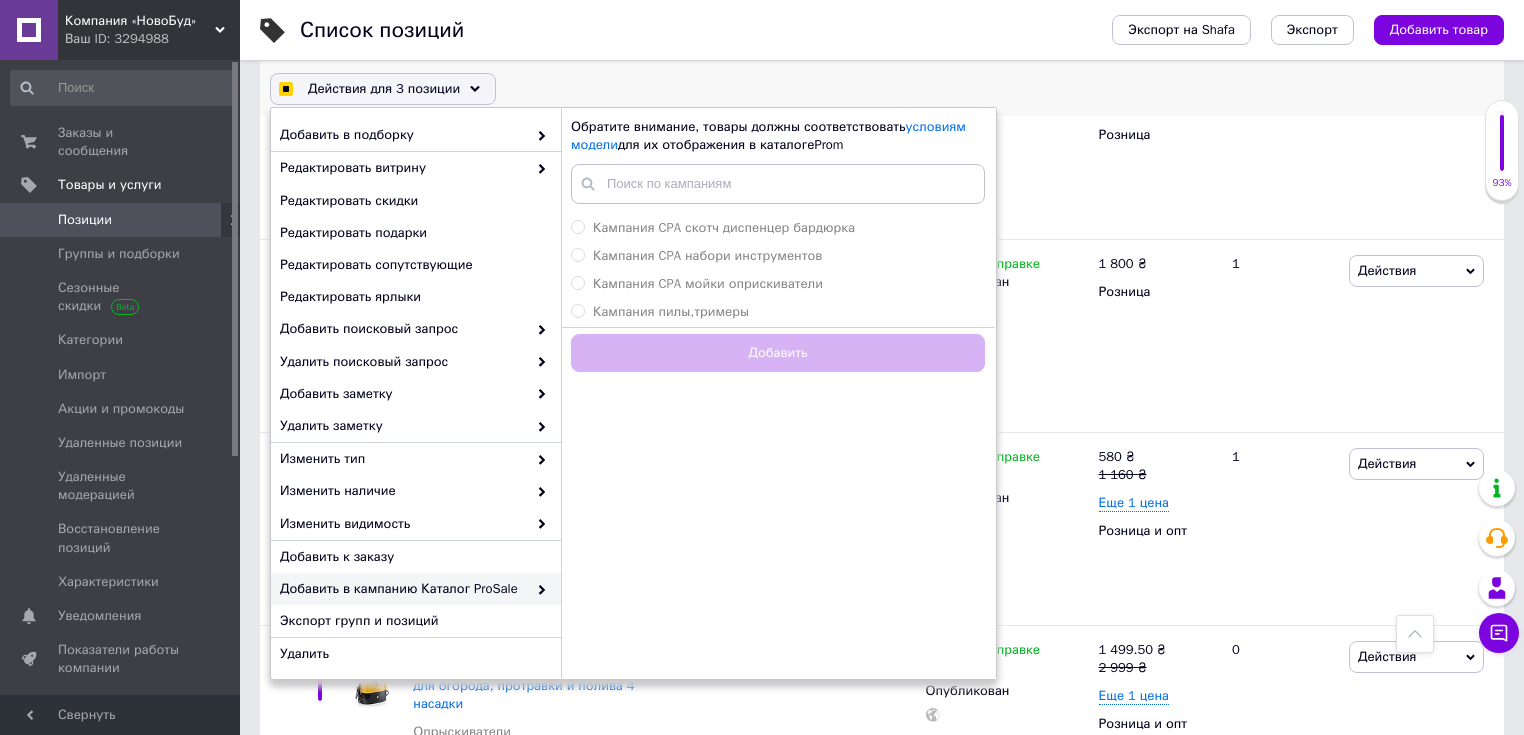 checkbox on "false" 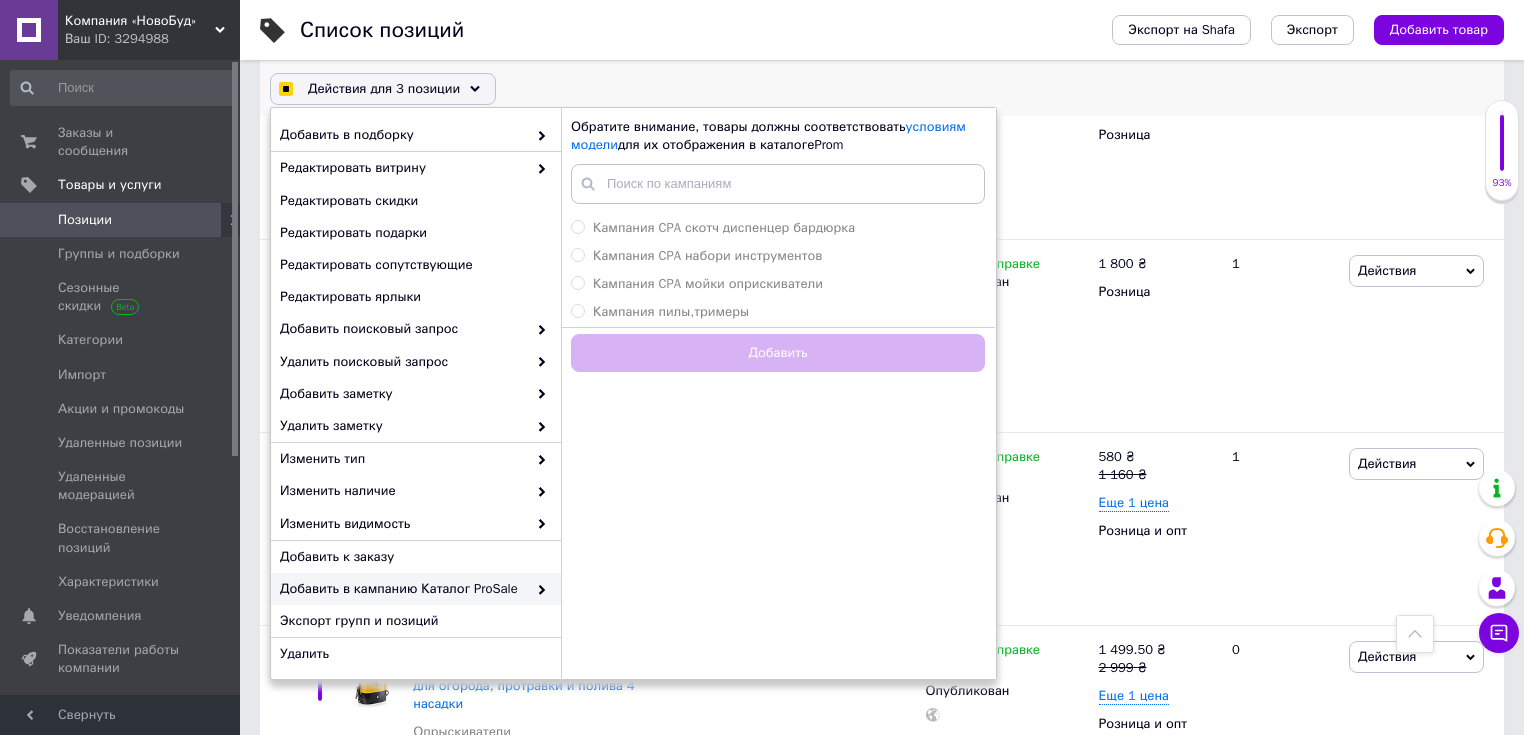 checkbox on "false" 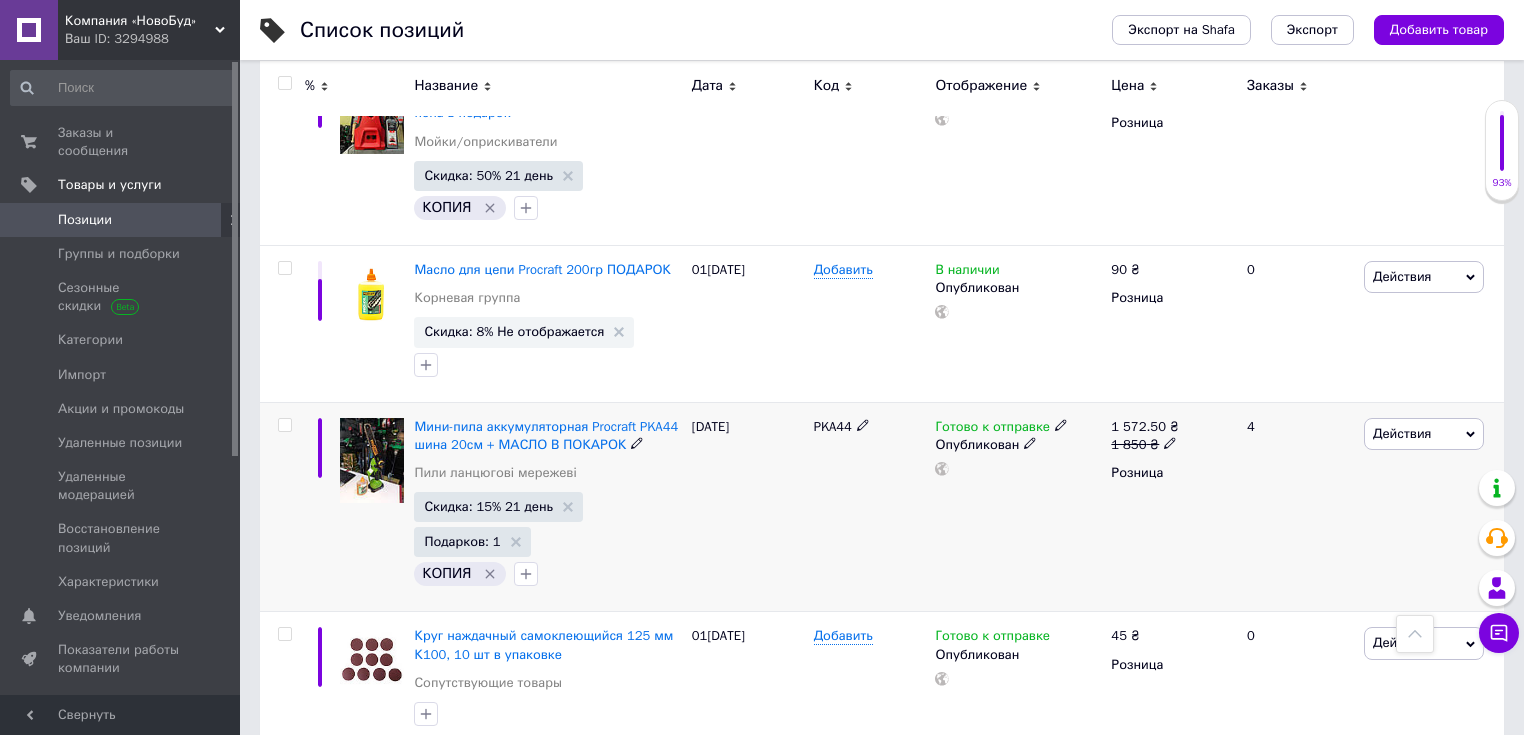 scroll, scrollTop: 480, scrollLeft: 0, axis: vertical 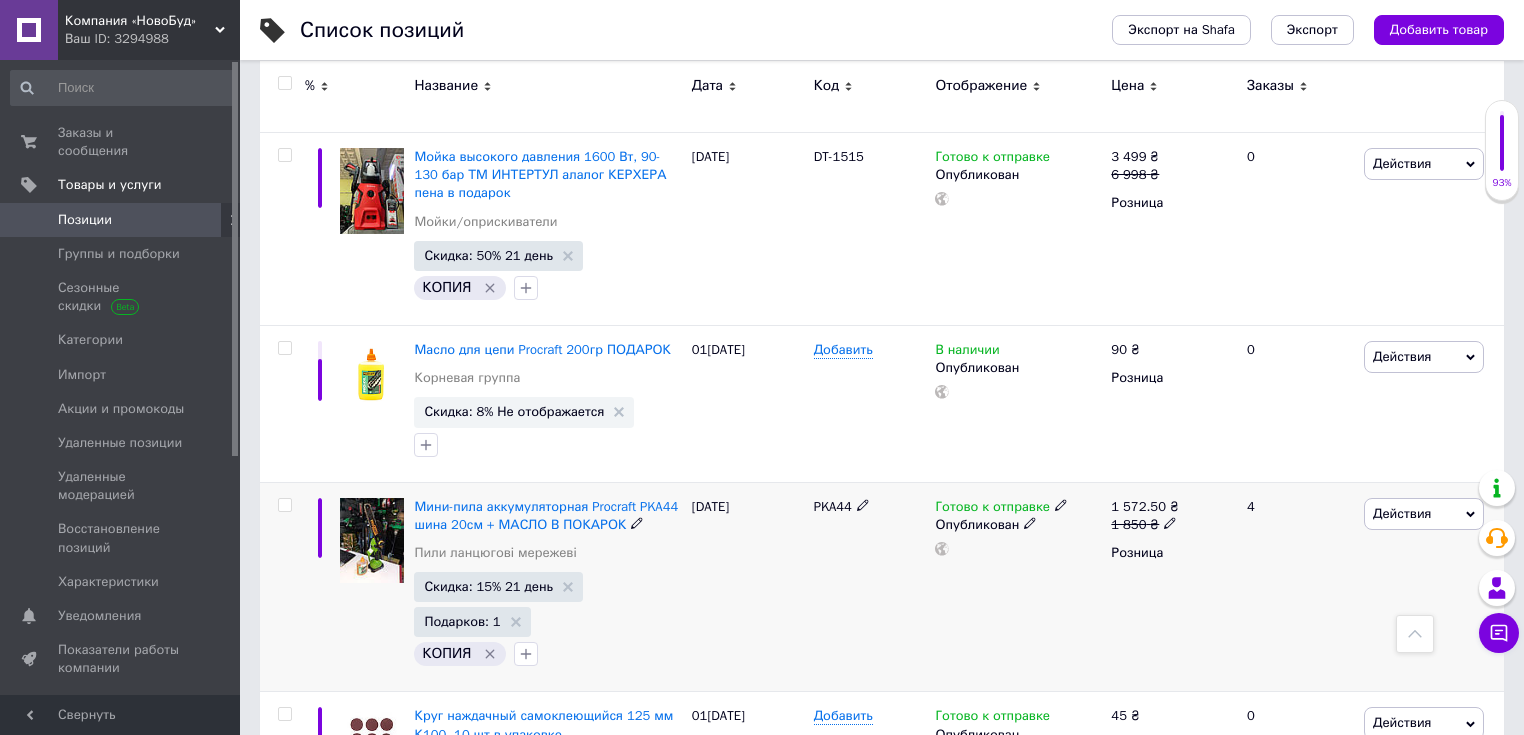 click at bounding box center [284, 505] 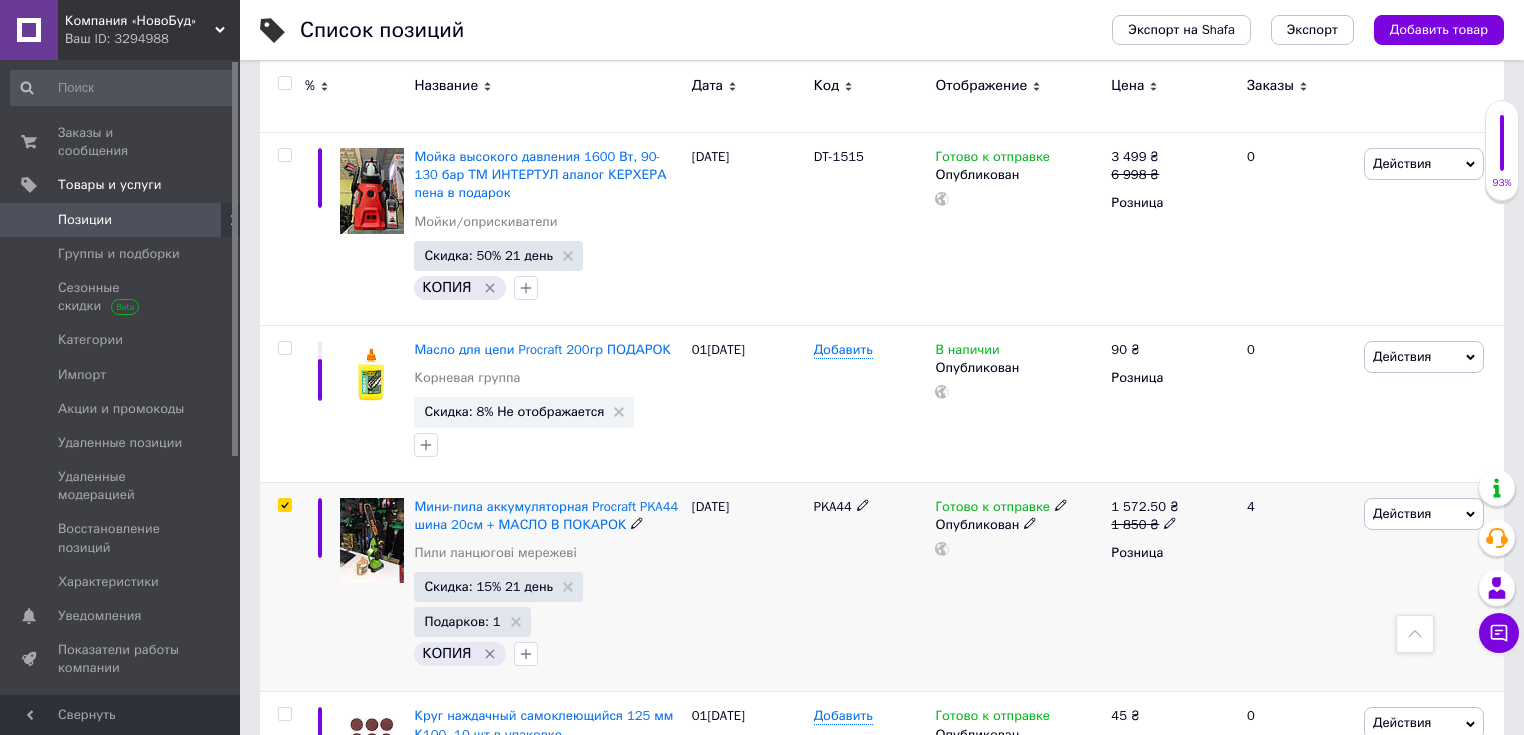 checkbox on "true" 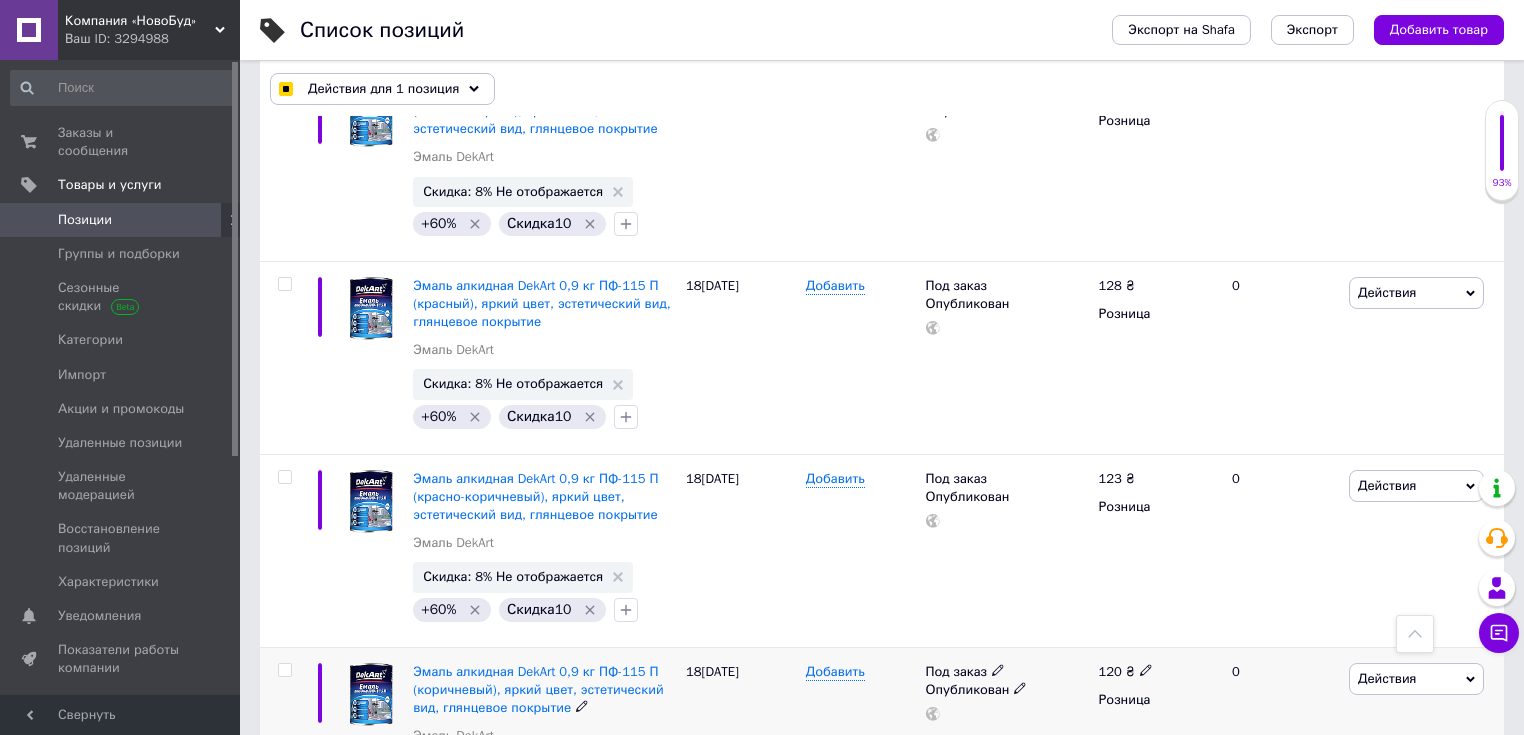 scroll, scrollTop: 19045, scrollLeft: 0, axis: vertical 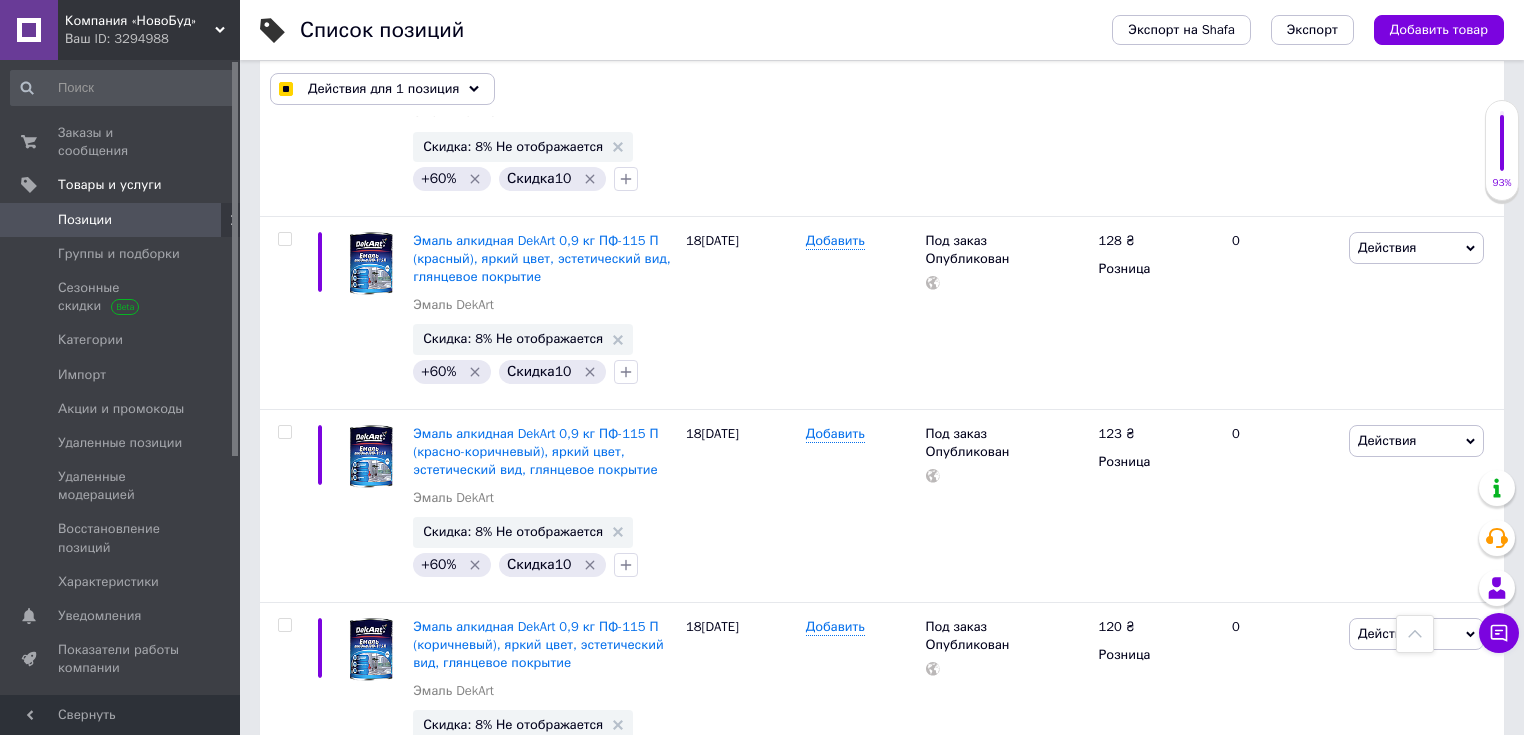 click on "2" at bounding box center [327, 836] 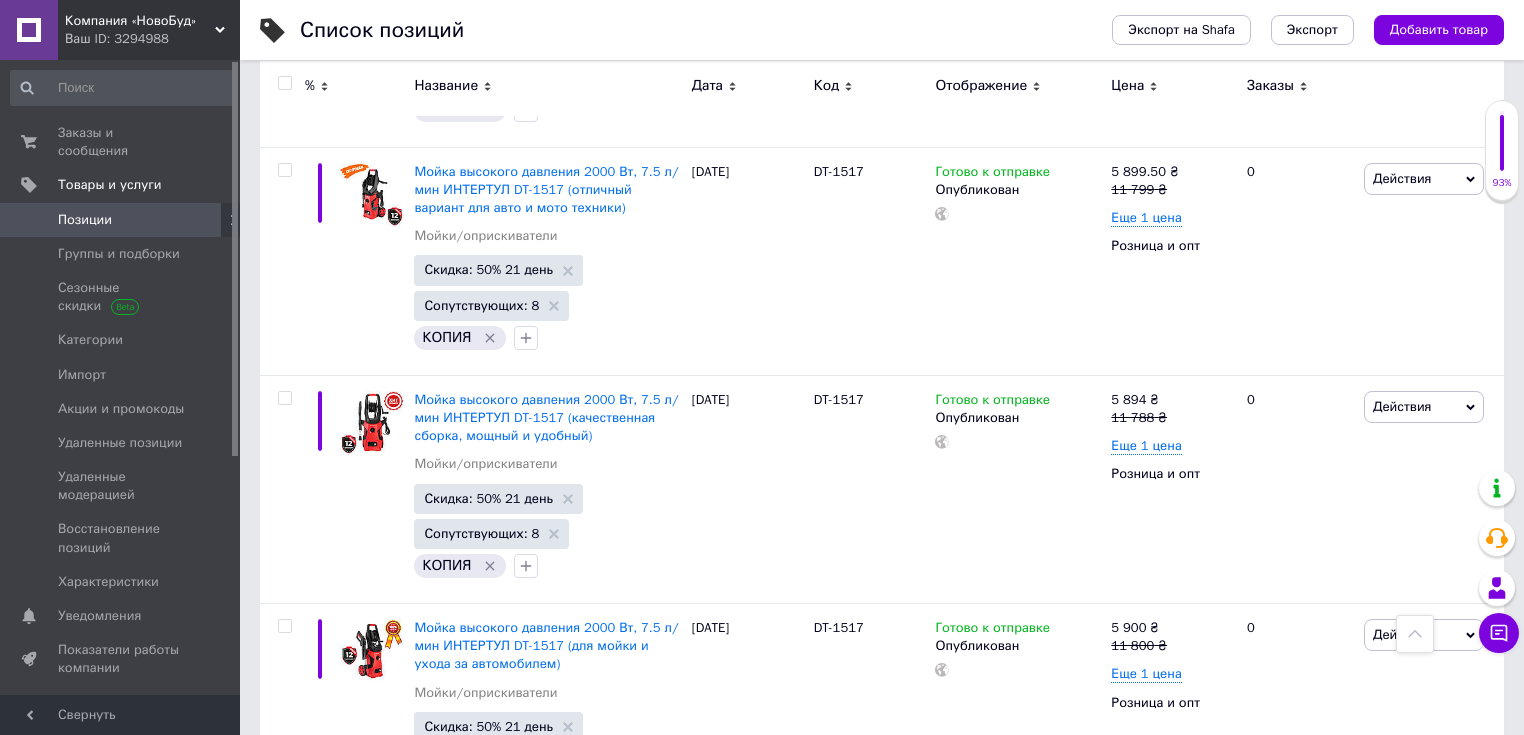 scroll, scrollTop: 12430, scrollLeft: 0, axis: vertical 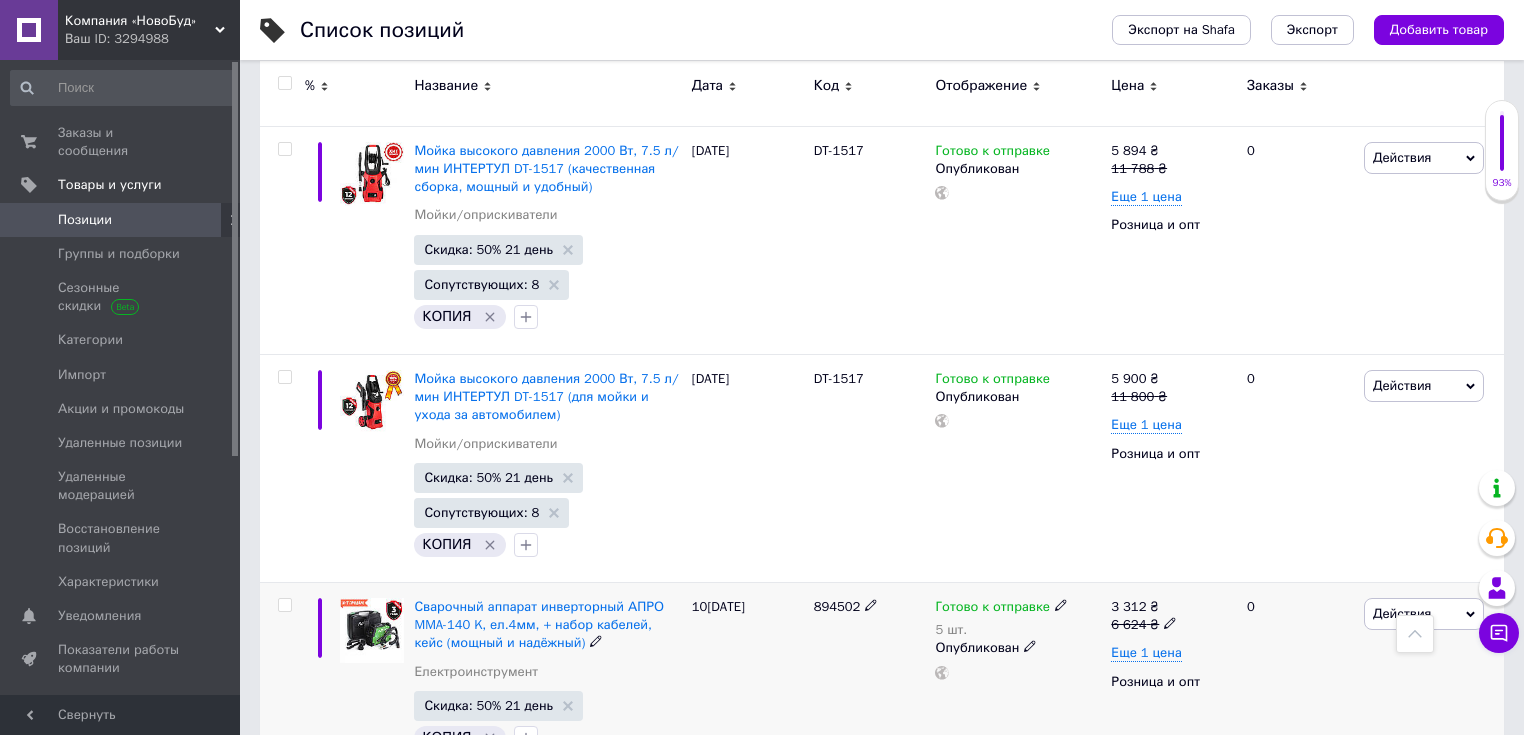 click at bounding box center (284, 605) 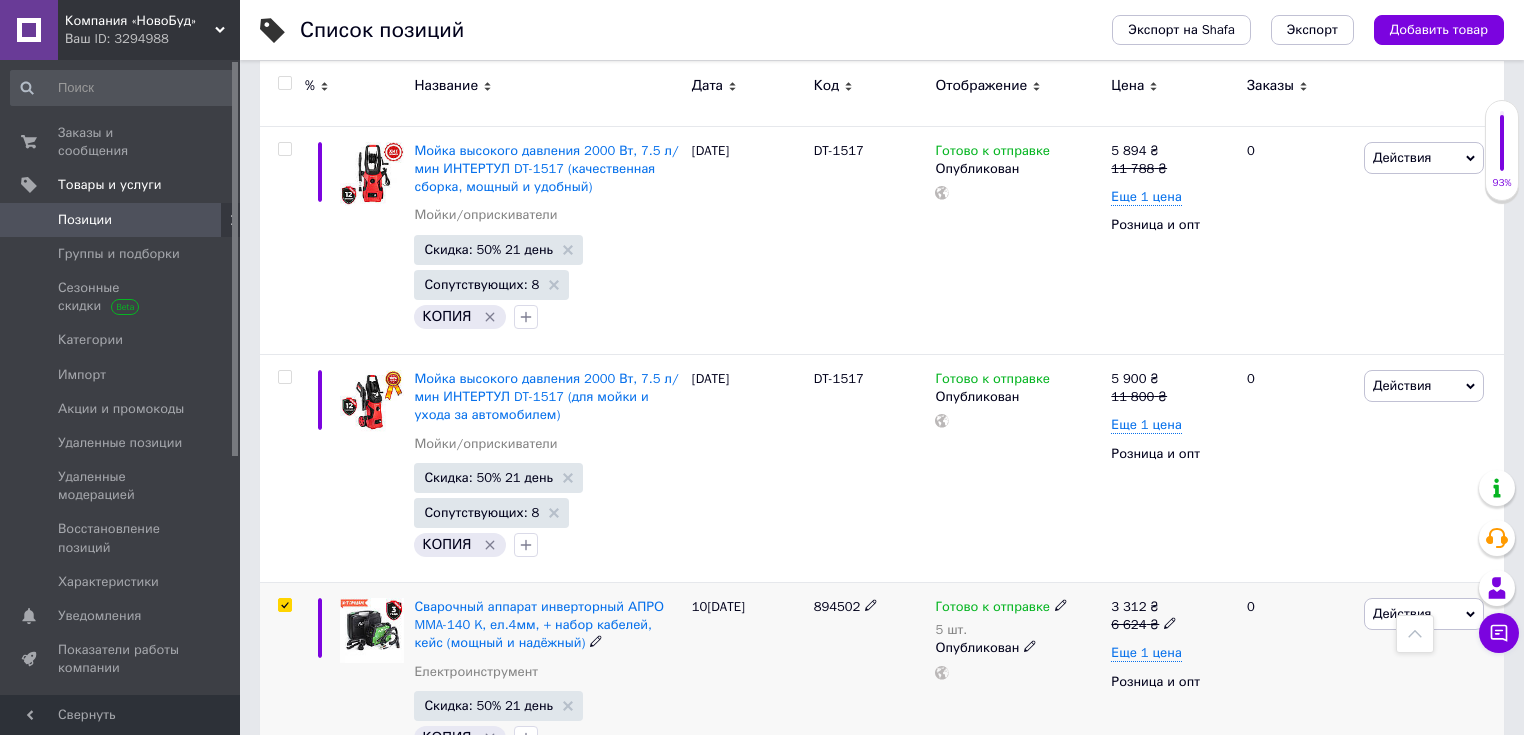 checkbox on "true" 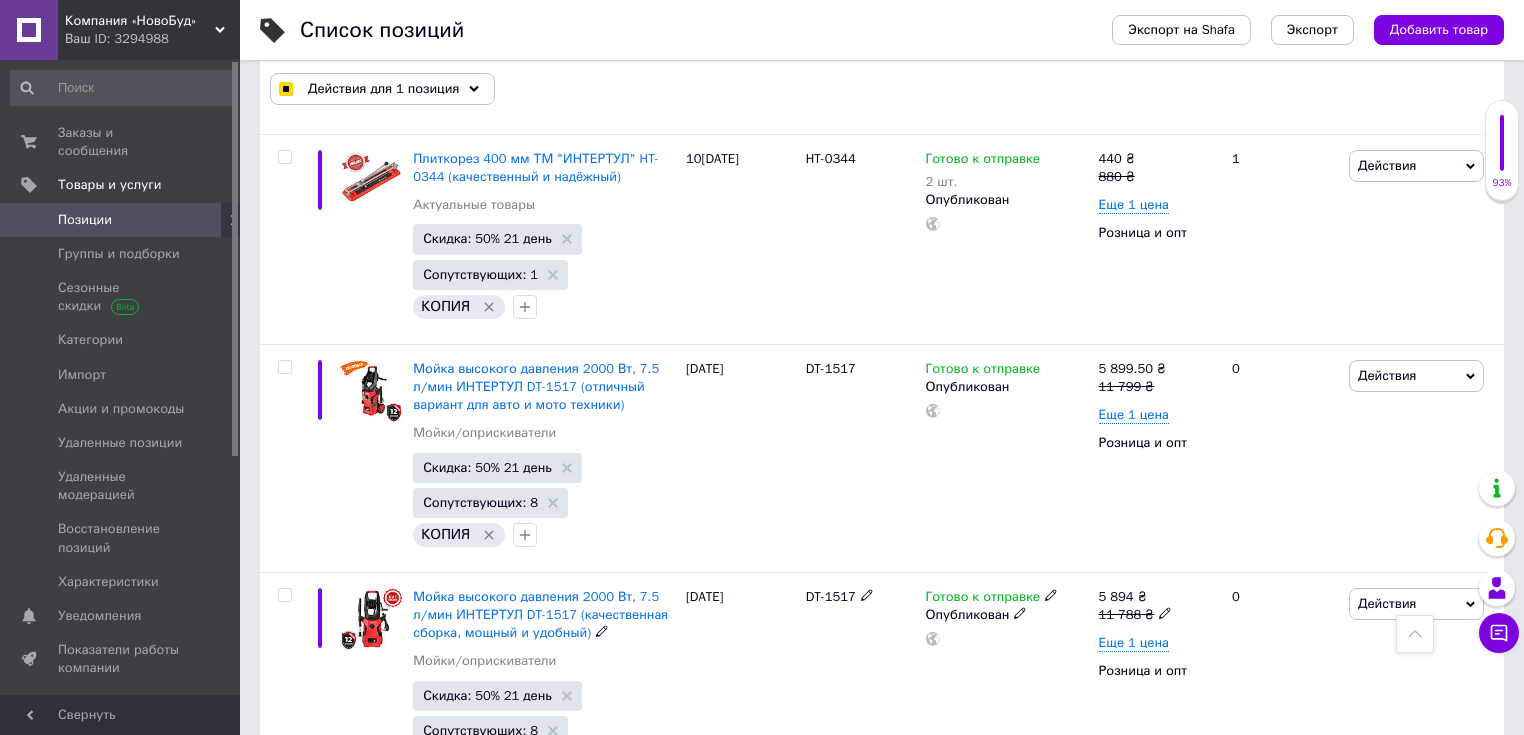scroll, scrollTop: 12066, scrollLeft: 0, axis: vertical 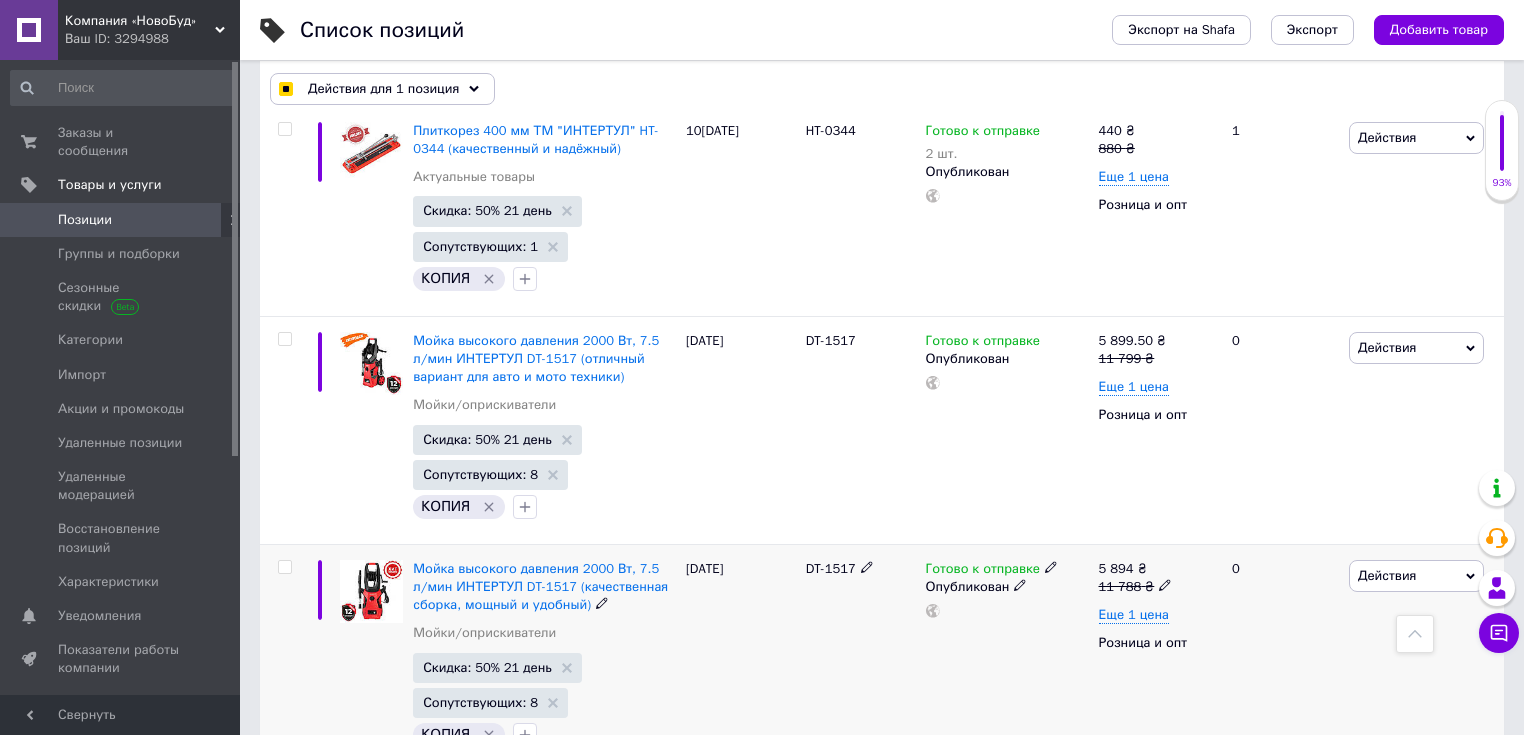 click at bounding box center [284, 567] 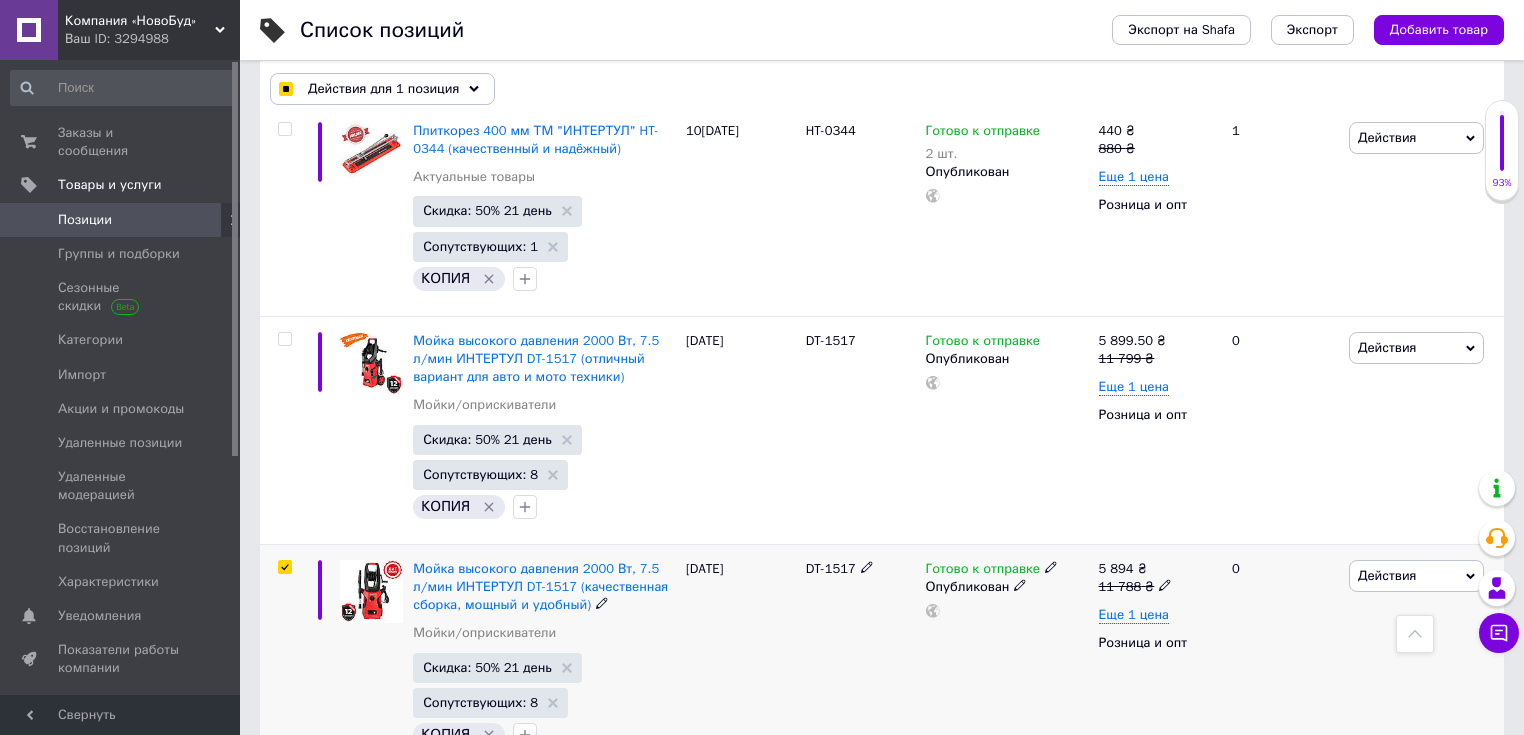 checkbox on "true" 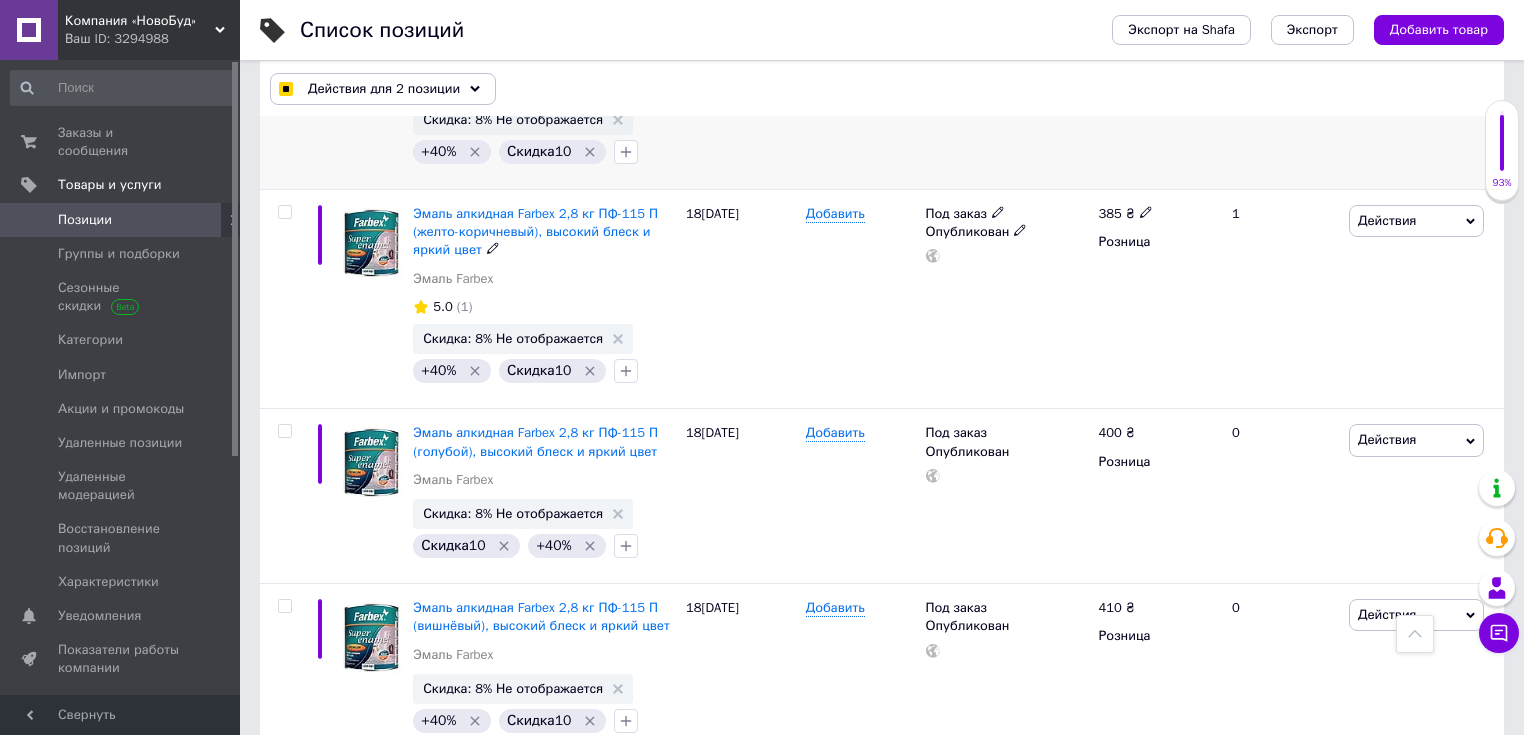 scroll, scrollTop: 6386, scrollLeft: 0, axis: vertical 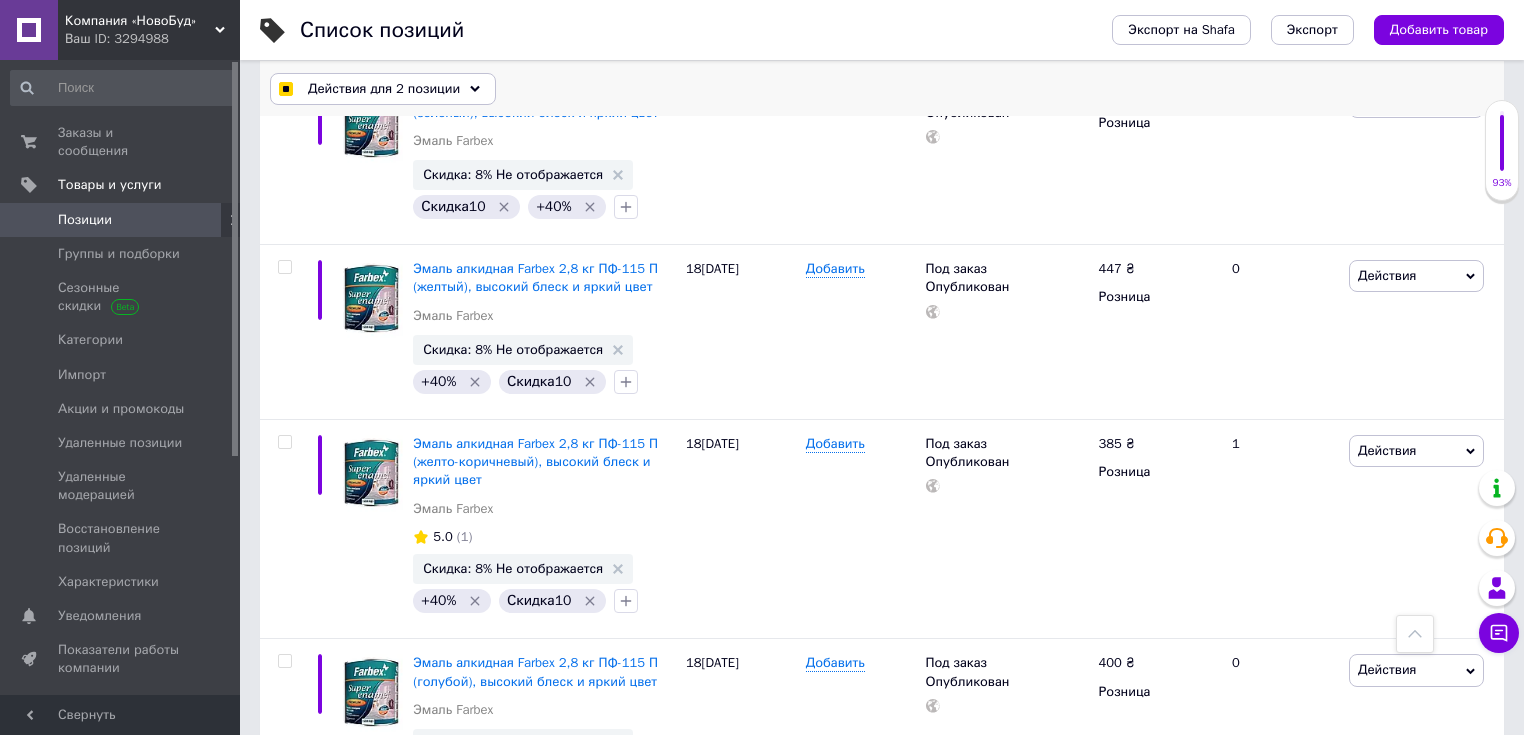 click on "Действия для 2 позиции" at bounding box center (383, 89) 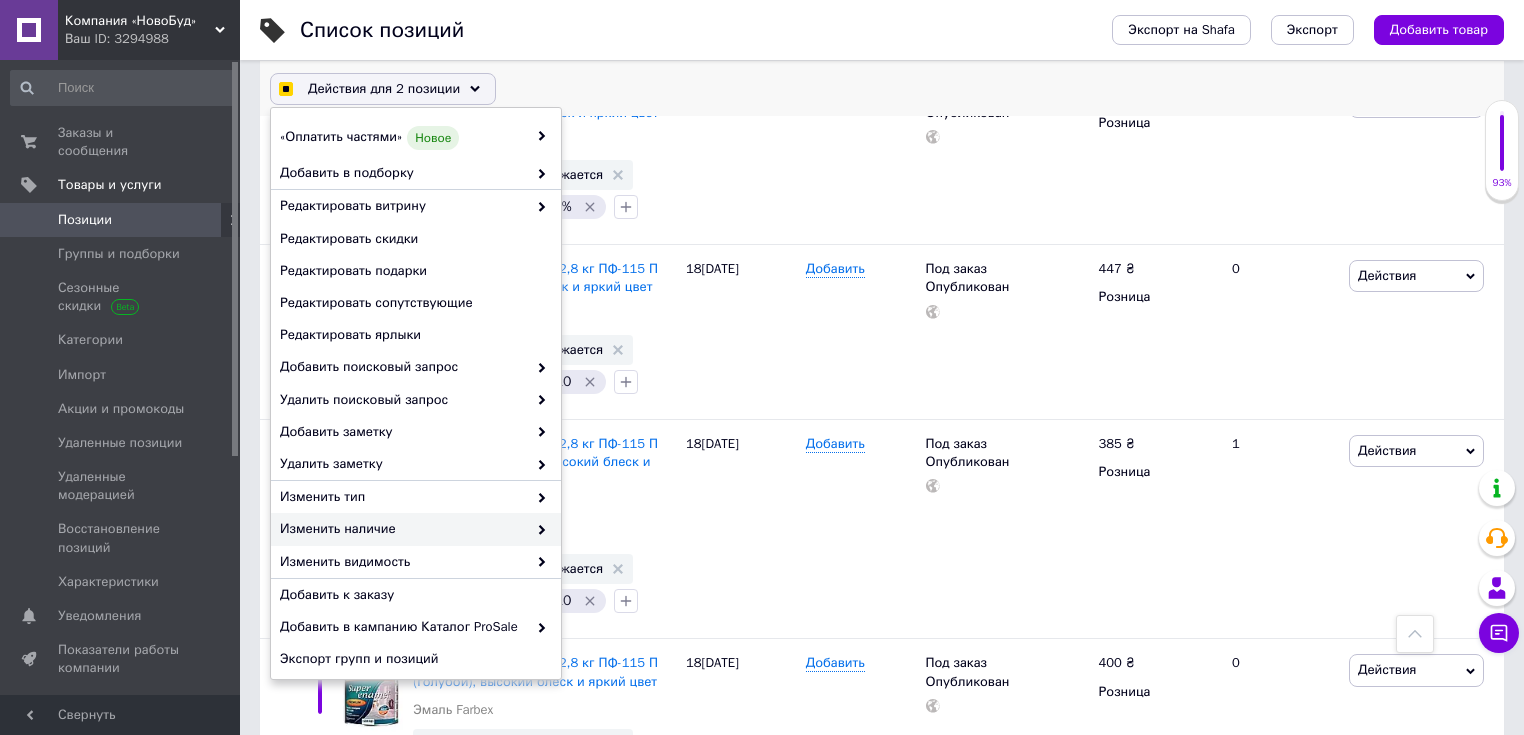 scroll, scrollTop: 165, scrollLeft: 0, axis: vertical 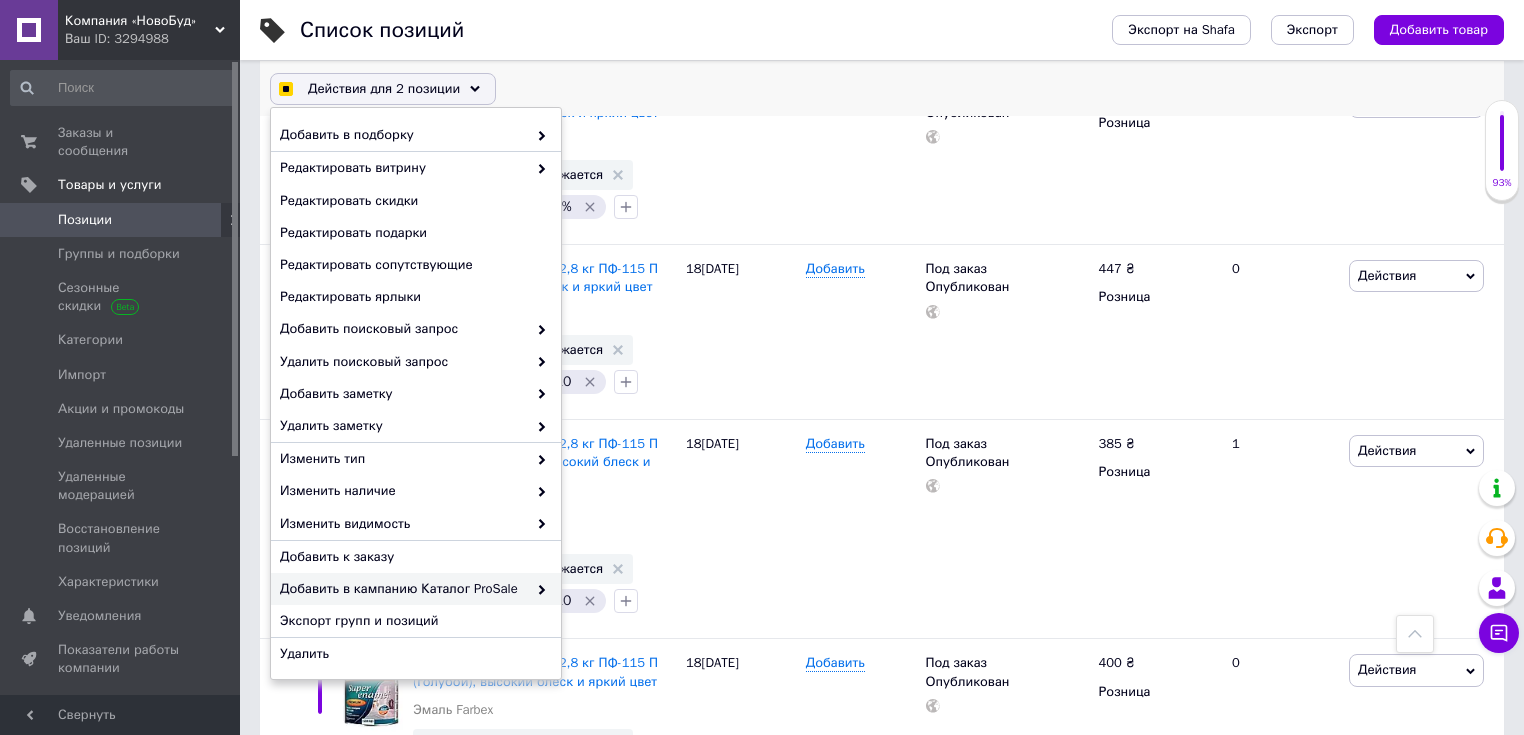 checkbox on "true" 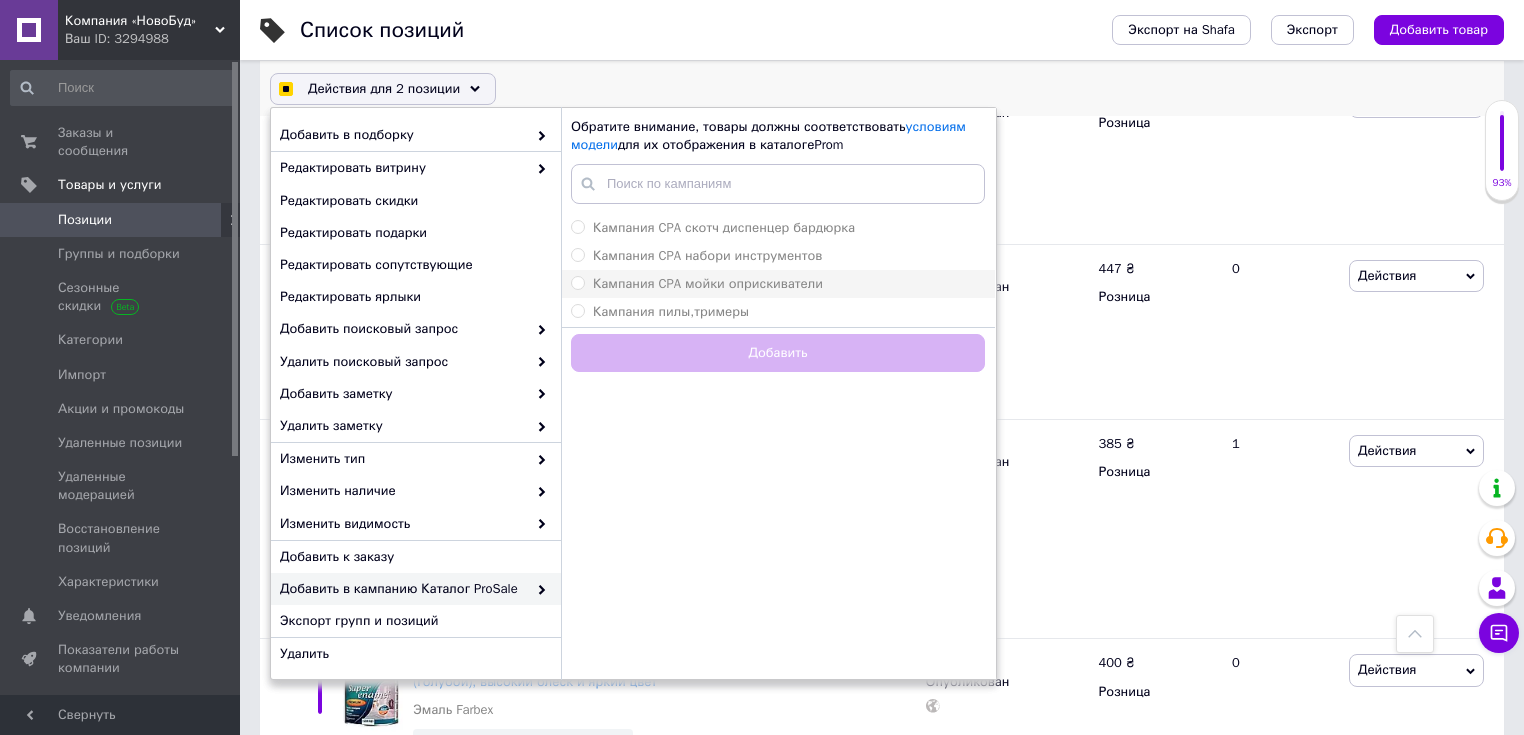 checkbox on "true" 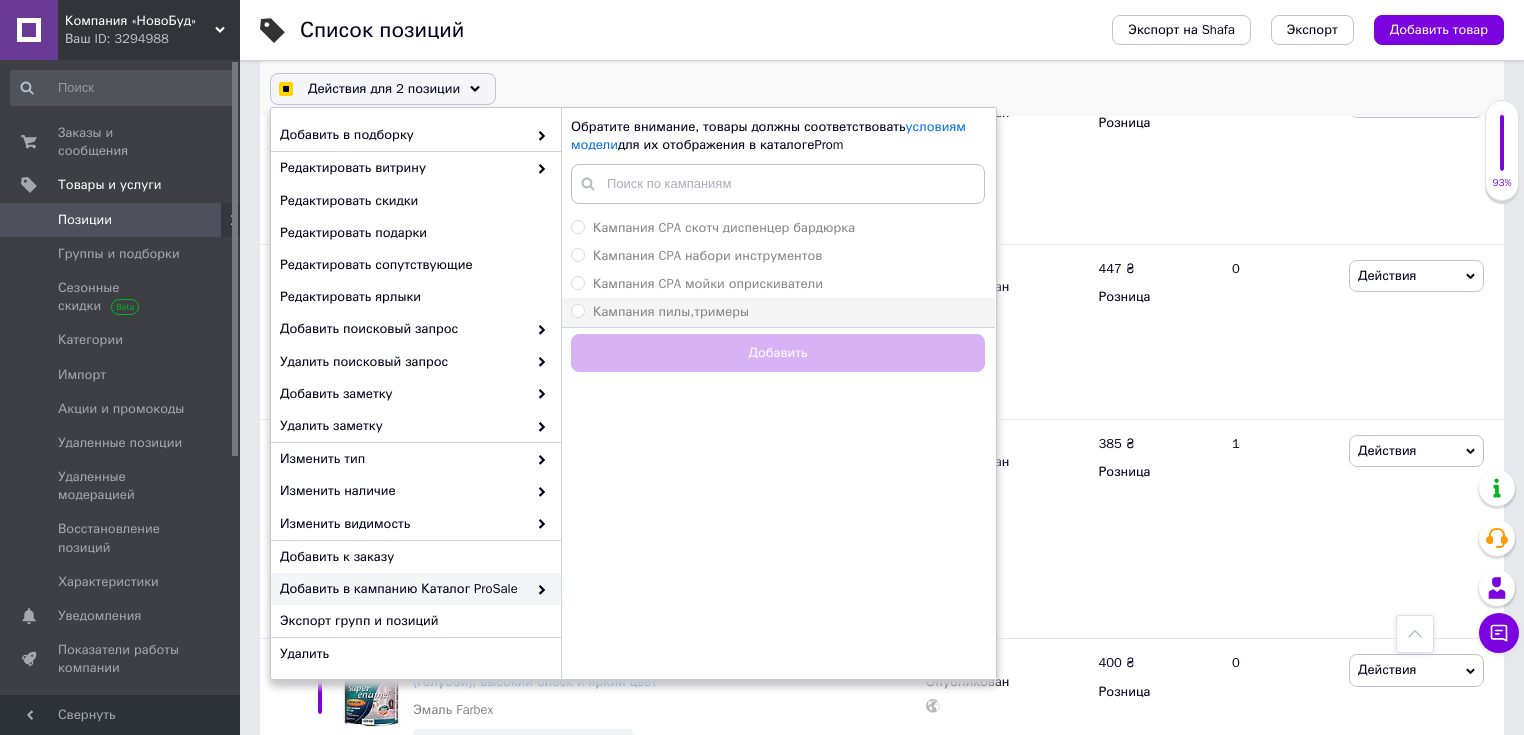 click on "Кампания пилы,тримеры" at bounding box center [671, 311] 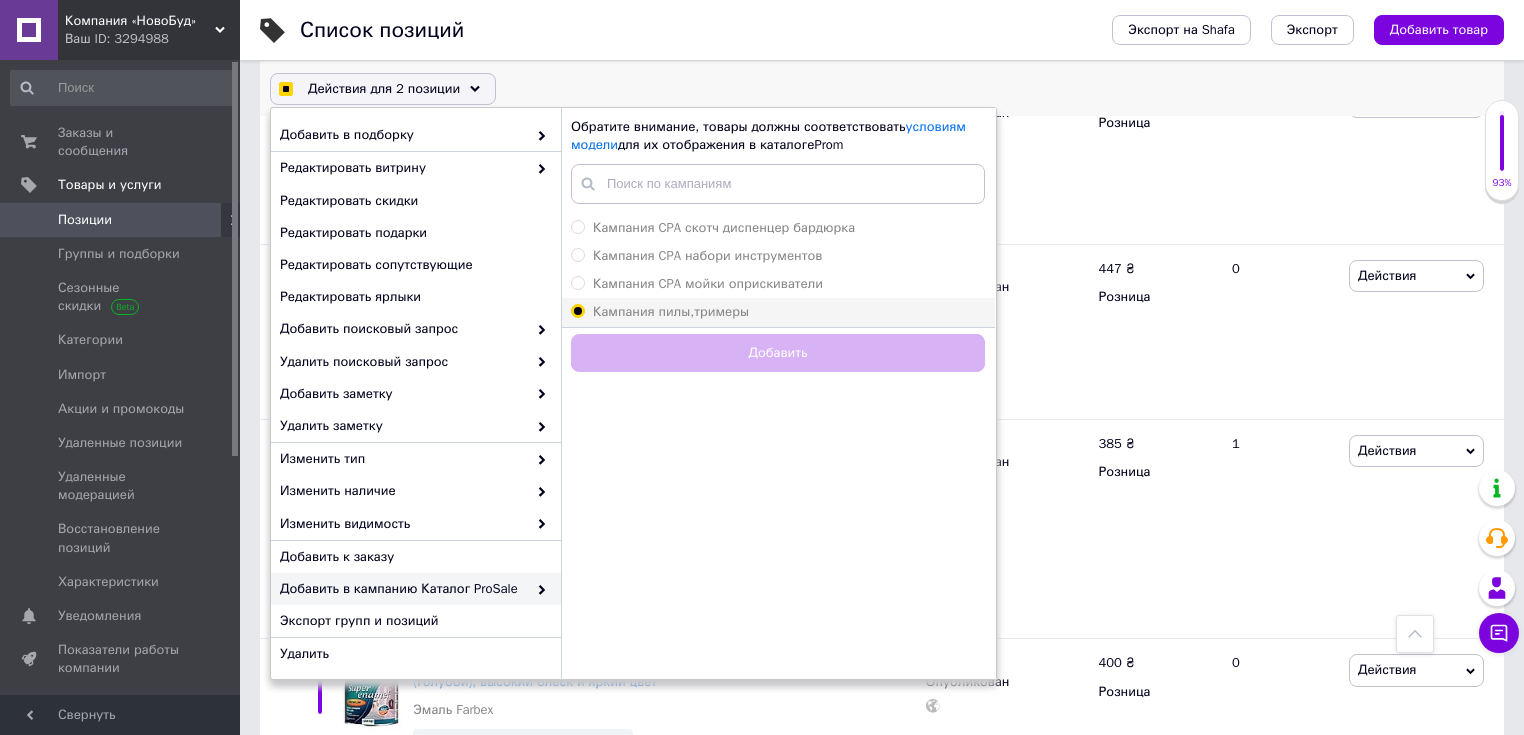 click on "Кампания пилы,тримеры" at bounding box center (577, 310) 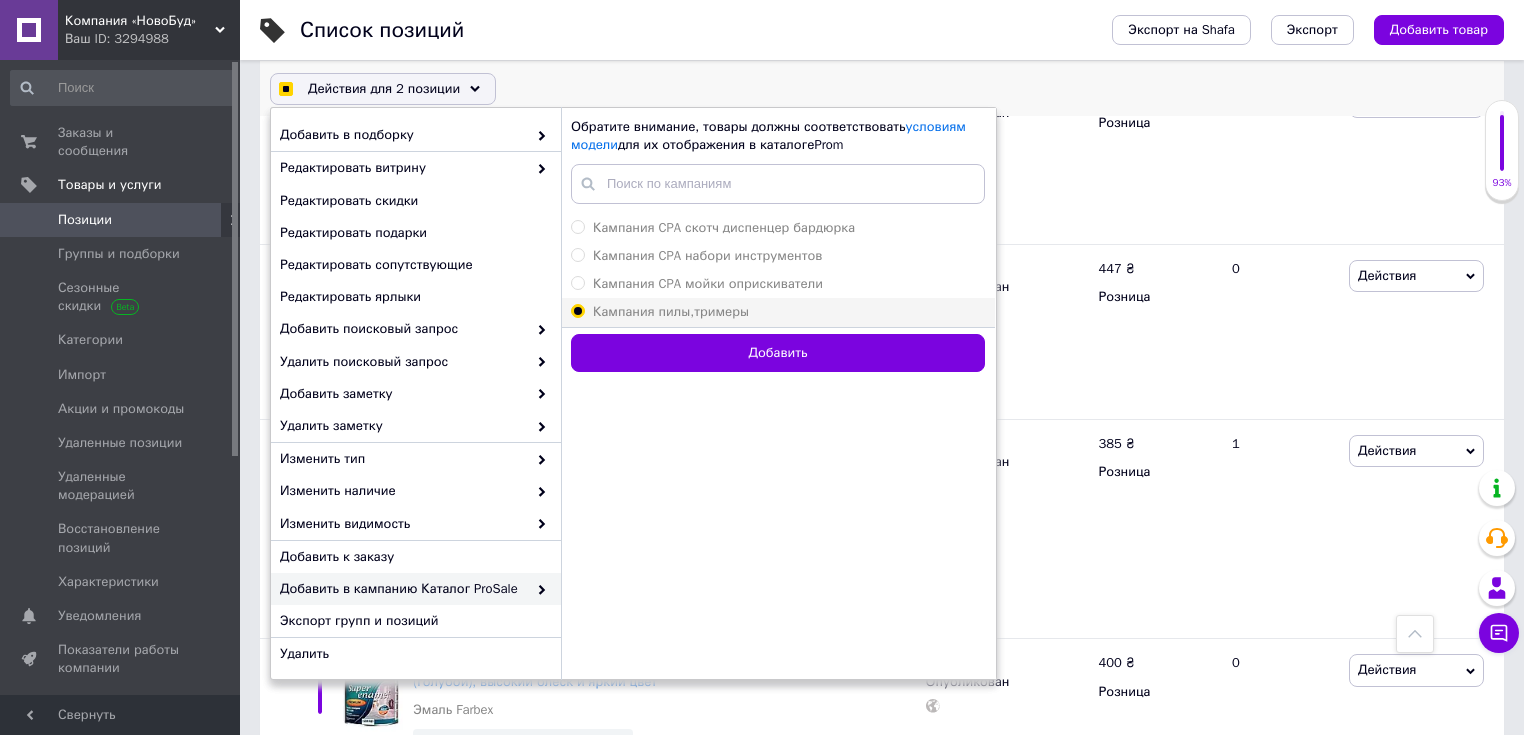 checkbox on "true" 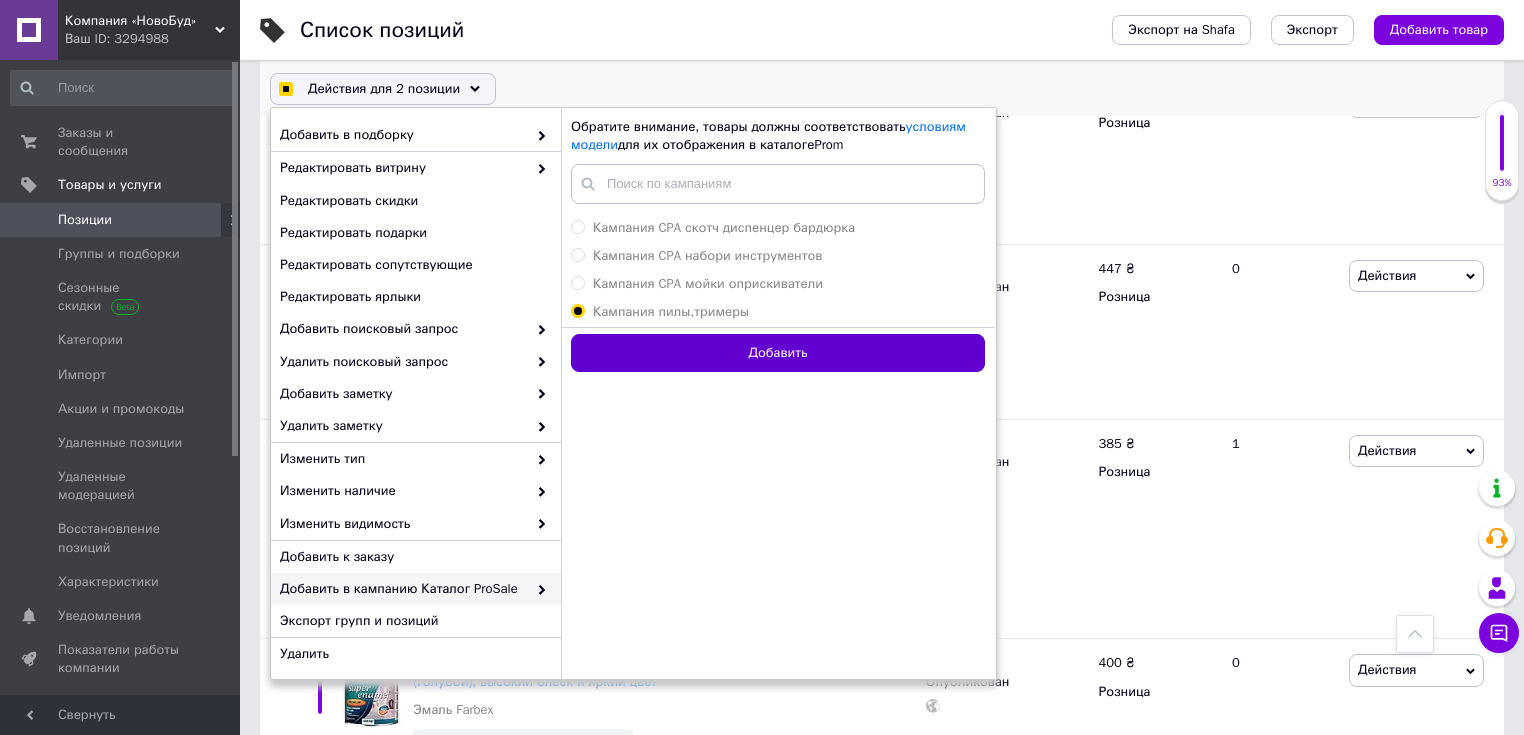 click on "Добавить" at bounding box center (778, 353) 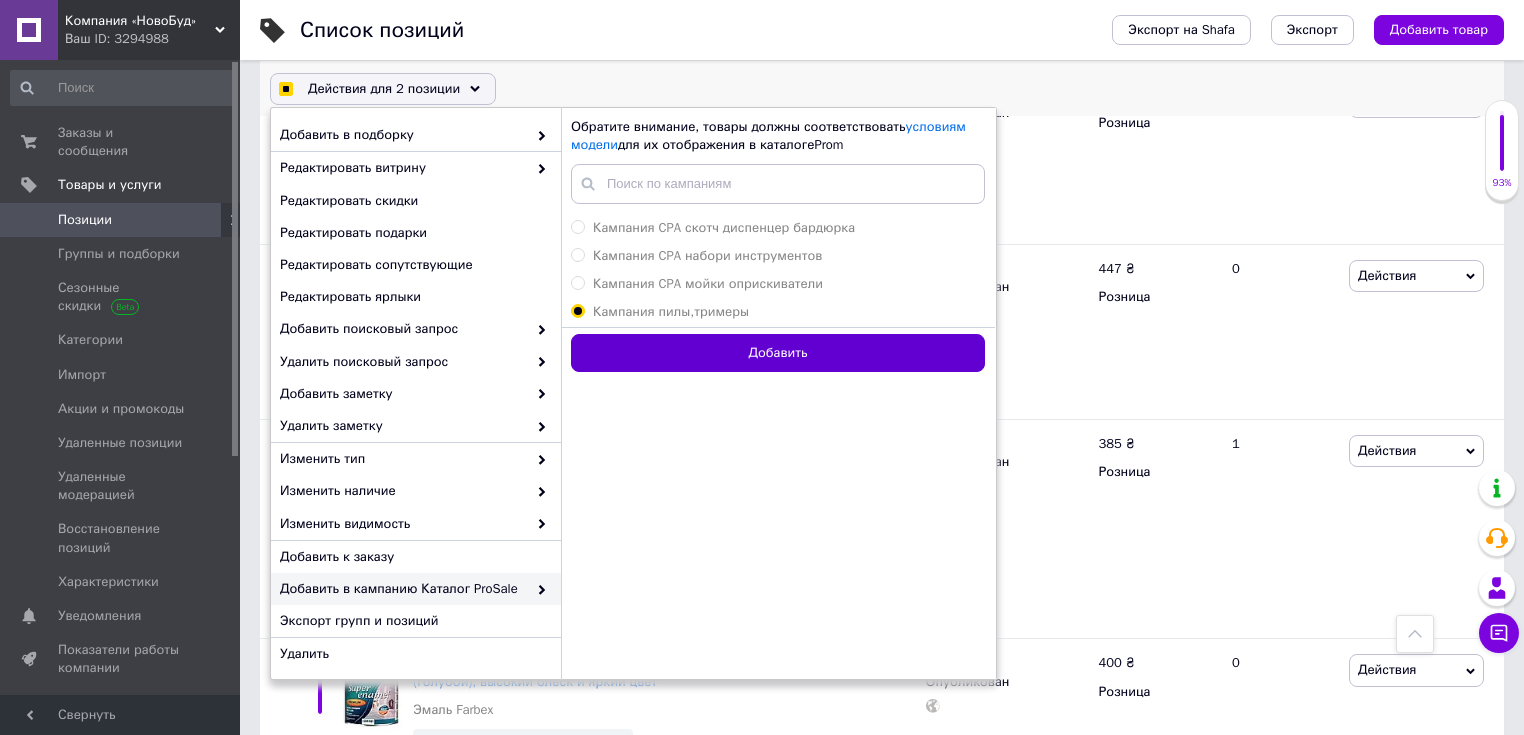 checkbox on "true" 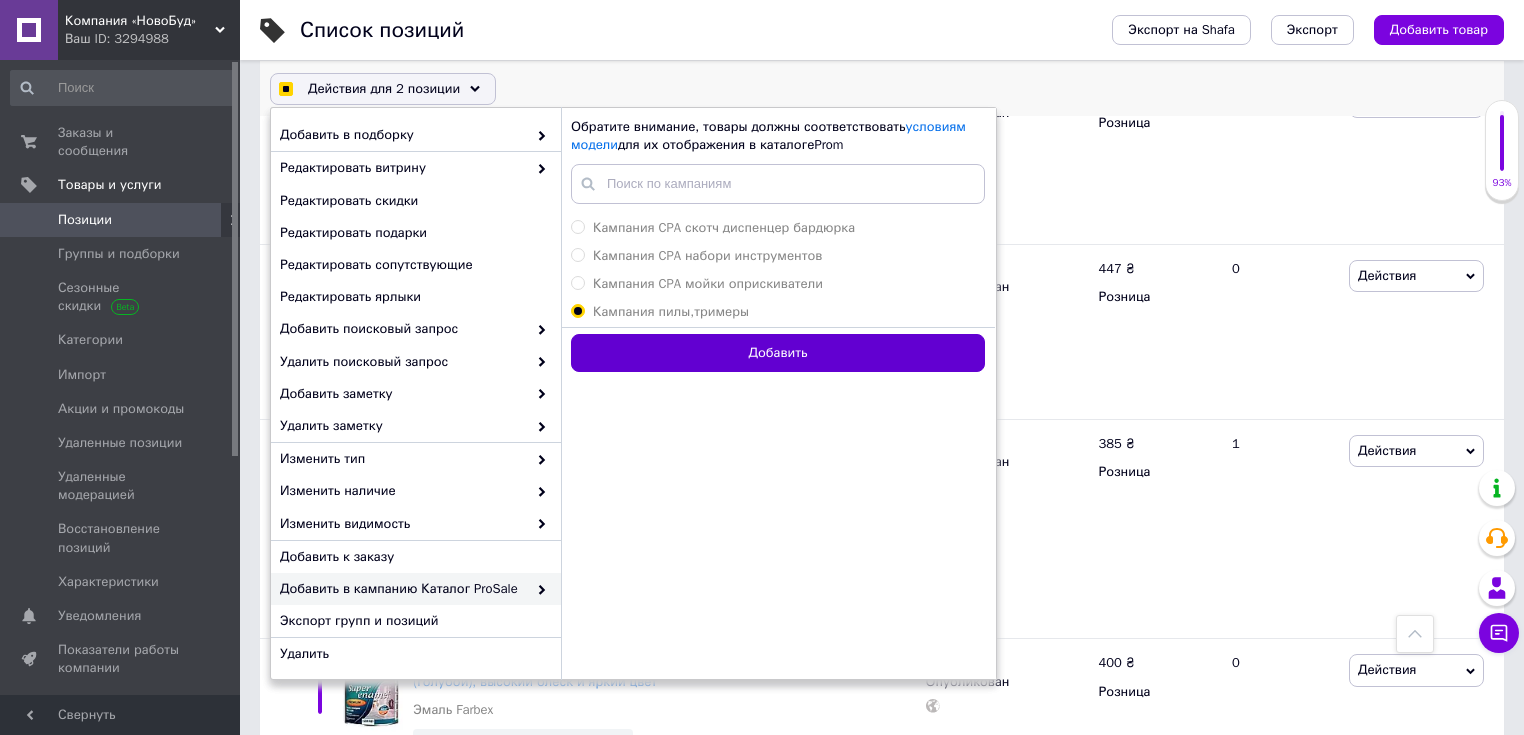radio on "false" 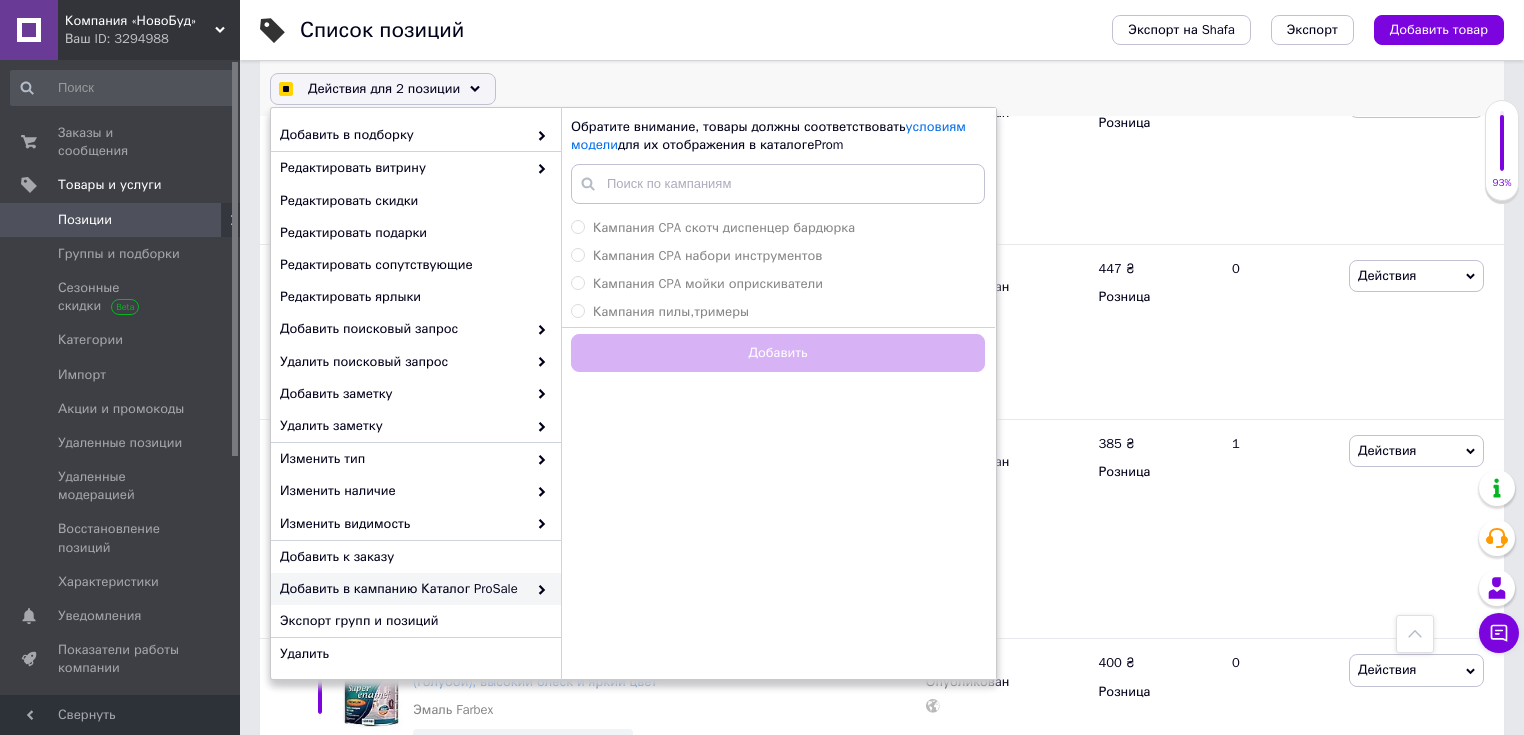 checkbox on "true" 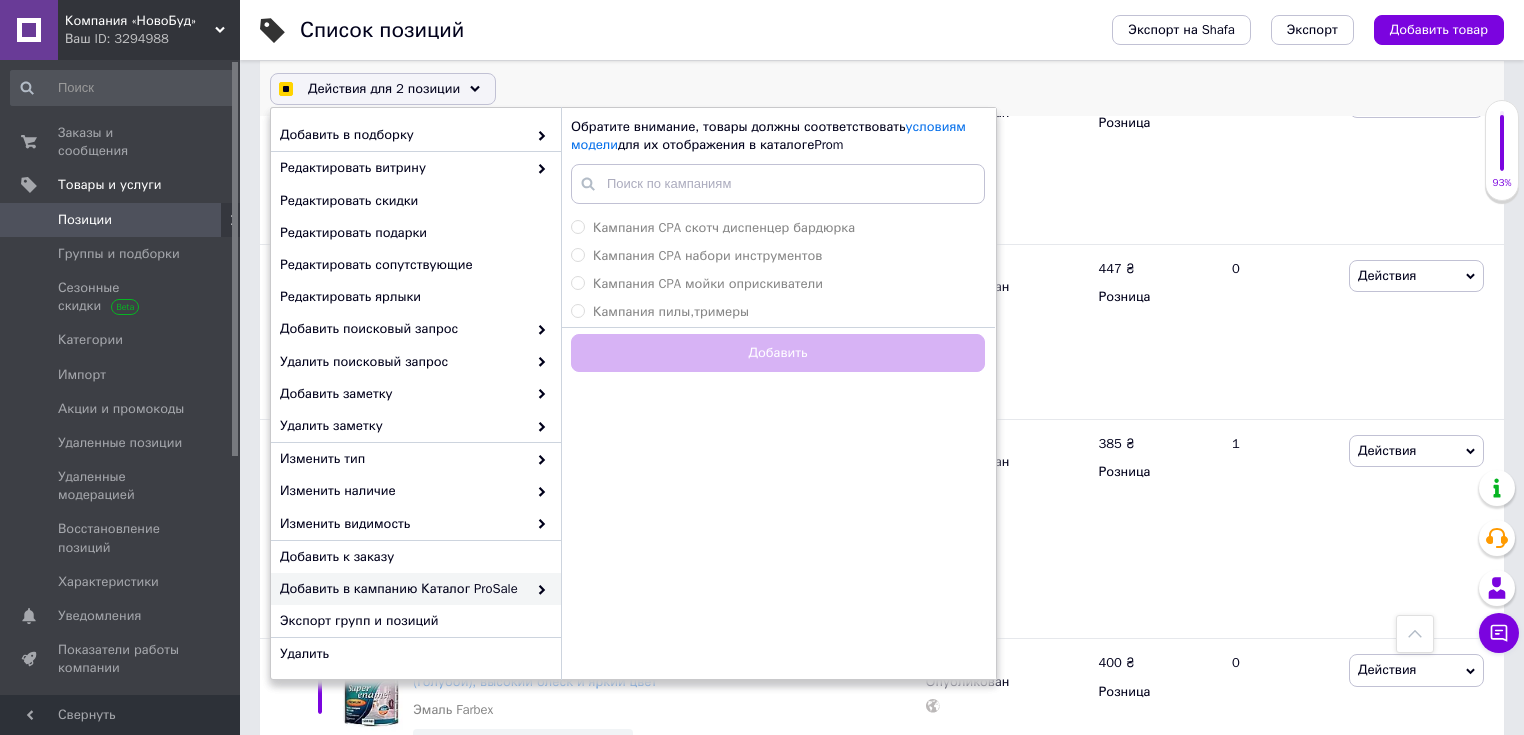 checkbox on "false" 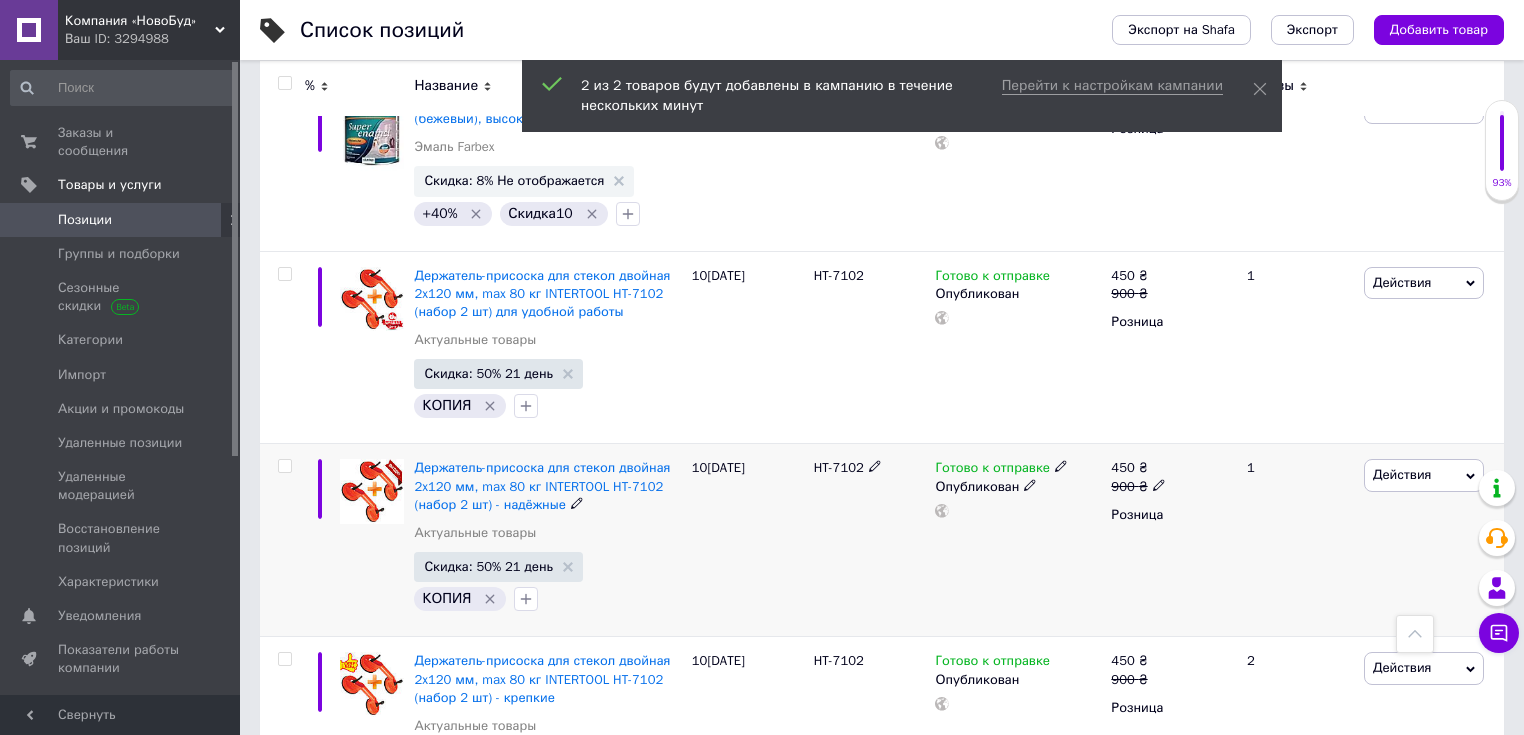 scroll, scrollTop: 8190, scrollLeft: 0, axis: vertical 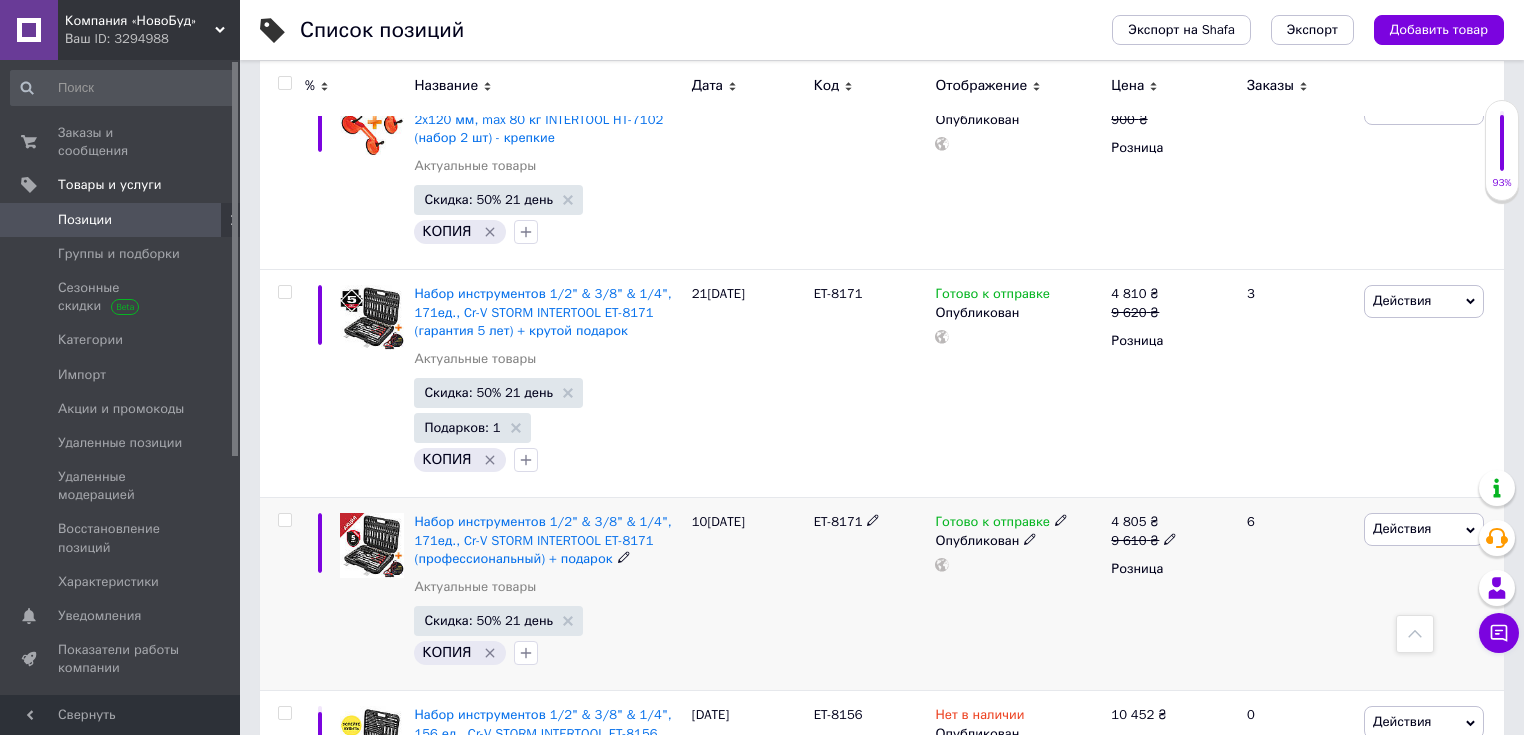 click at bounding box center (284, 520) 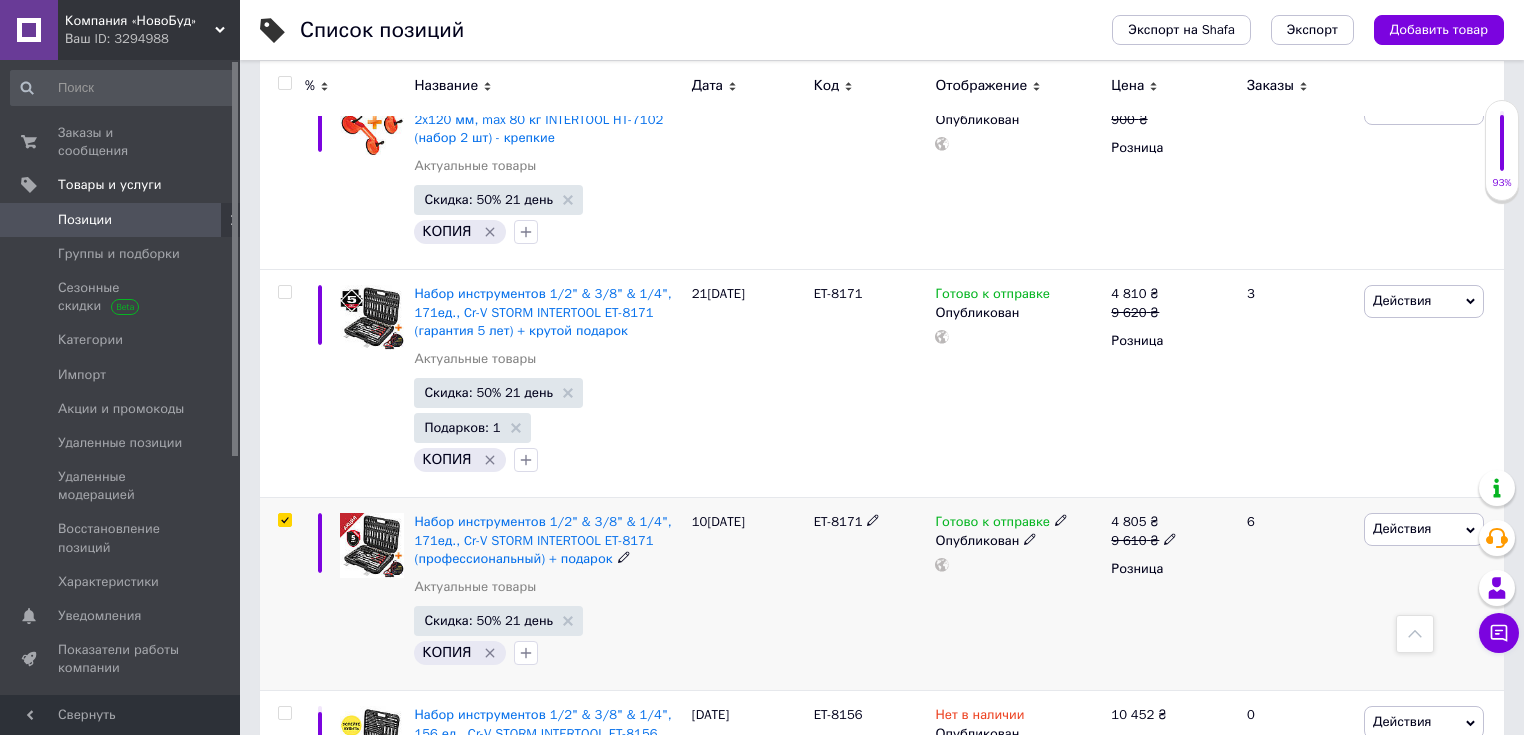 checkbox on "true" 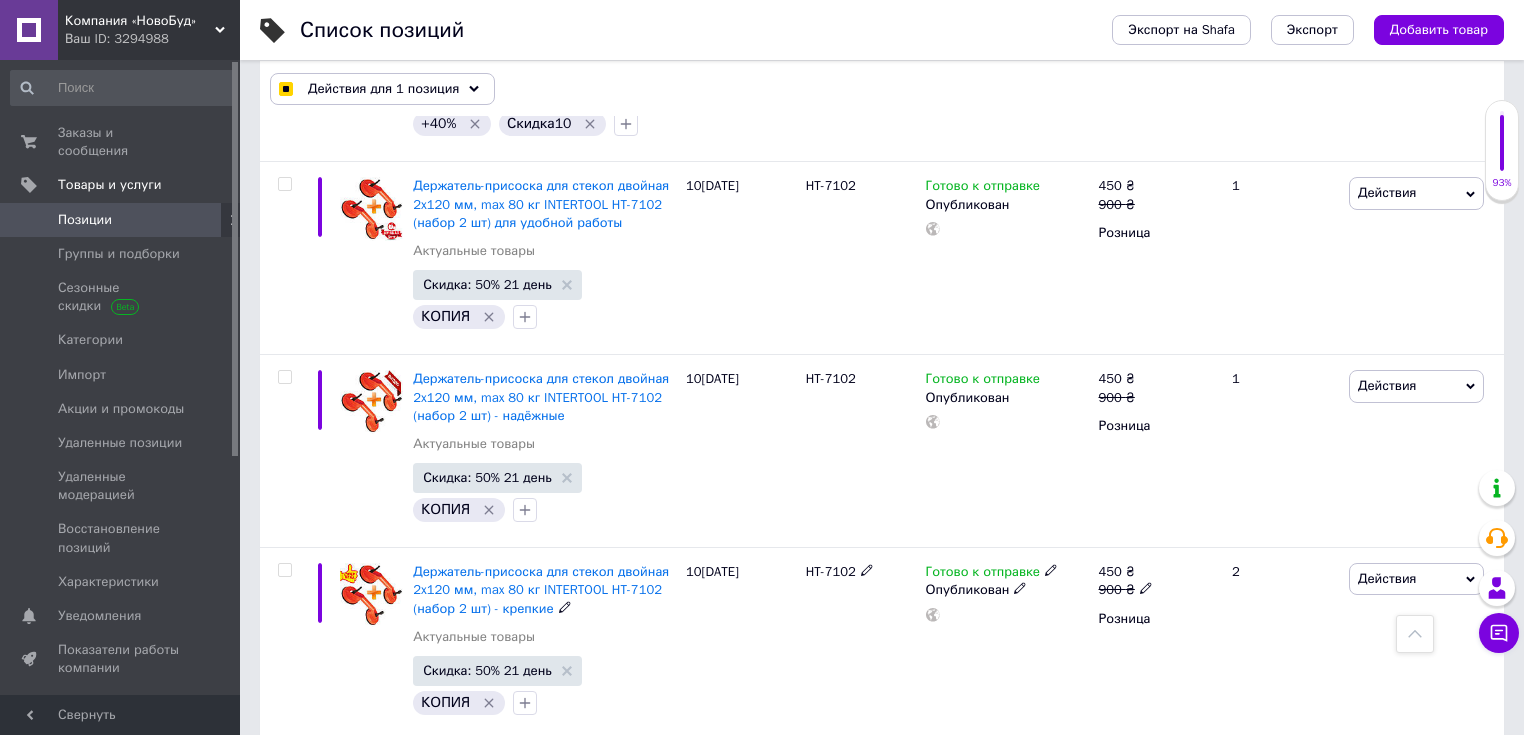 scroll, scrollTop: 7746, scrollLeft: 0, axis: vertical 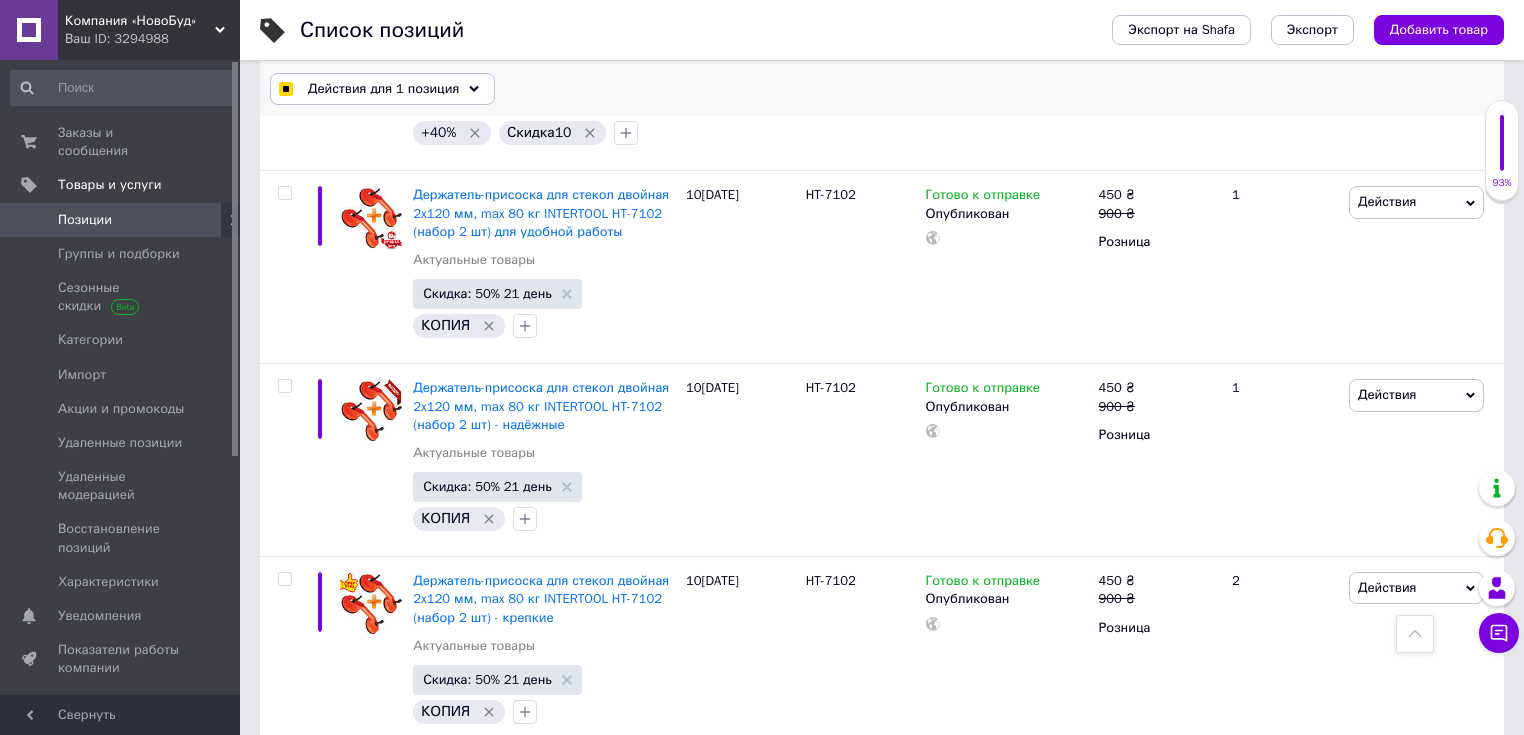 click on "Действия для 1 позиция" at bounding box center [383, 89] 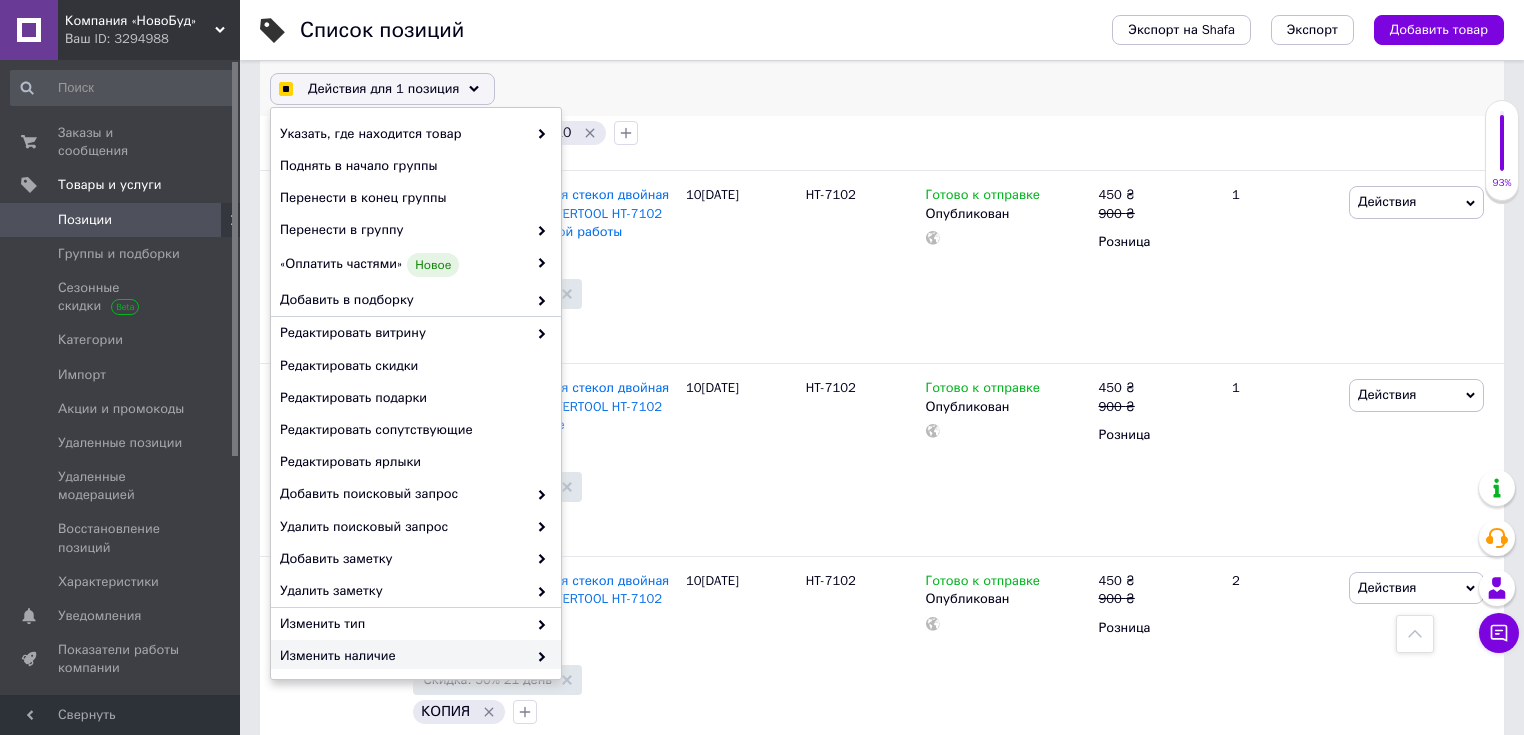 checkbox on "true" 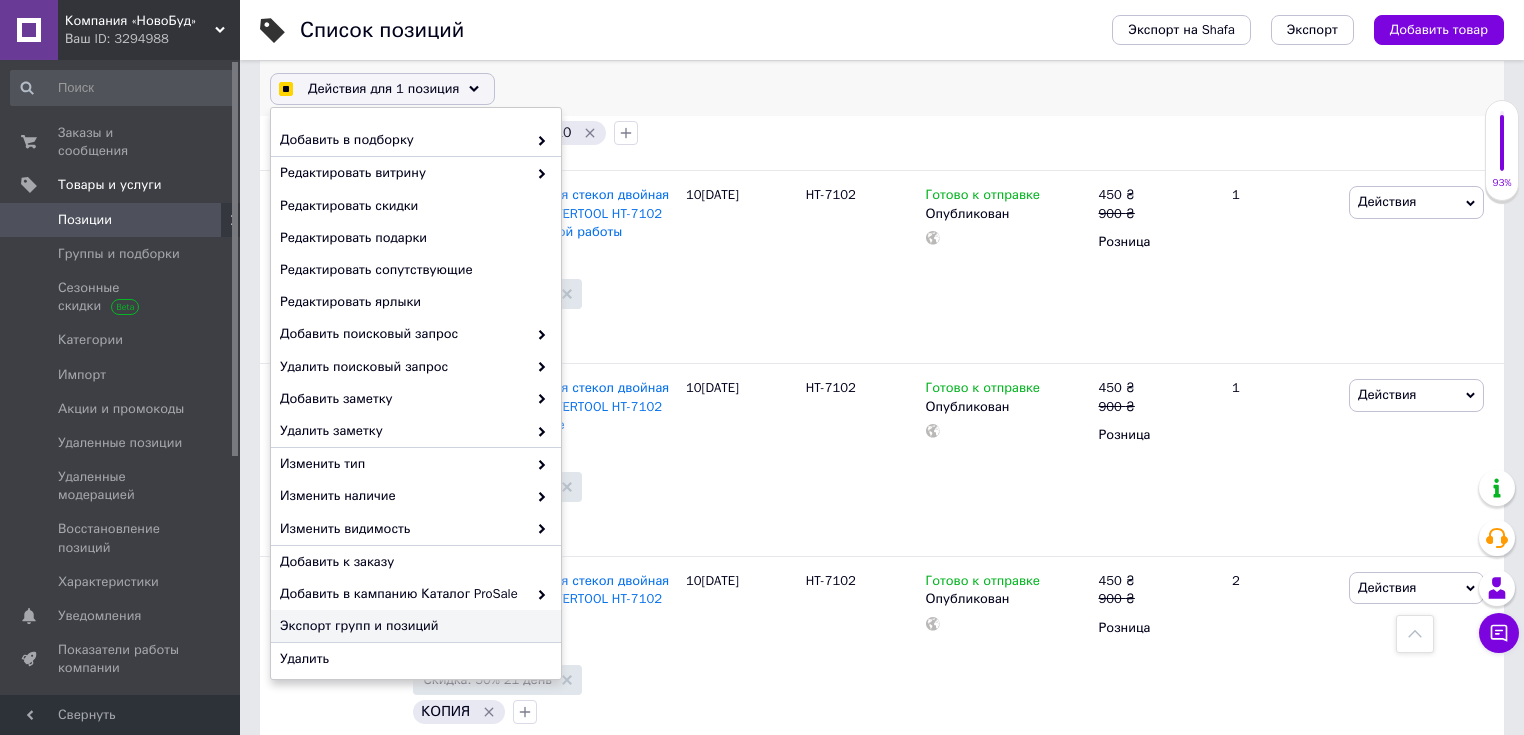 checkbox on "true" 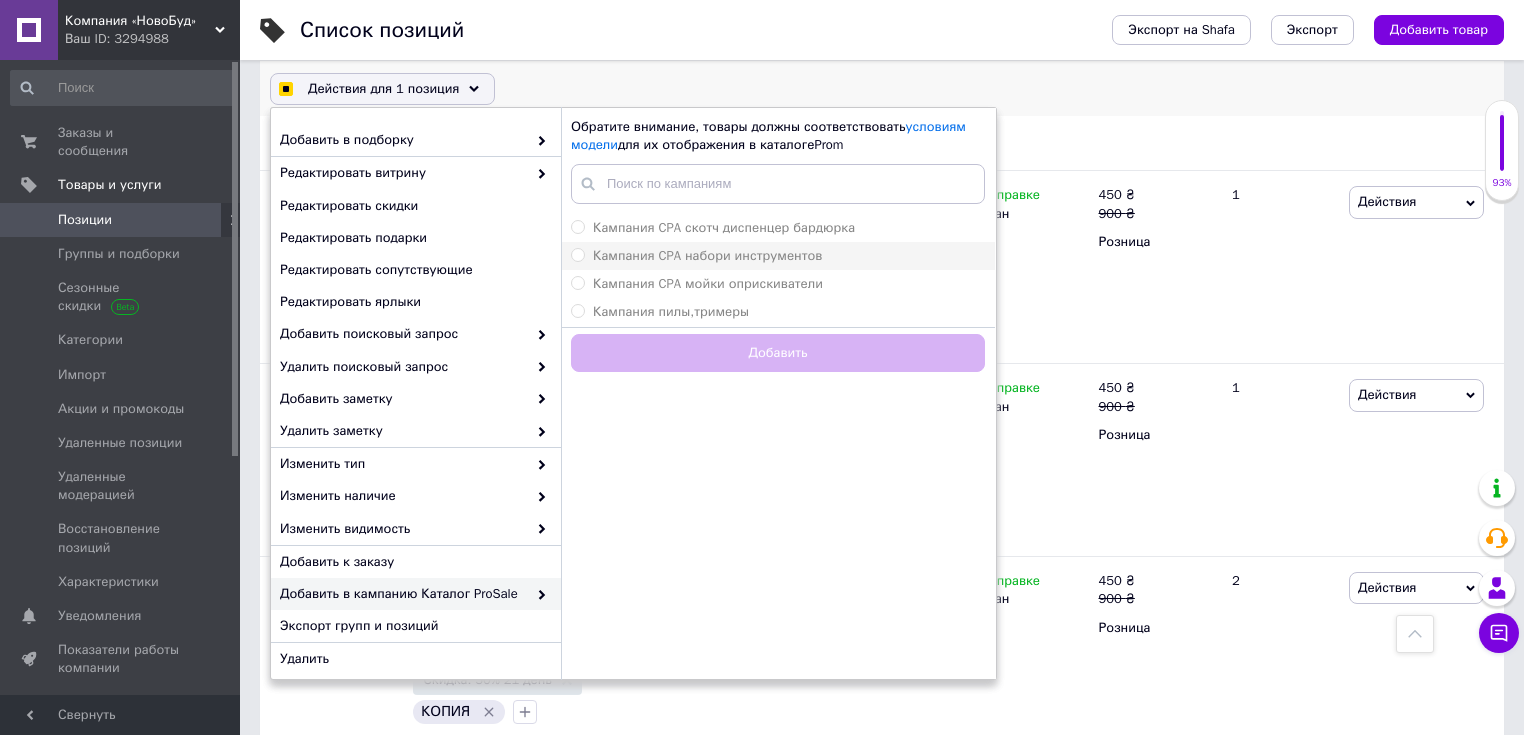 checkbox on "true" 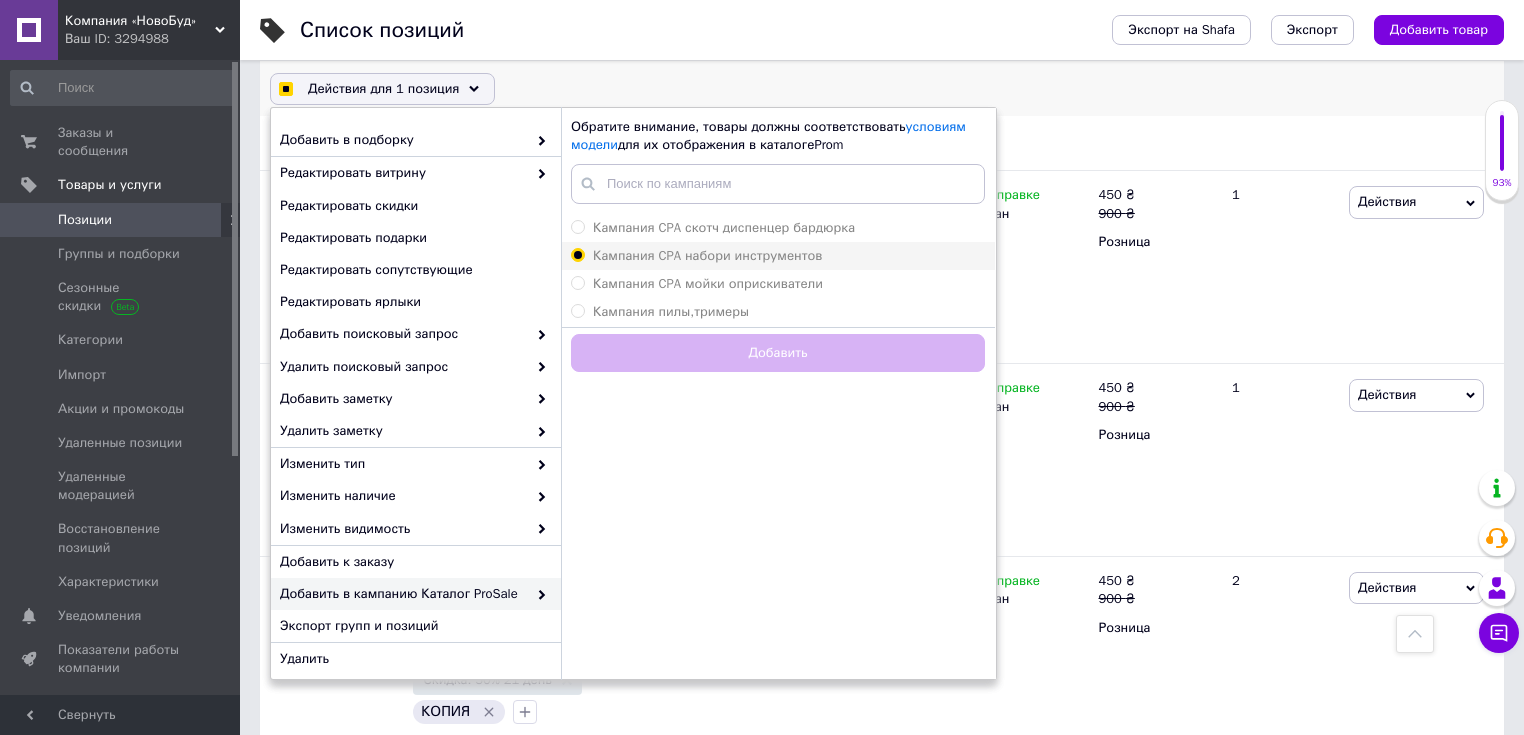 click on "Кампания CPA набори инструментов" at bounding box center (577, 254) 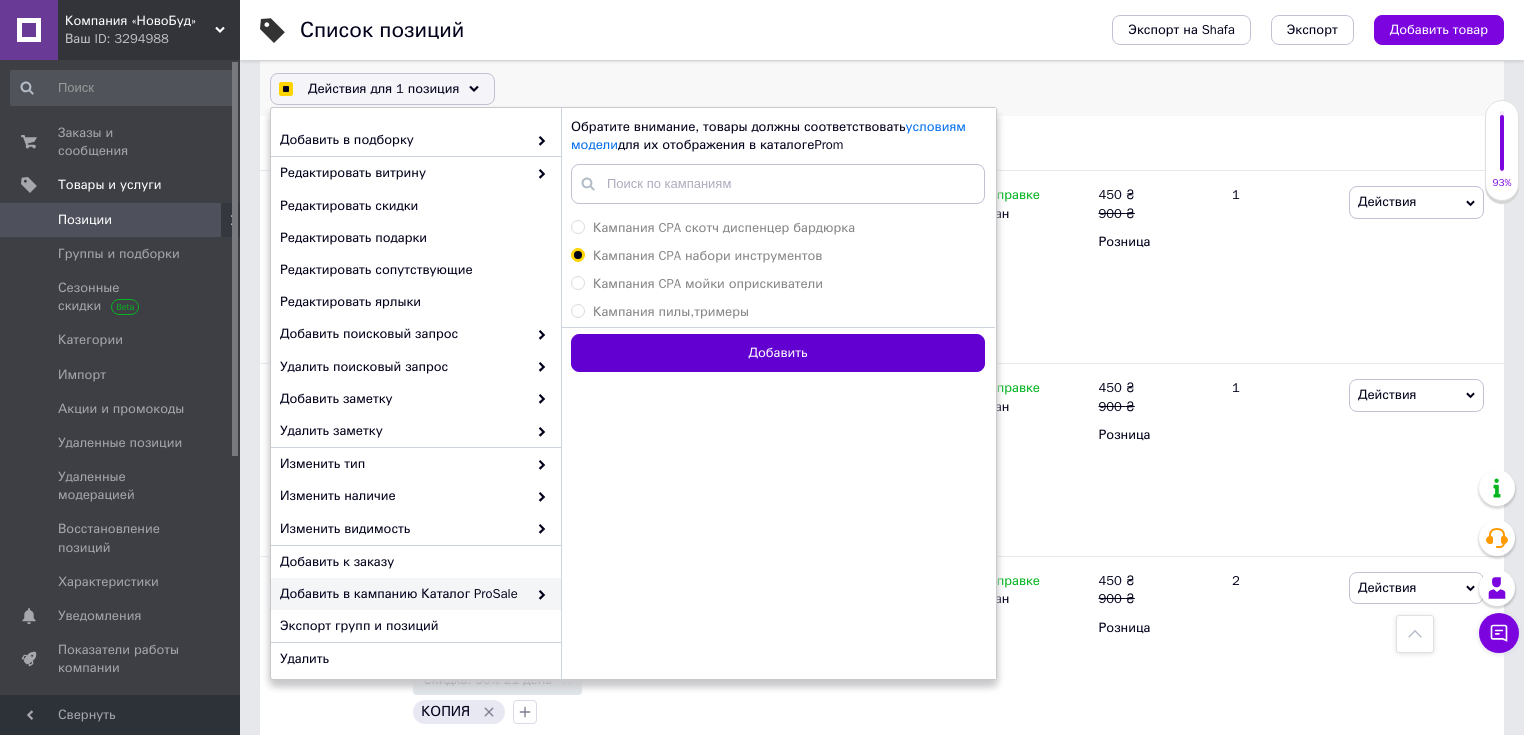 click on "Добавить" at bounding box center (778, 353) 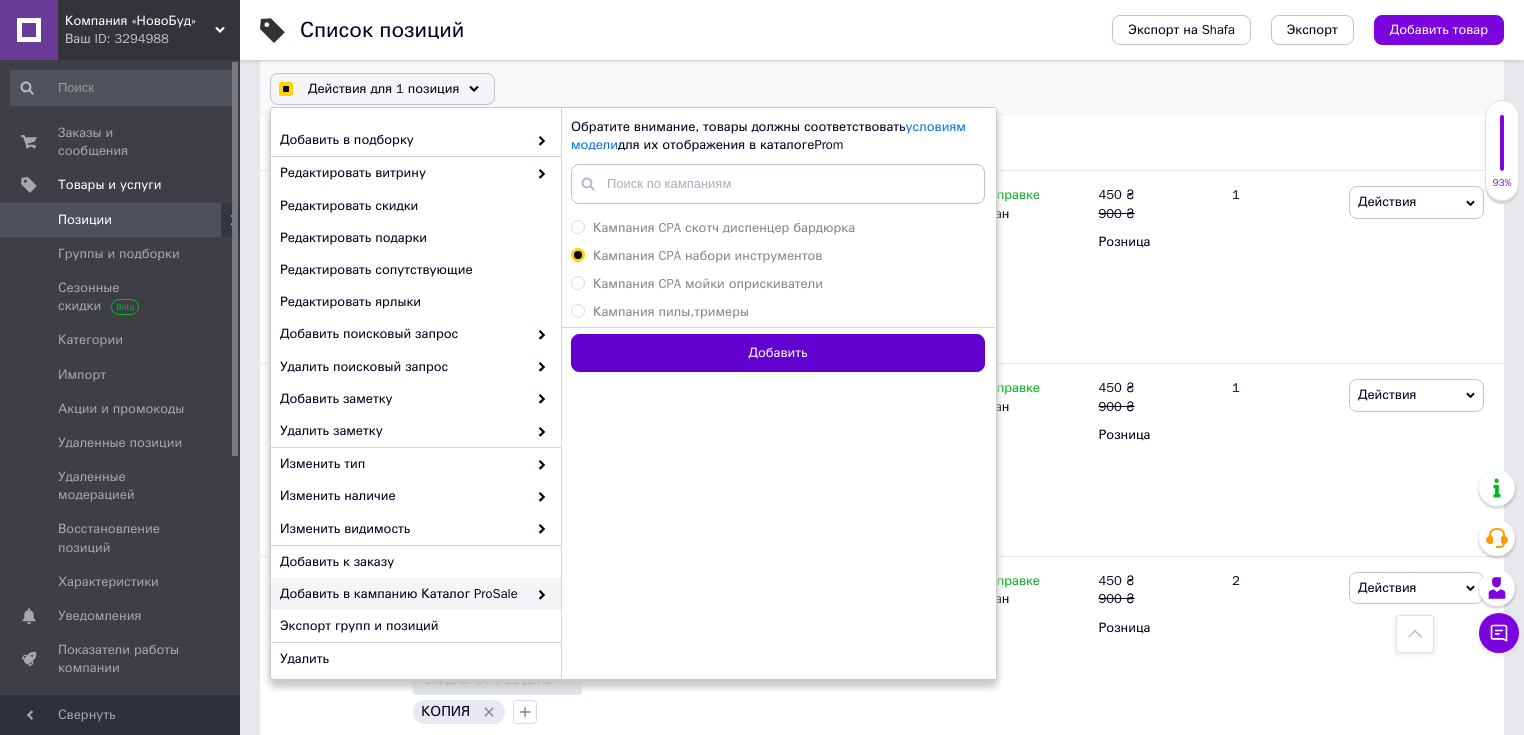 checkbox on "true" 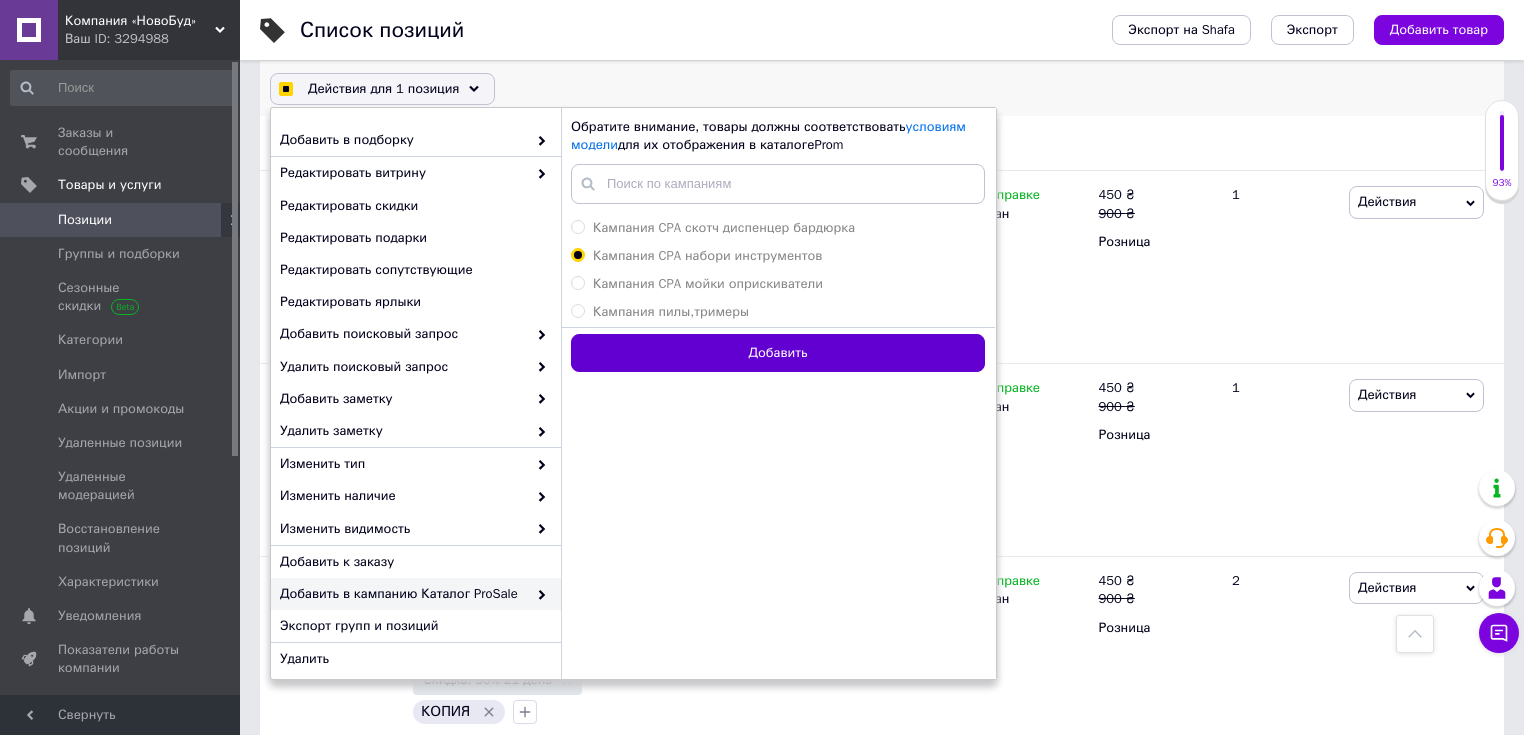 radio on "false" 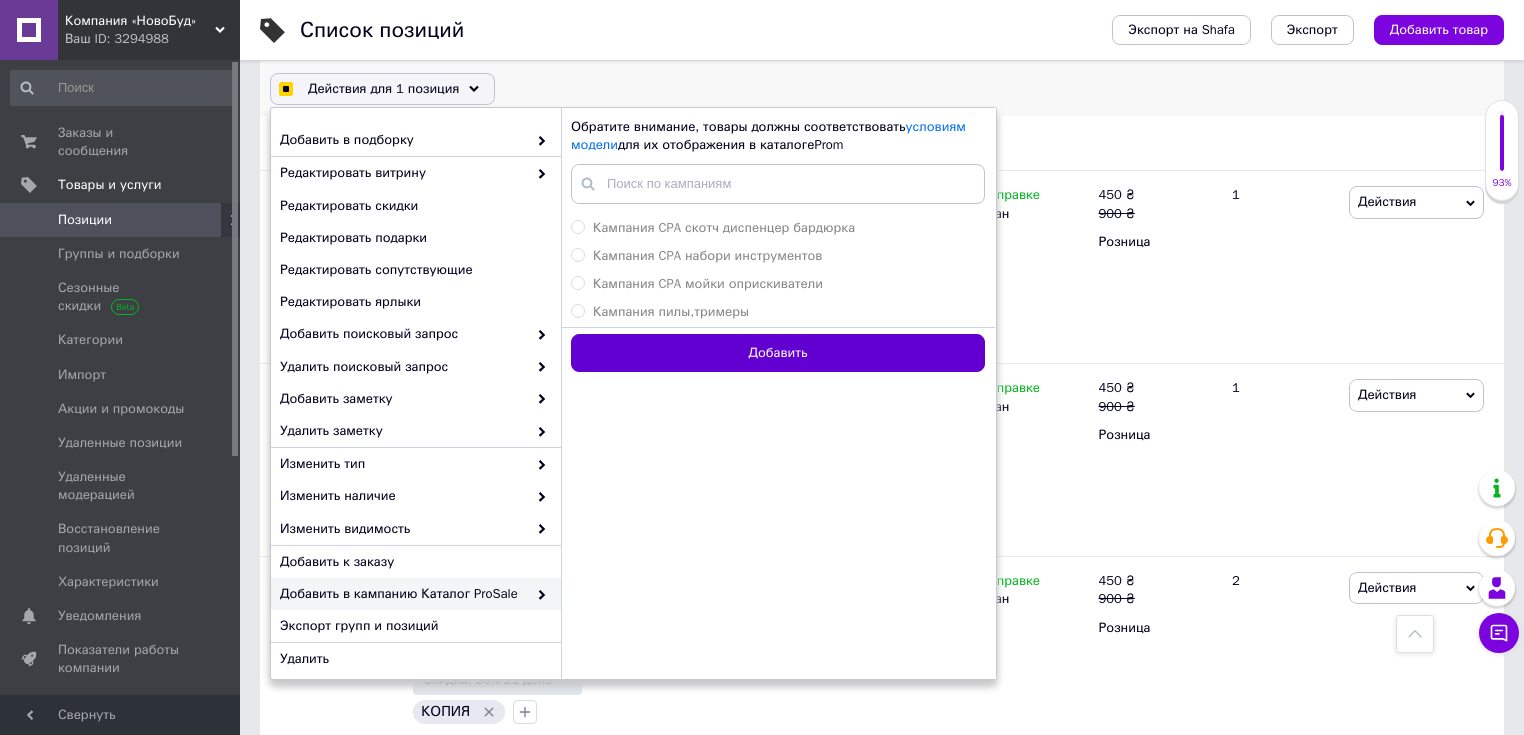 checkbox on "true" 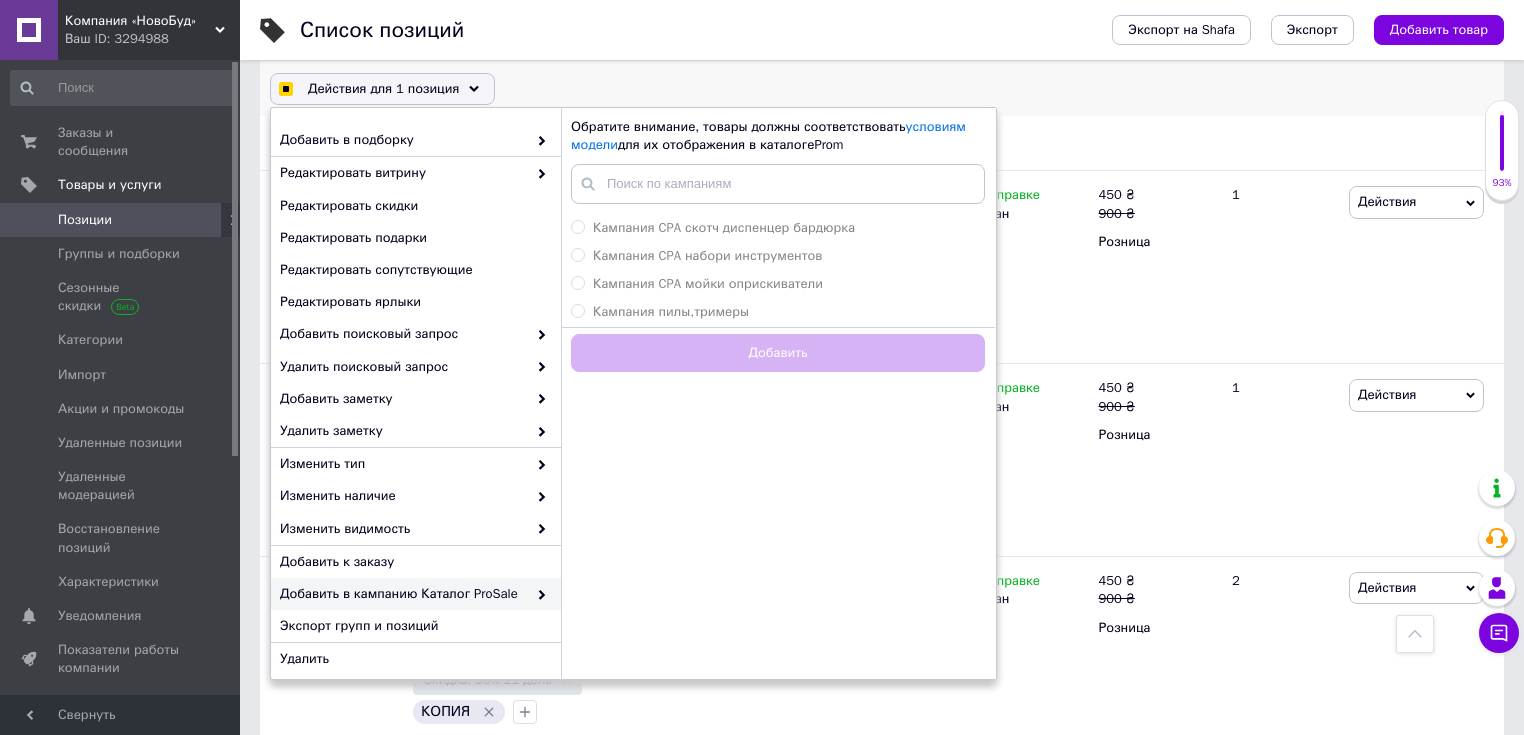 checkbox on "false" 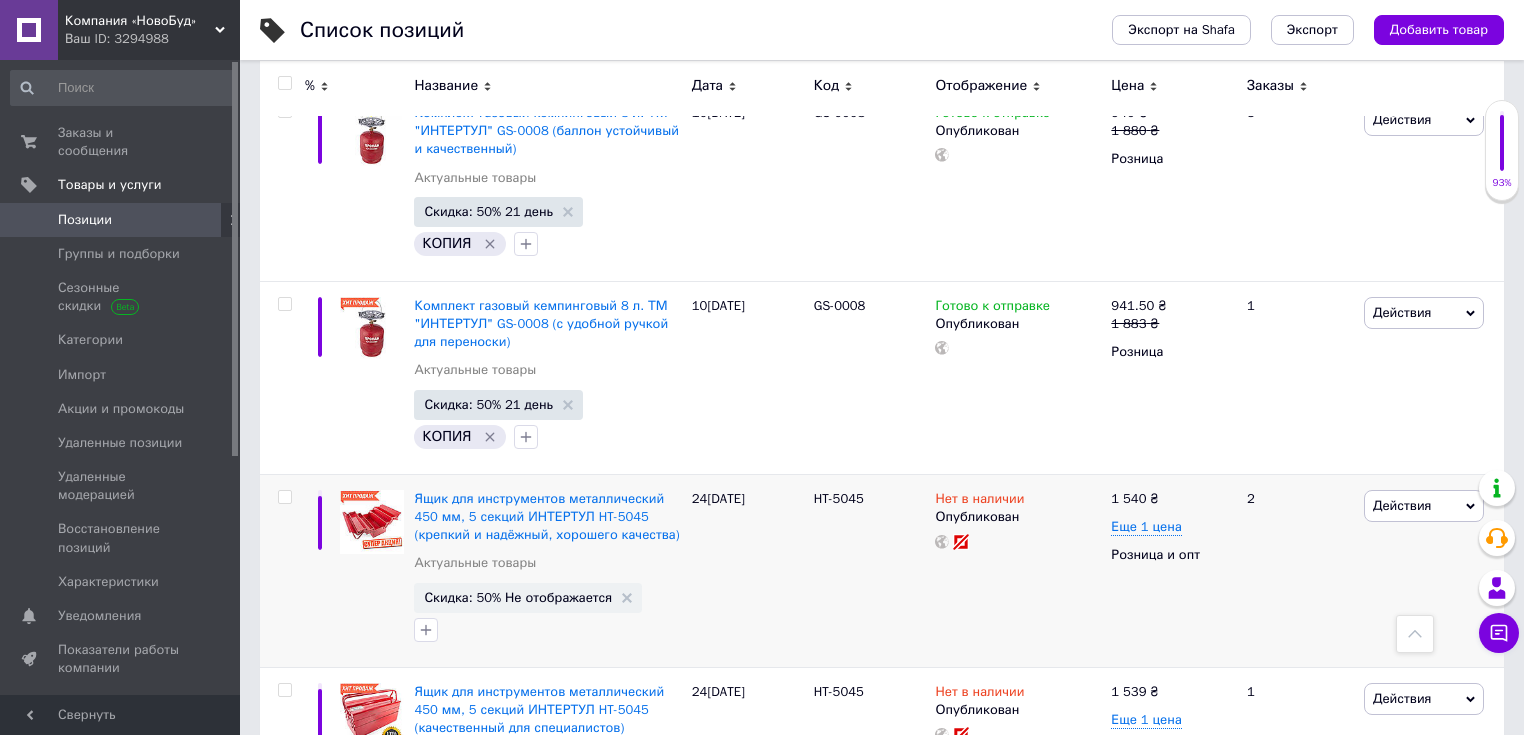 scroll, scrollTop: 10110, scrollLeft: 0, axis: vertical 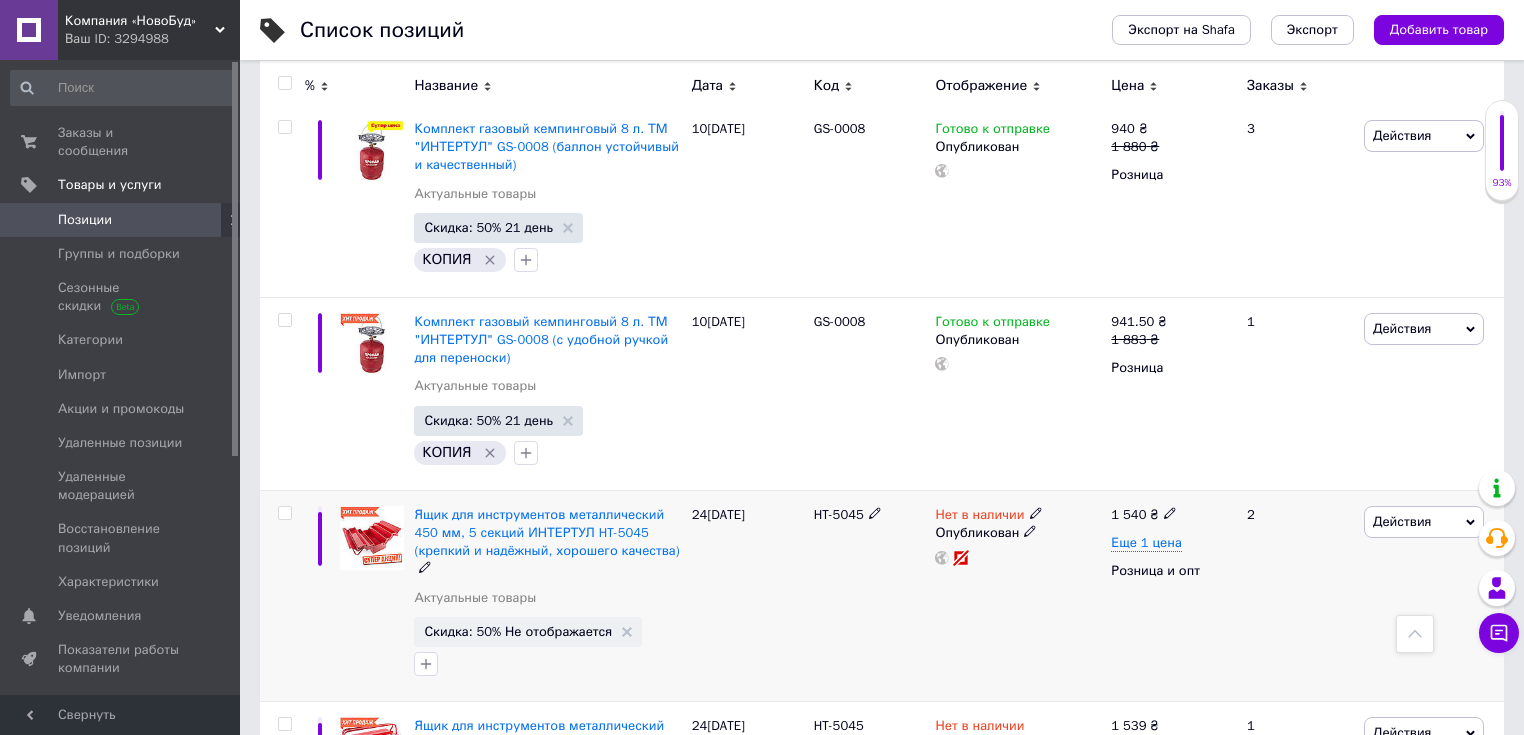 click 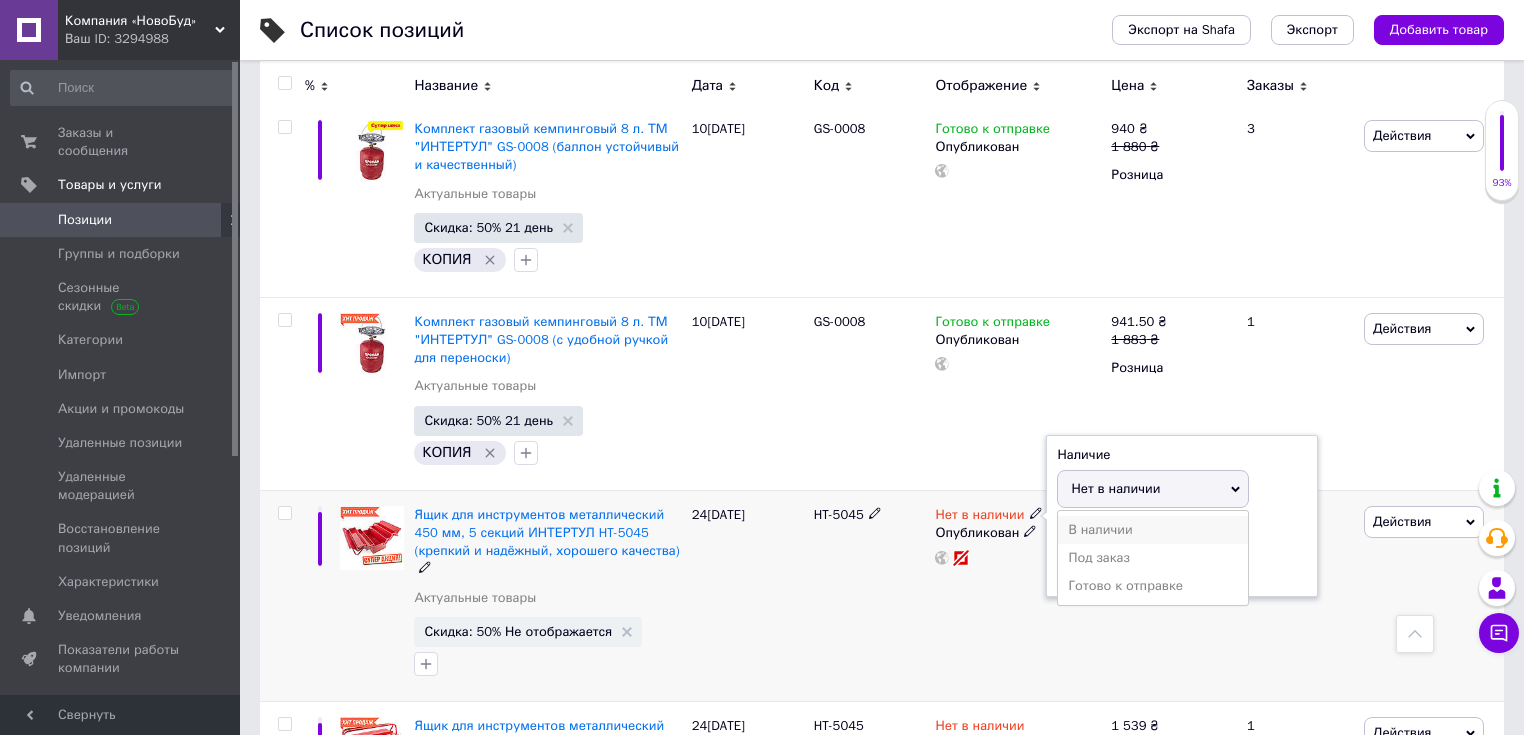 click on "В наличии" at bounding box center [1153, 530] 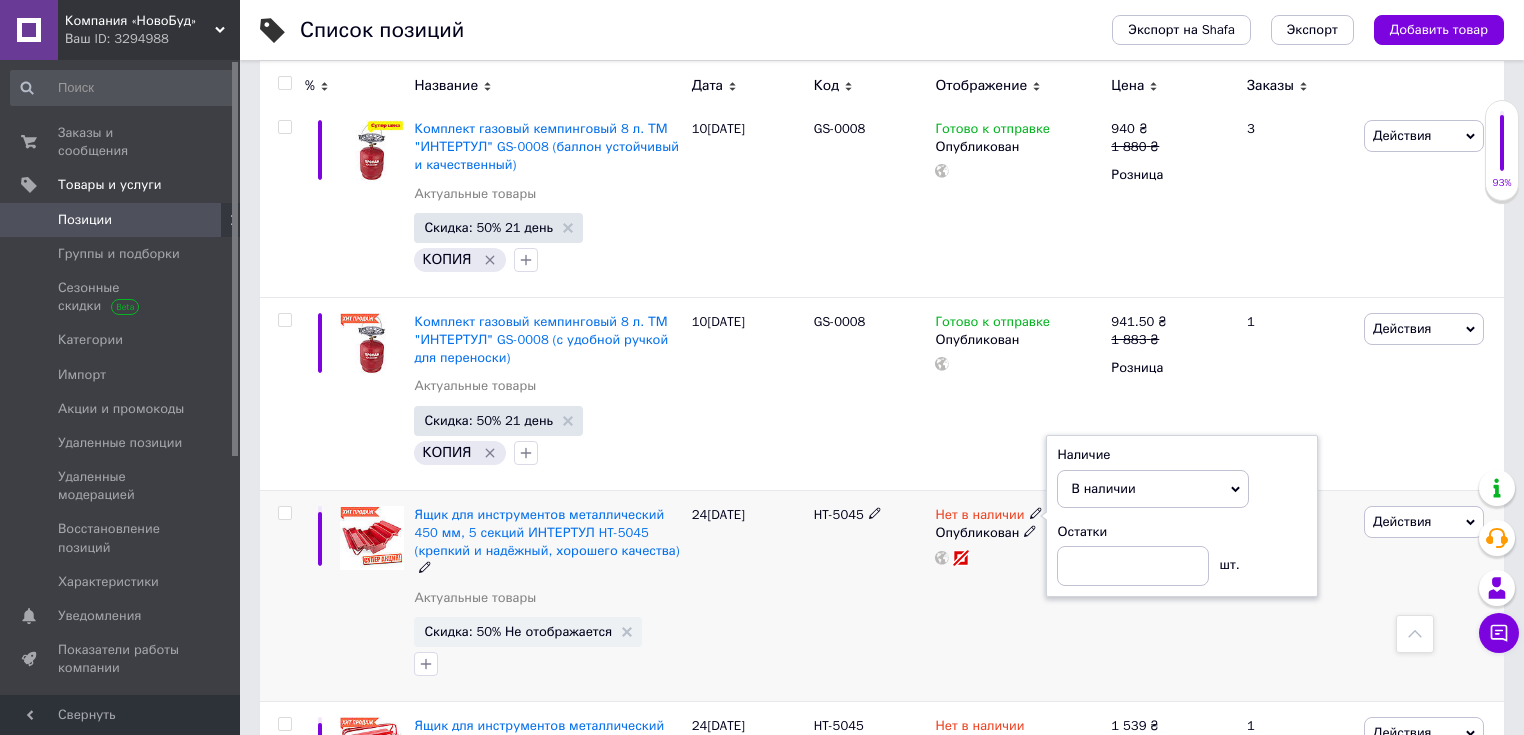 click on "Нет в наличии Наличие В наличии Нет в наличии Под заказ Готово к отправке Остатки шт. Опубликован" at bounding box center (1018, 595) 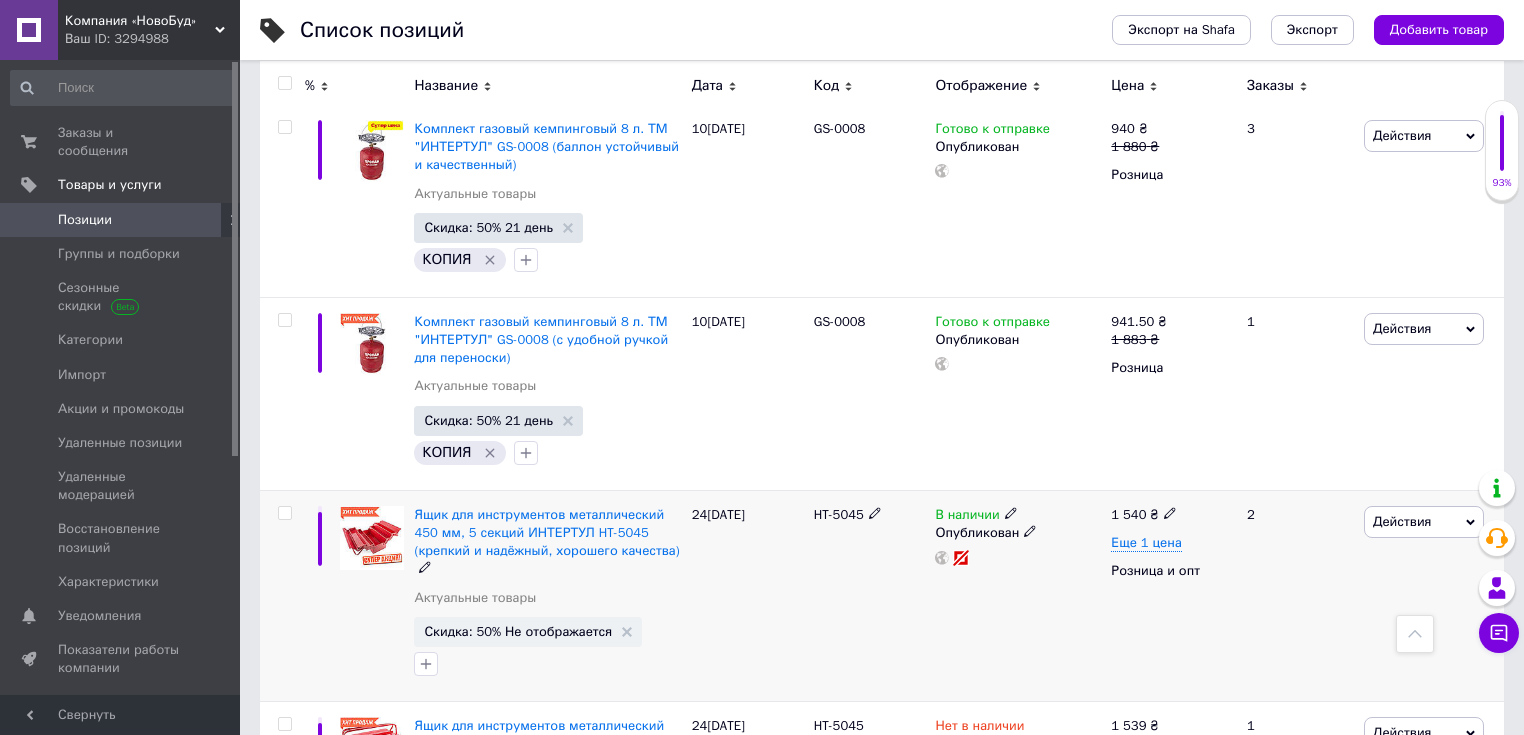 click 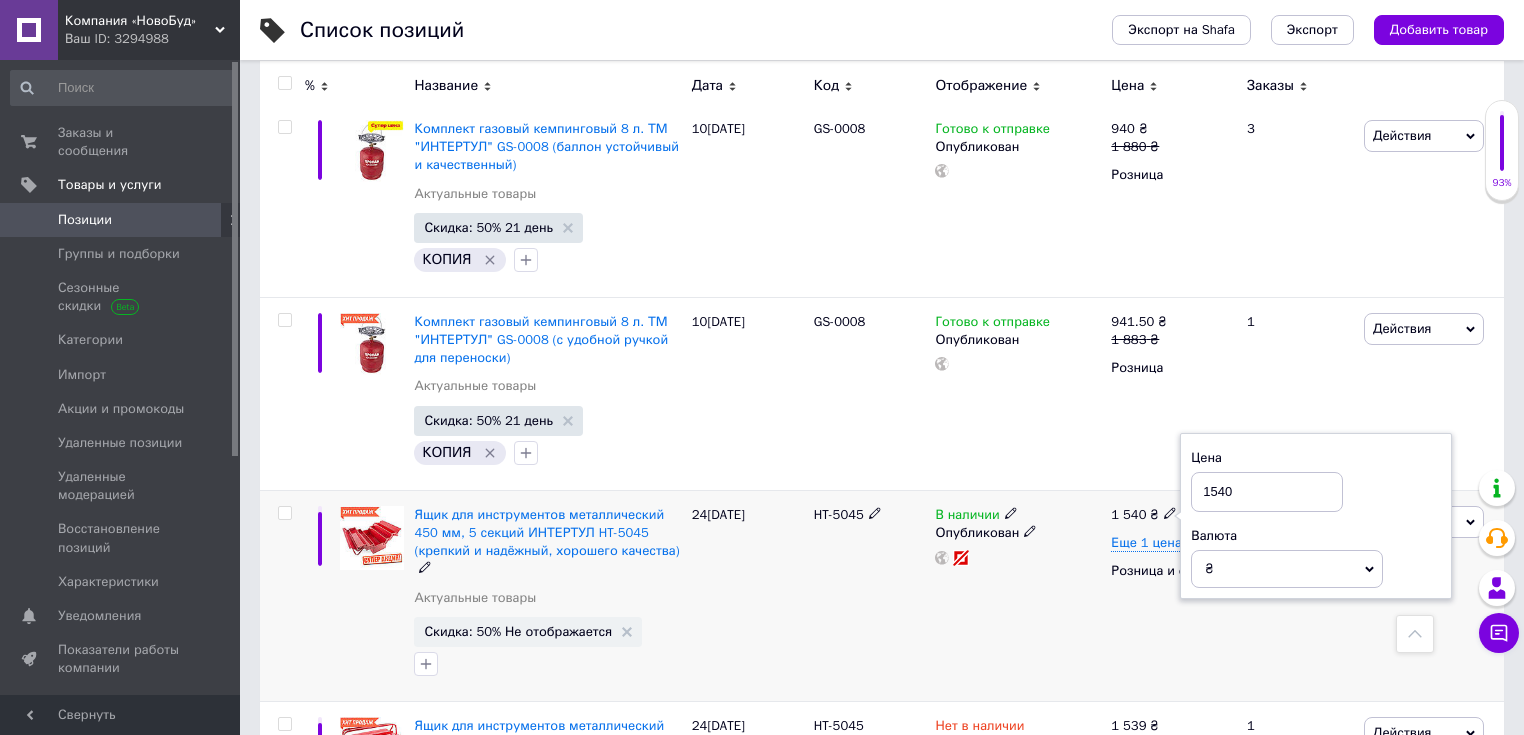 drag, startPoint x: 1240, startPoint y: 355, endPoint x: 1194, endPoint y: 354, distance: 46.010868 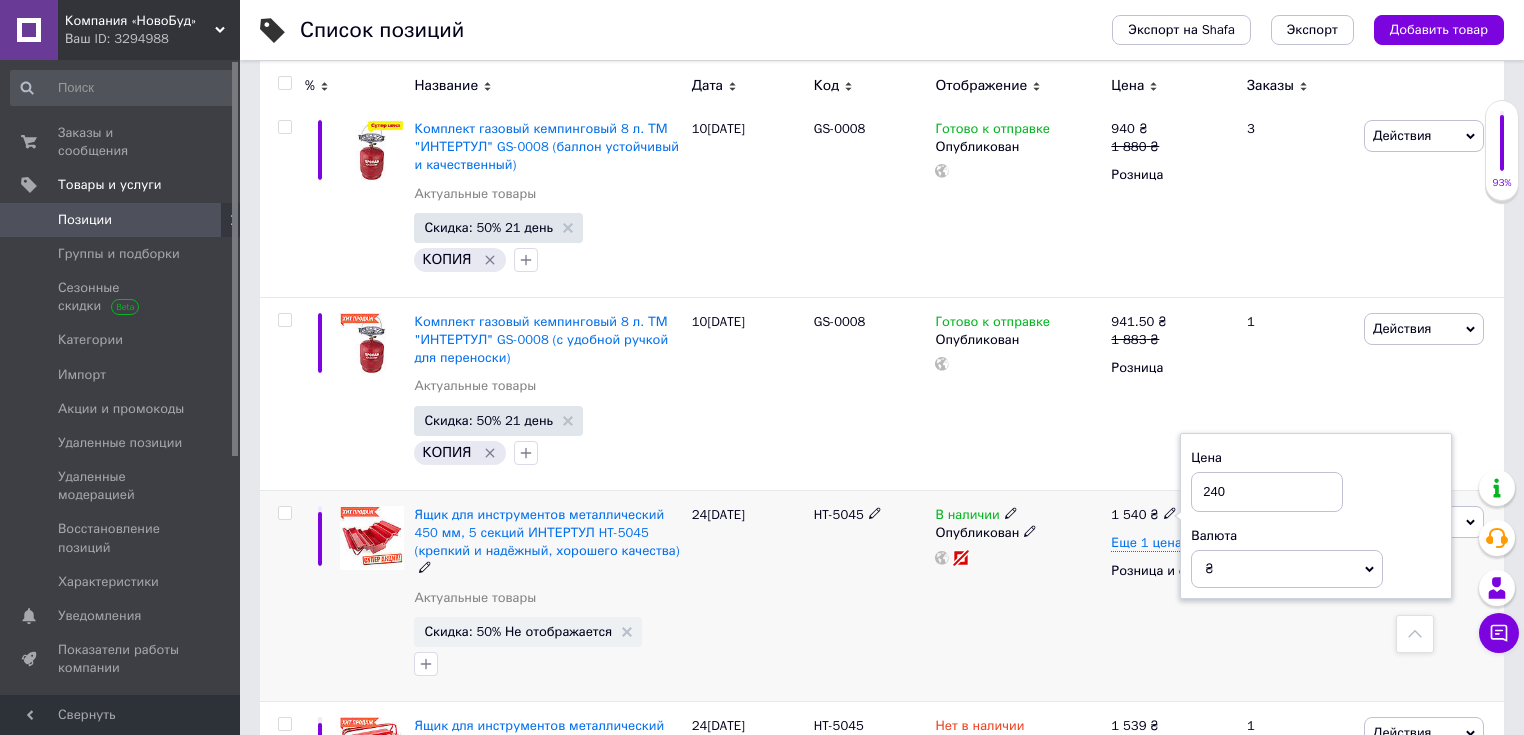 type on "2400" 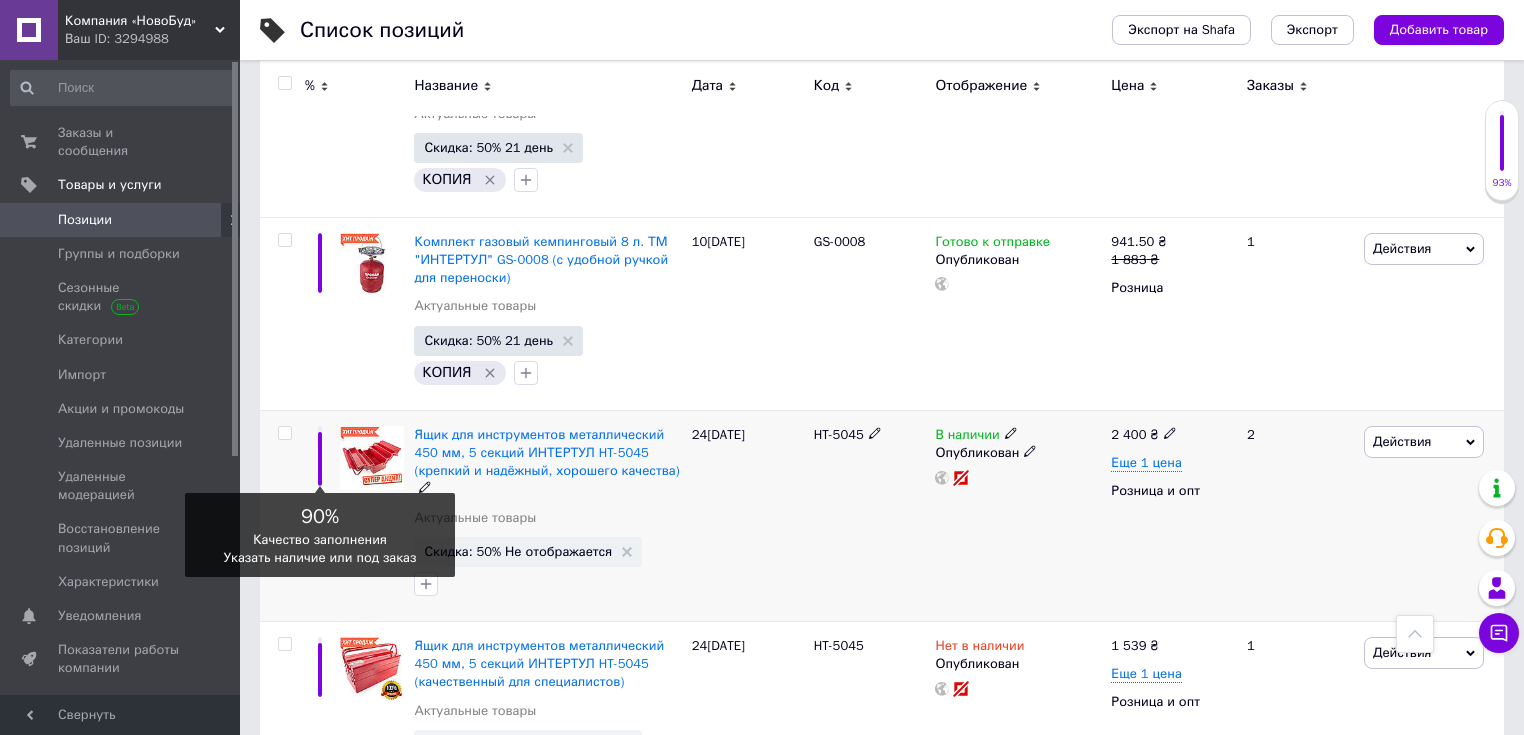 scroll, scrollTop: 10110, scrollLeft: 0, axis: vertical 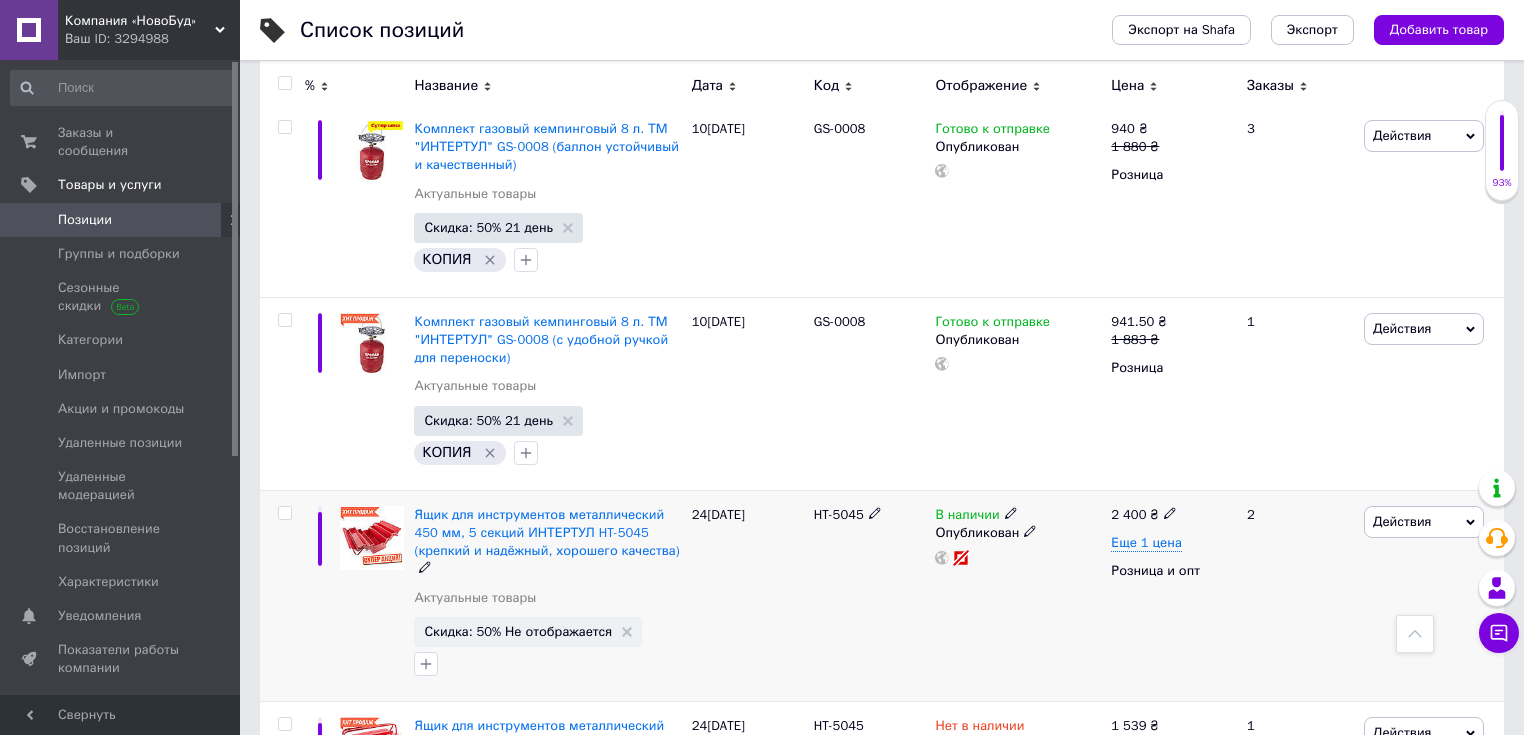 click at bounding box center [284, 513] 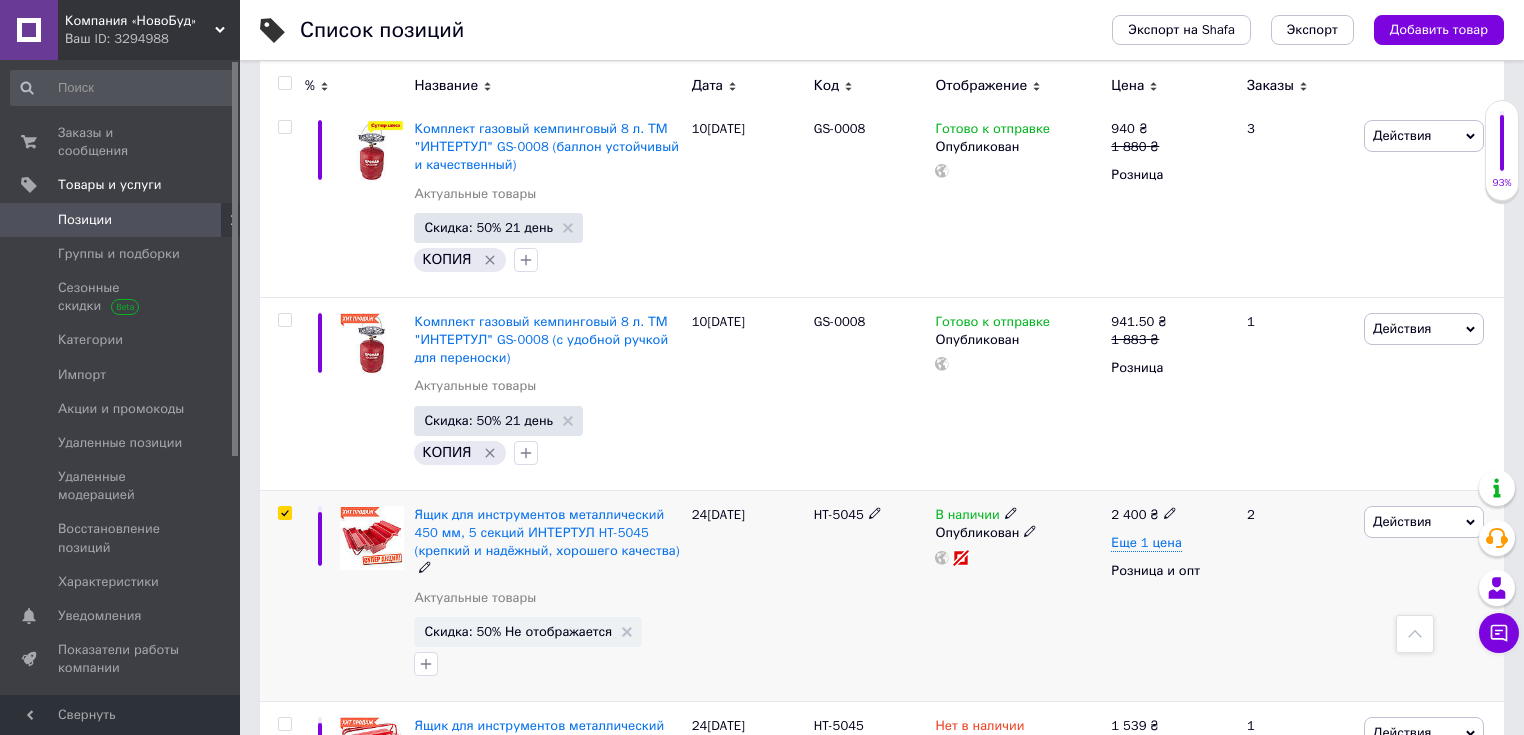 checkbox on "true" 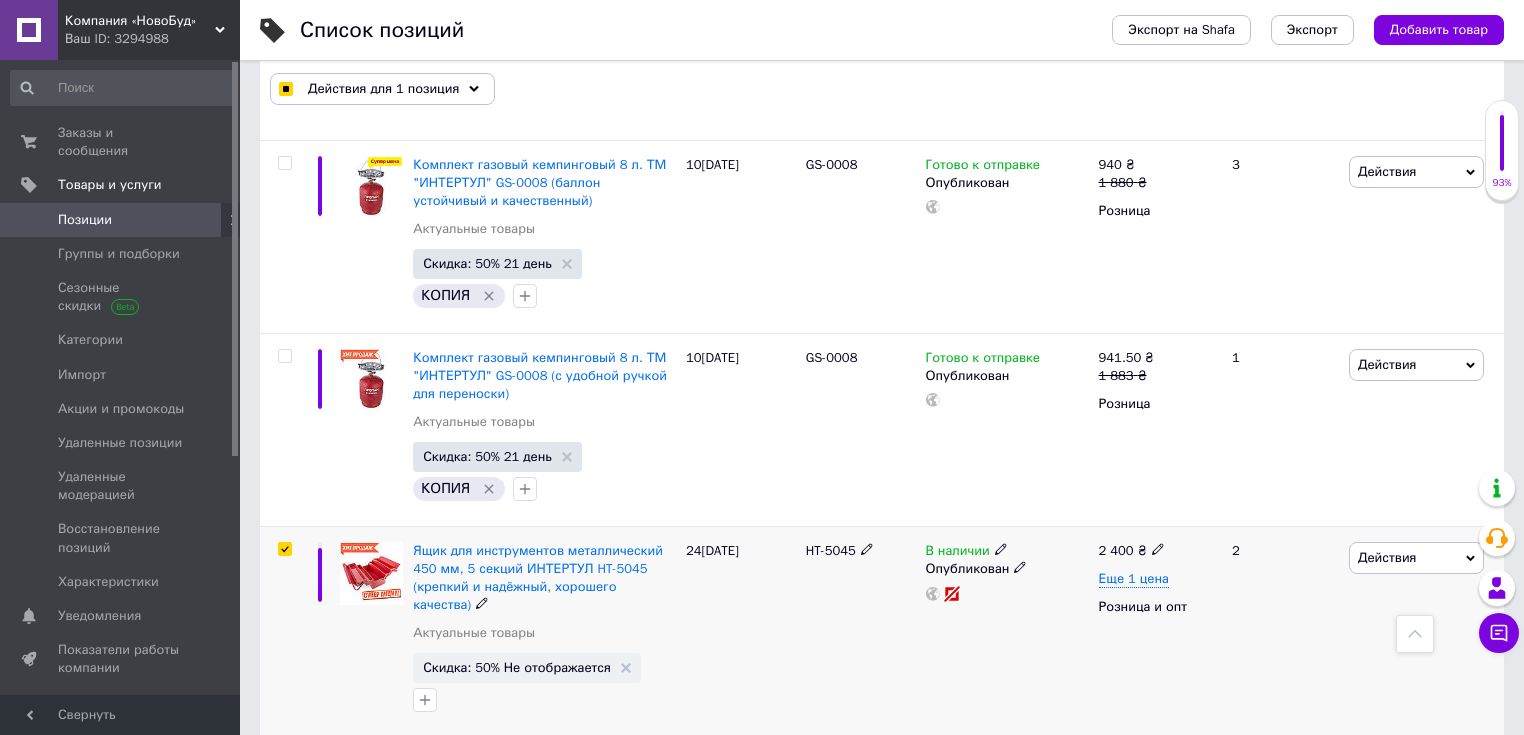 scroll, scrollTop: 10146, scrollLeft: 0, axis: vertical 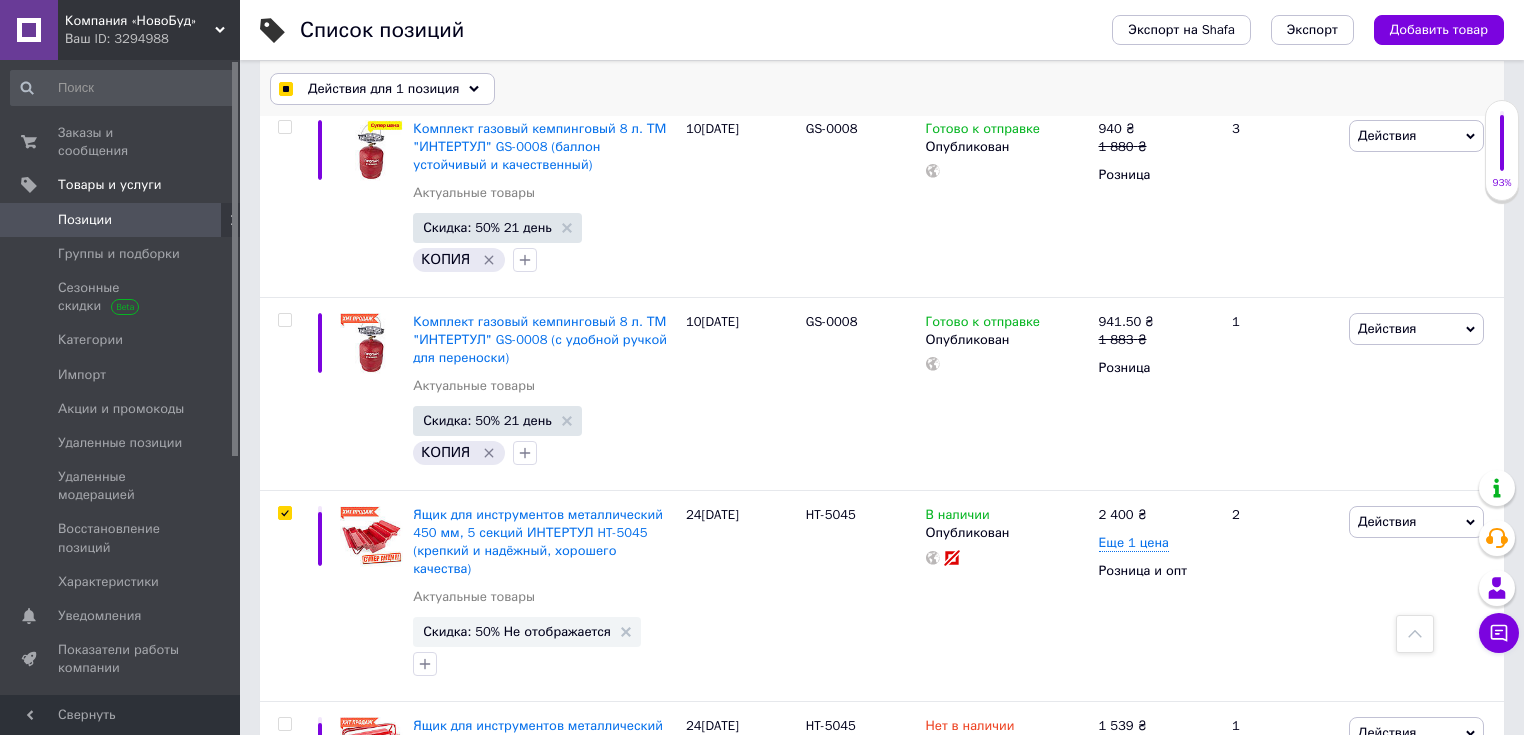 click on "Действия для 1 позиция" at bounding box center [383, 89] 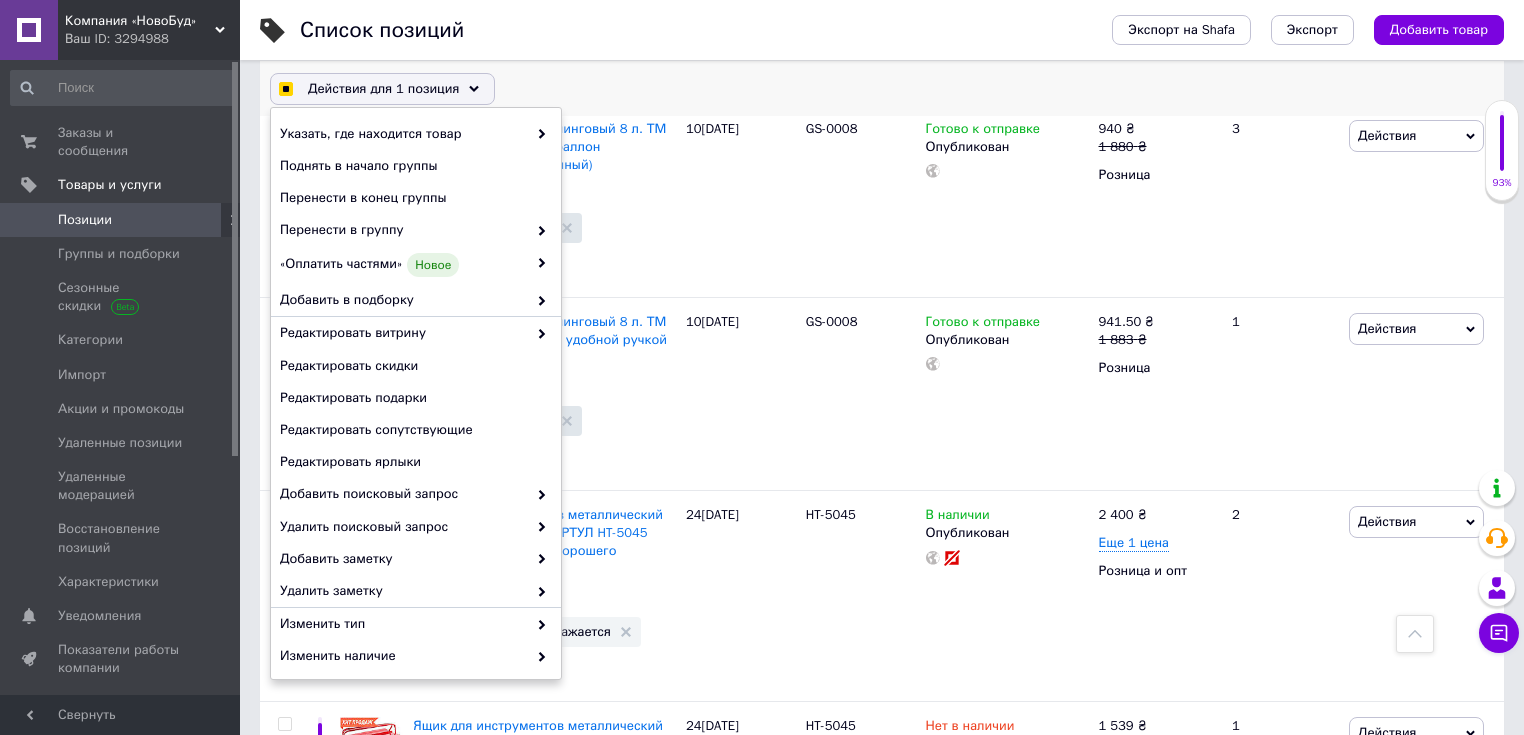 scroll, scrollTop: 165, scrollLeft: 0, axis: vertical 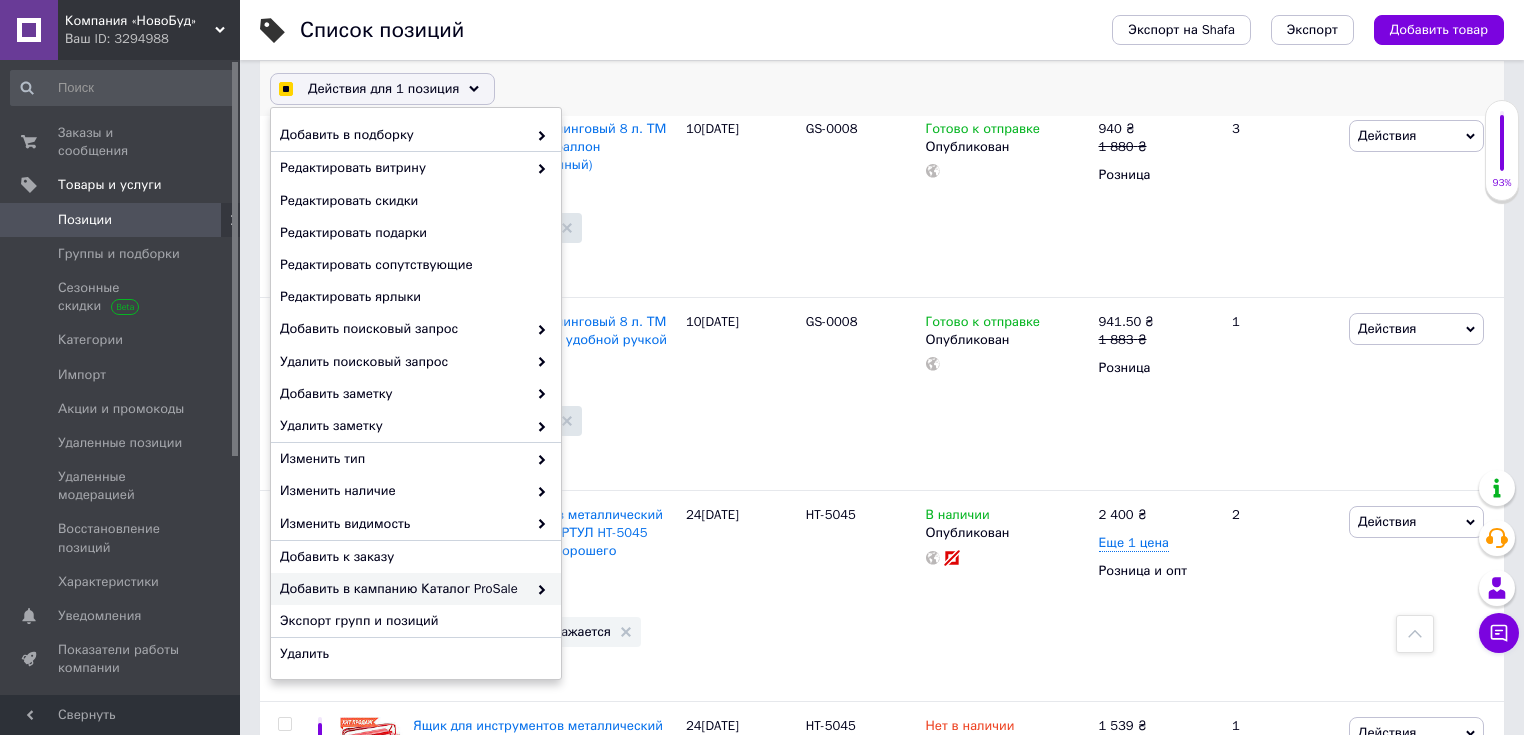 checkbox on "true" 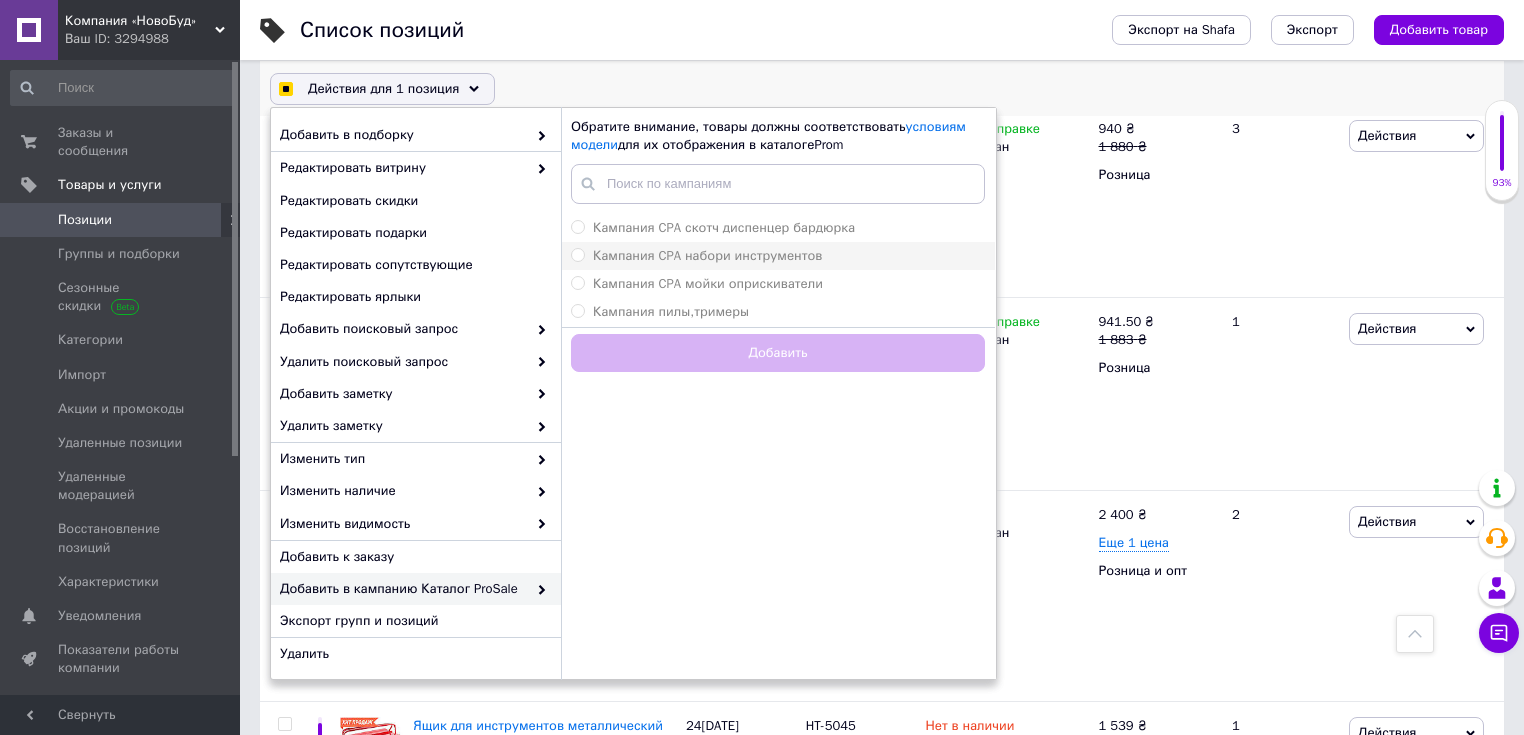 checkbox on "true" 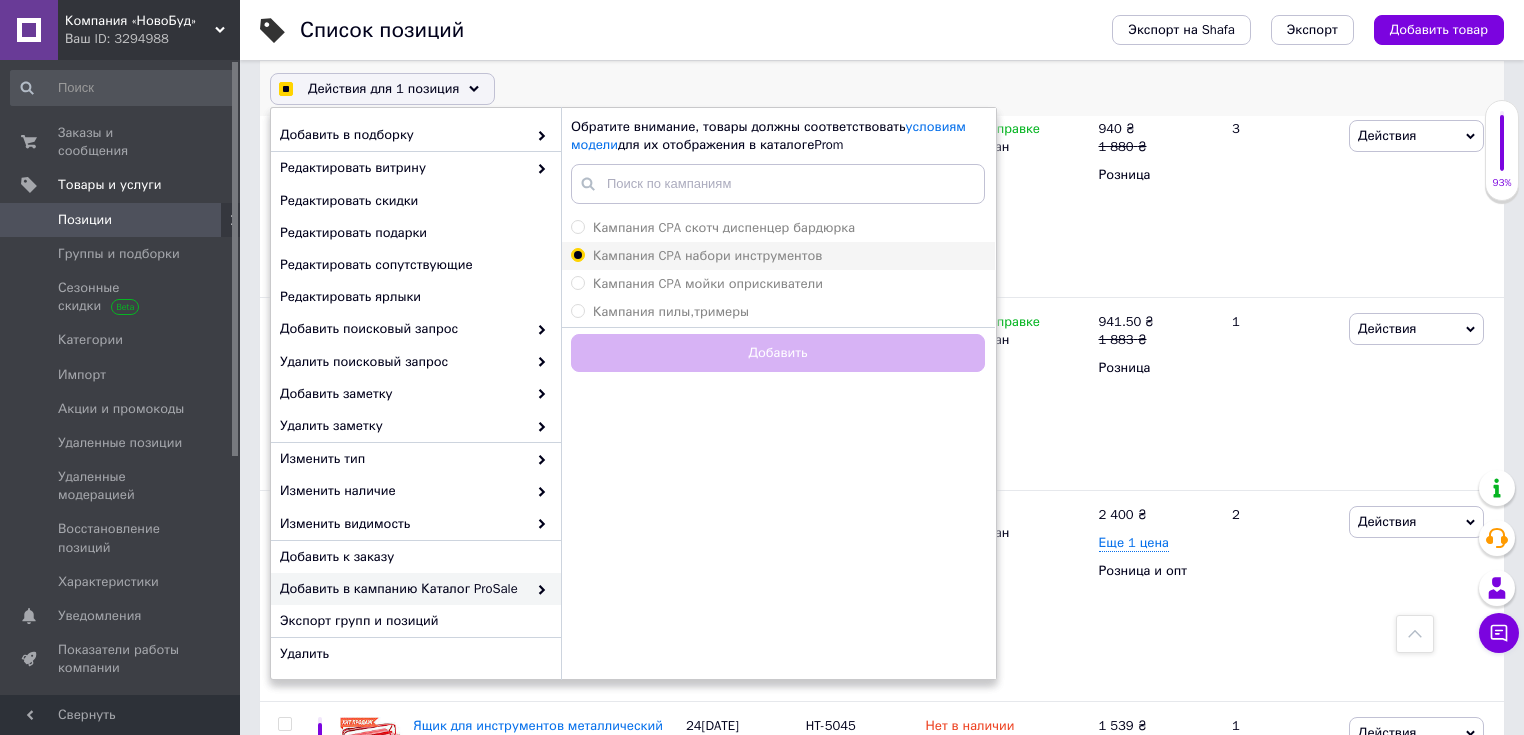 click on "Кампания CPA набори инструментов" at bounding box center [577, 254] 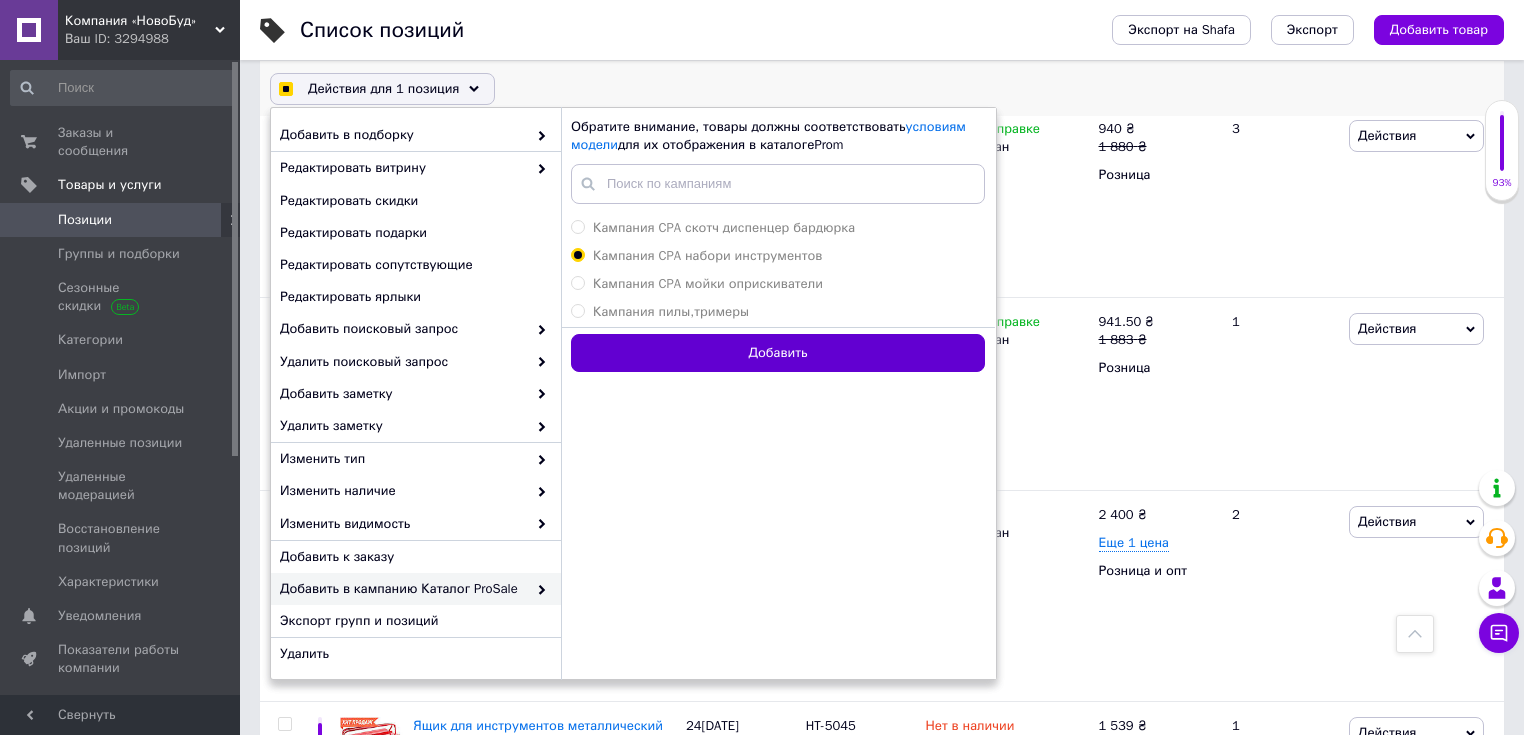 checkbox on "true" 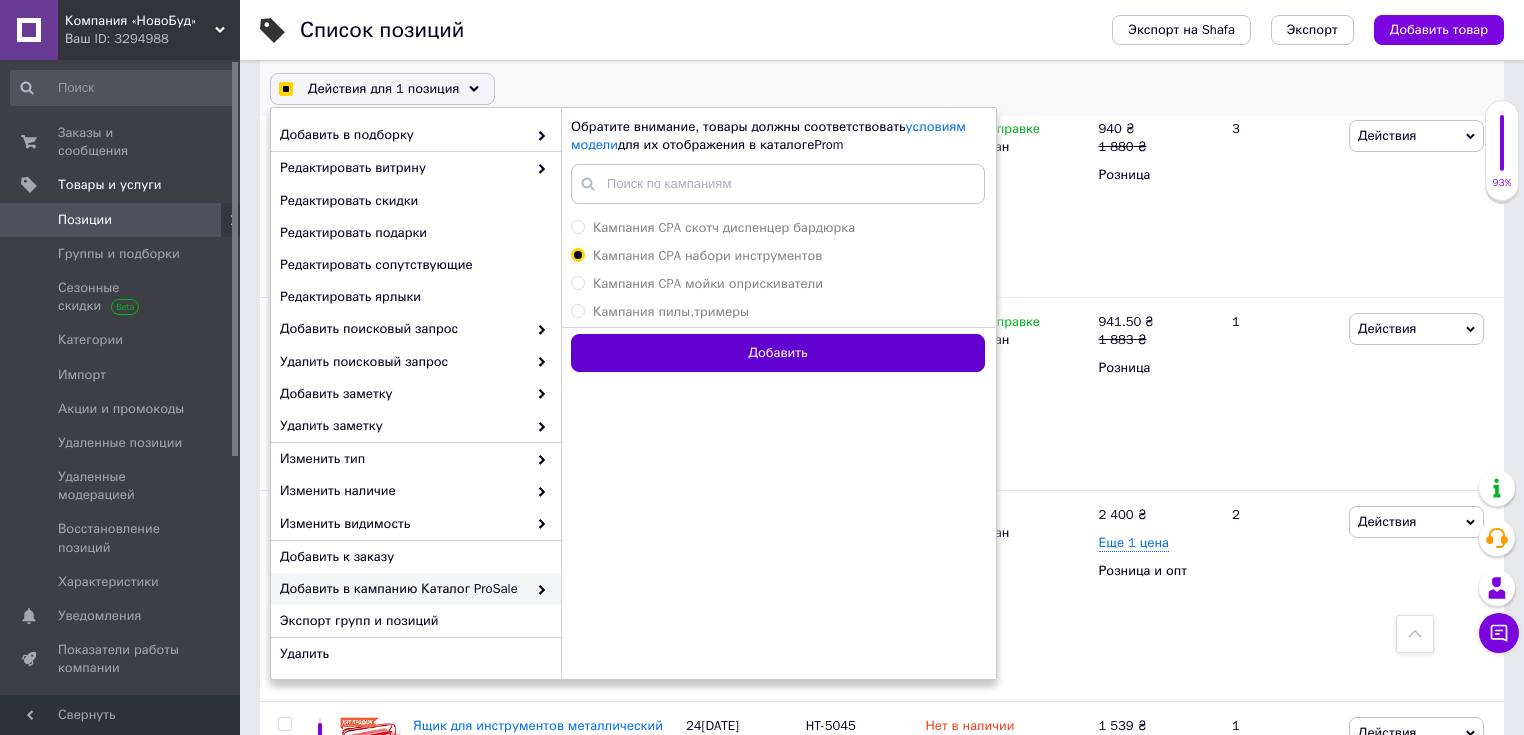 checkbox on "true" 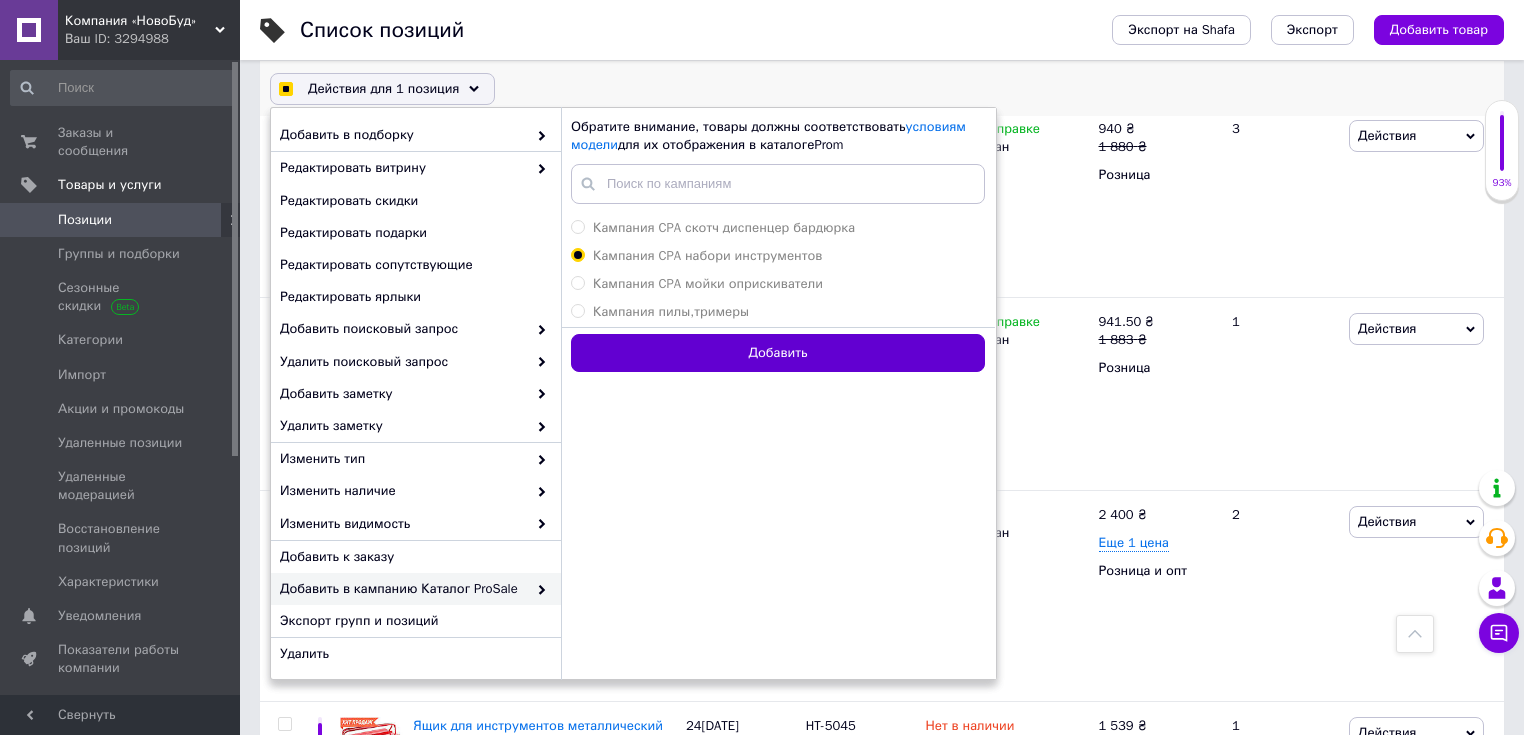 radio on "false" 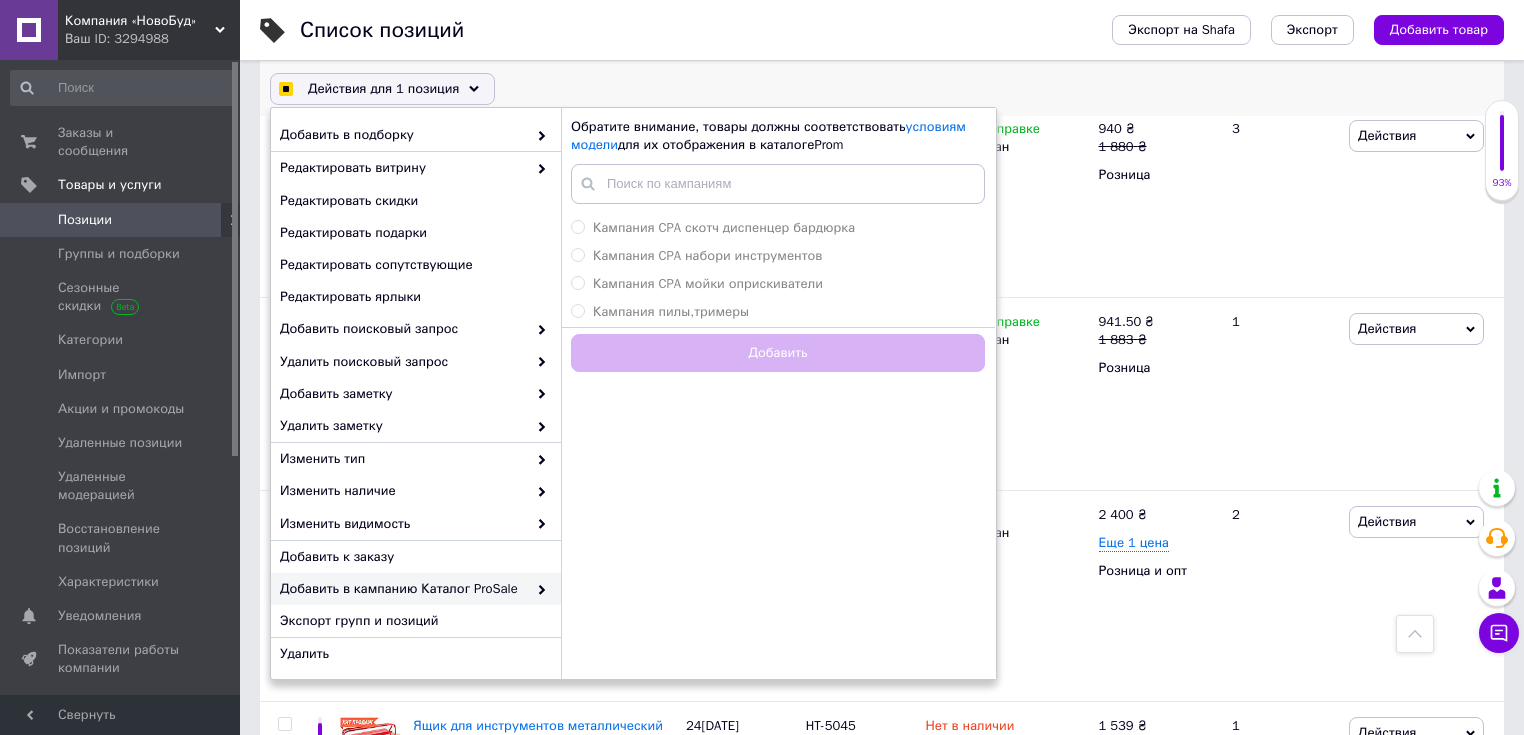 checkbox on "true" 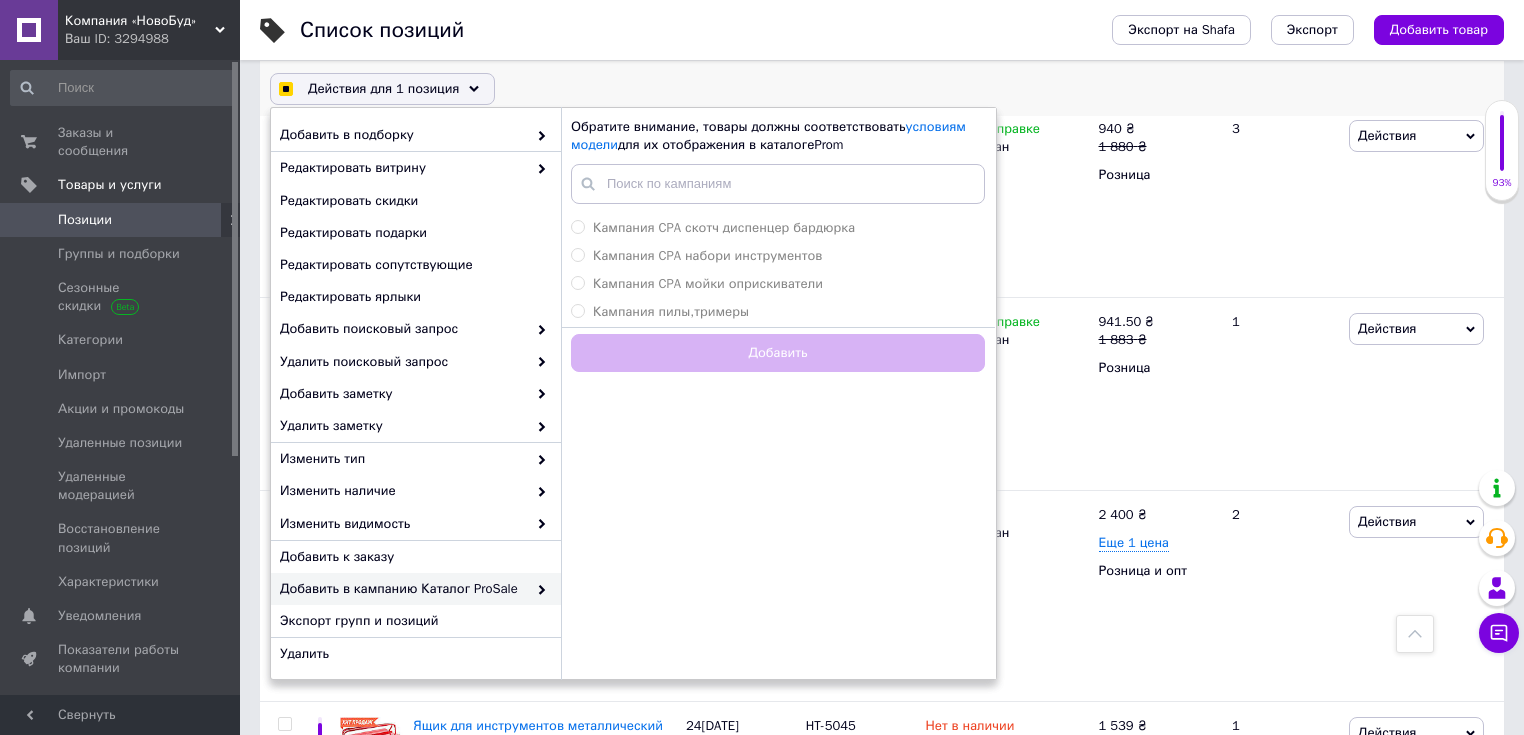 checkbox on "false" 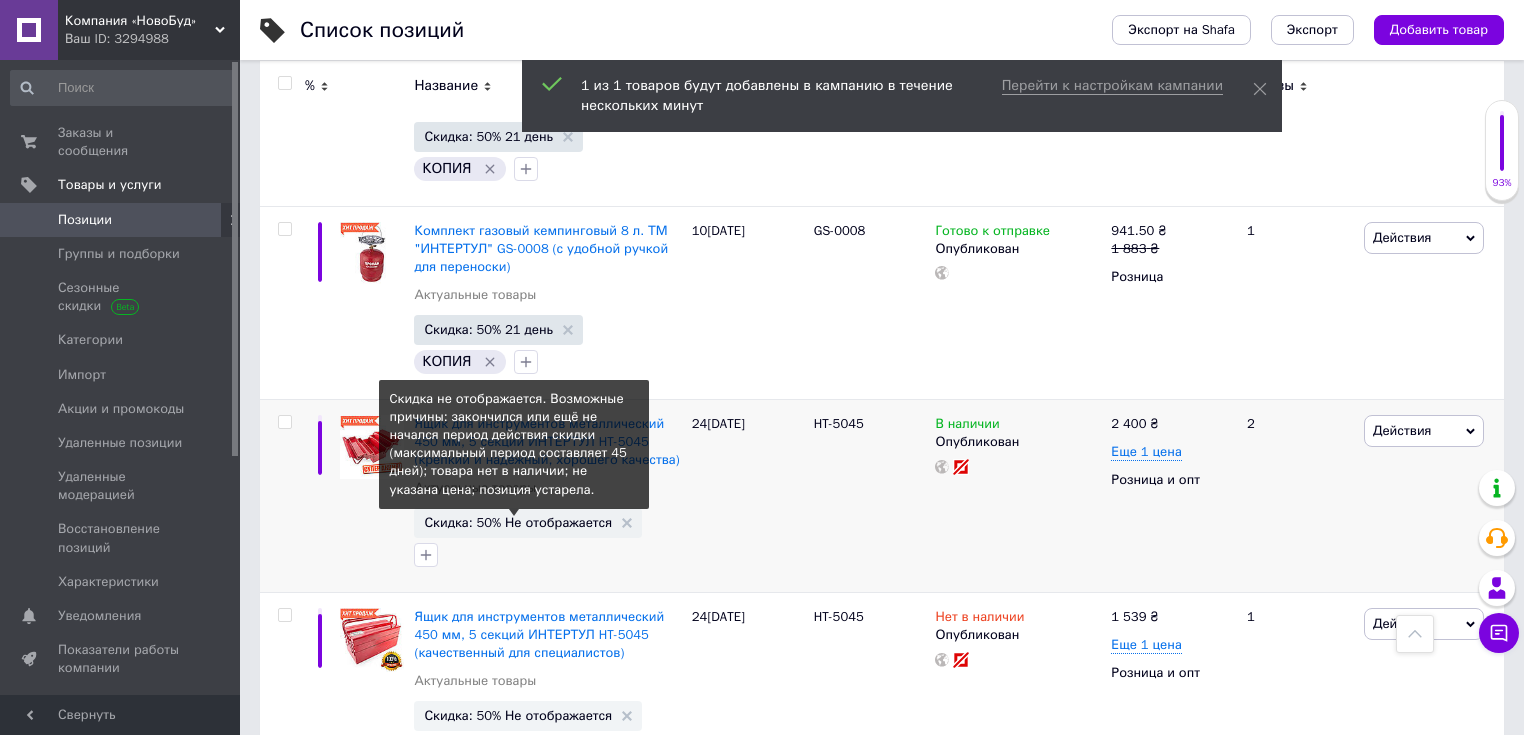 scroll, scrollTop: 10190, scrollLeft: 0, axis: vertical 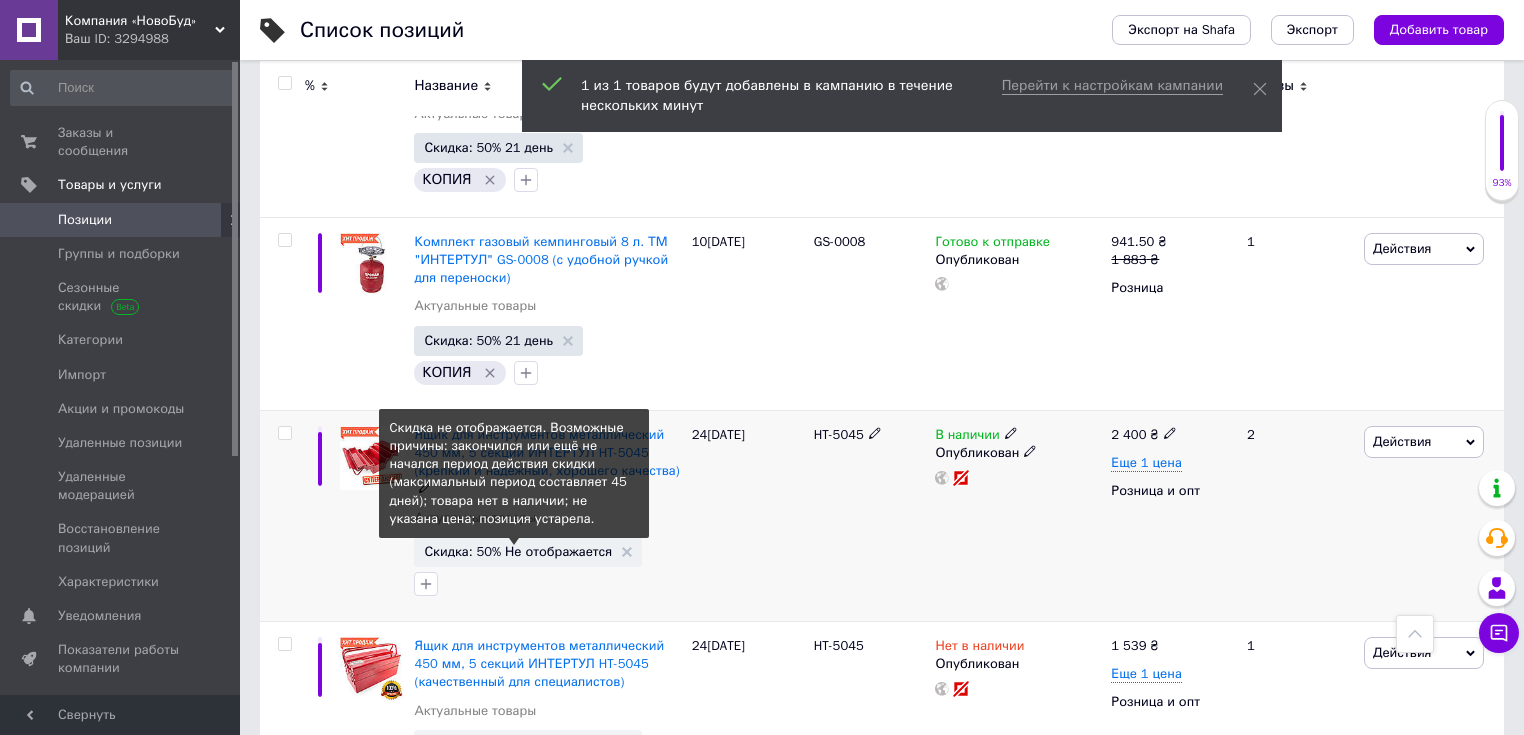 click on "Скидка: 50% Не отображается" at bounding box center (518, 551) 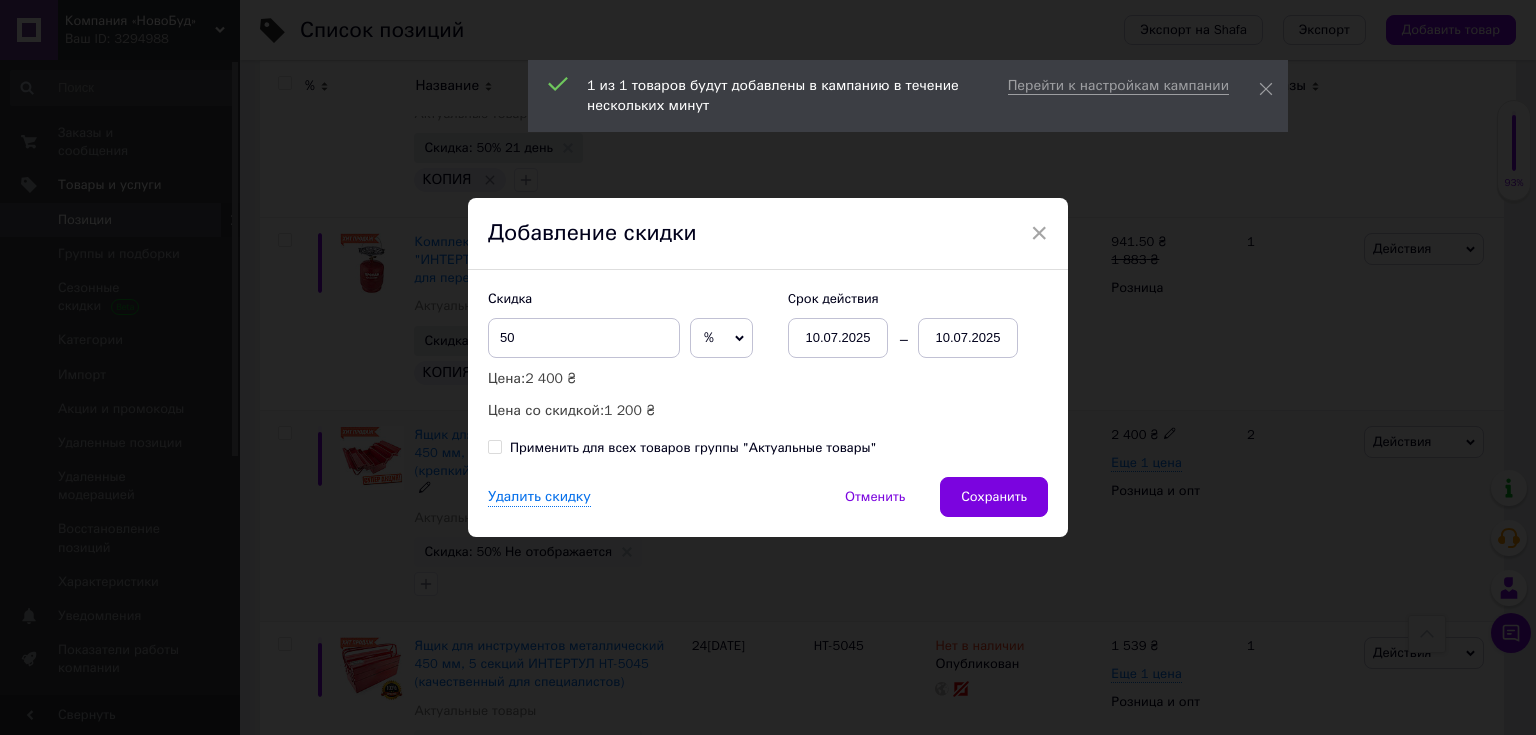 click on "10.07.2025" at bounding box center (968, 338) 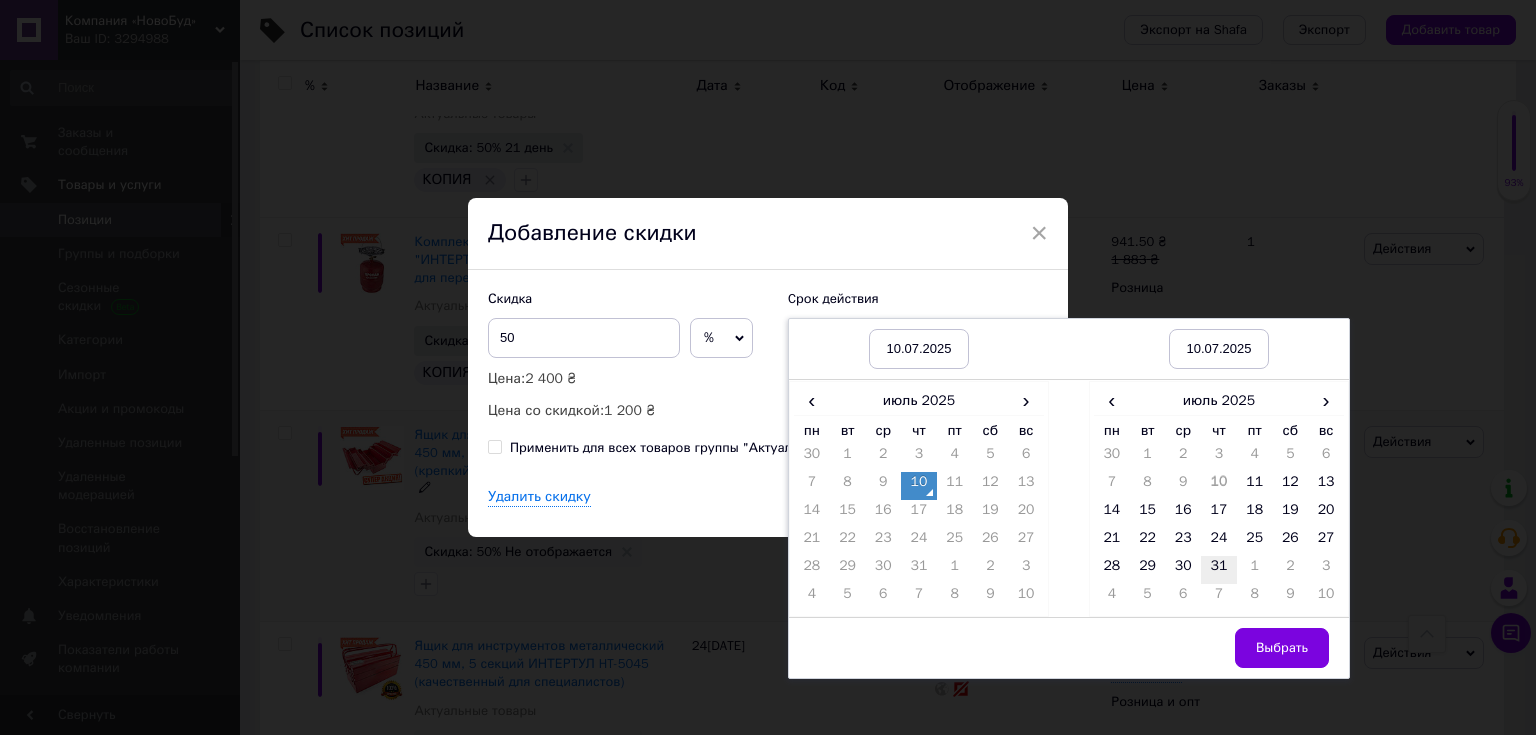 click on "31" at bounding box center [1219, 570] 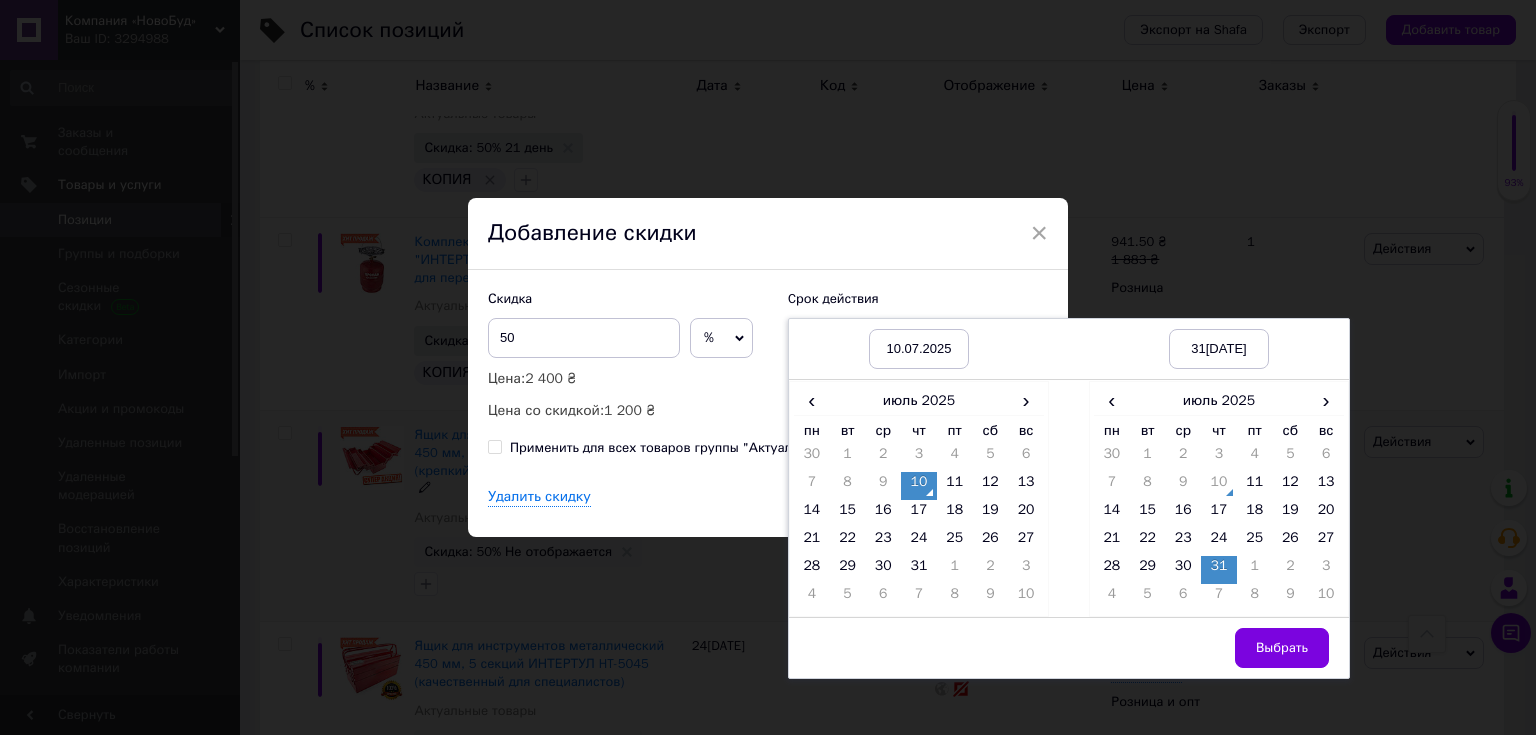 click on "Выбрать" at bounding box center [1282, 648] 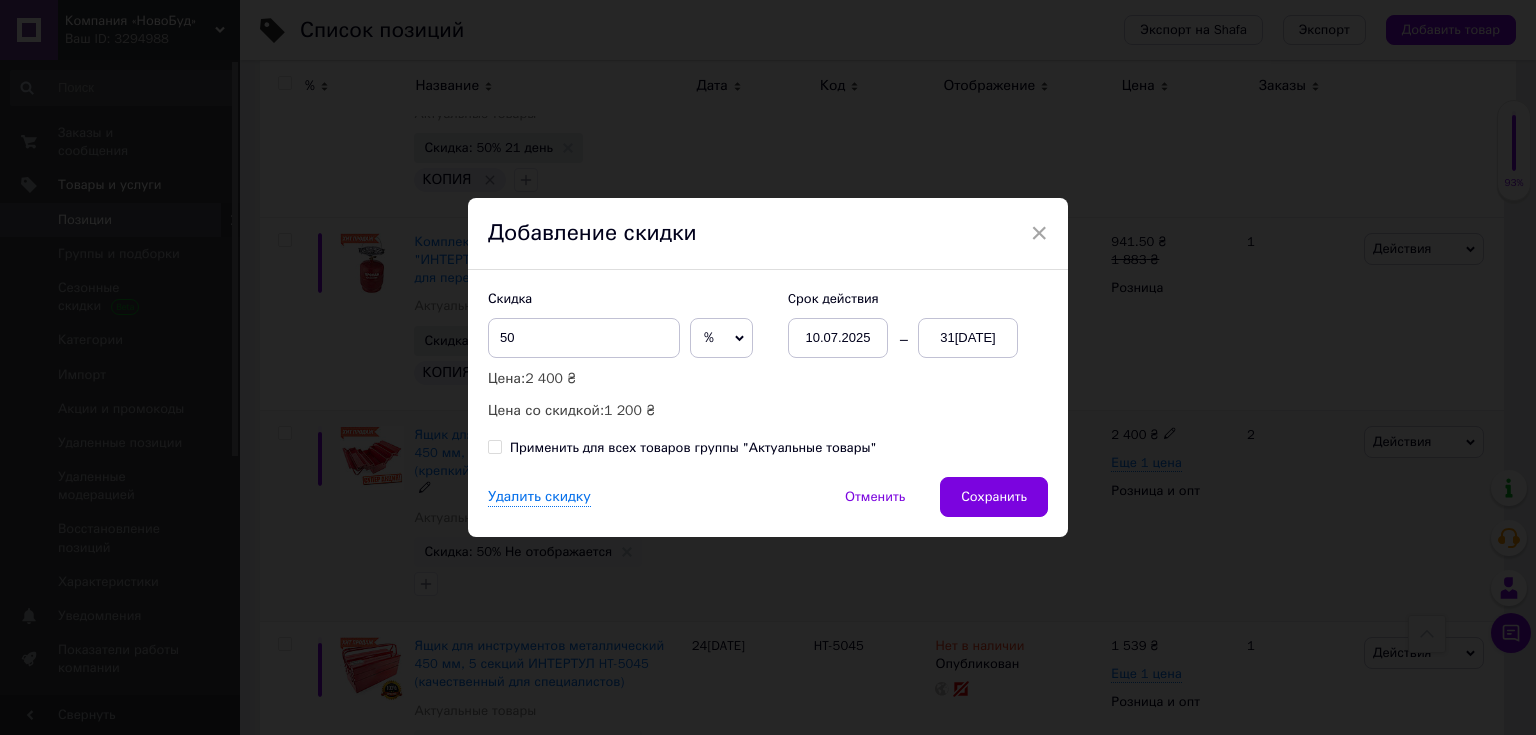 click on "Применить для всех товаров группы "Актуальные товары"" at bounding box center (693, 448) 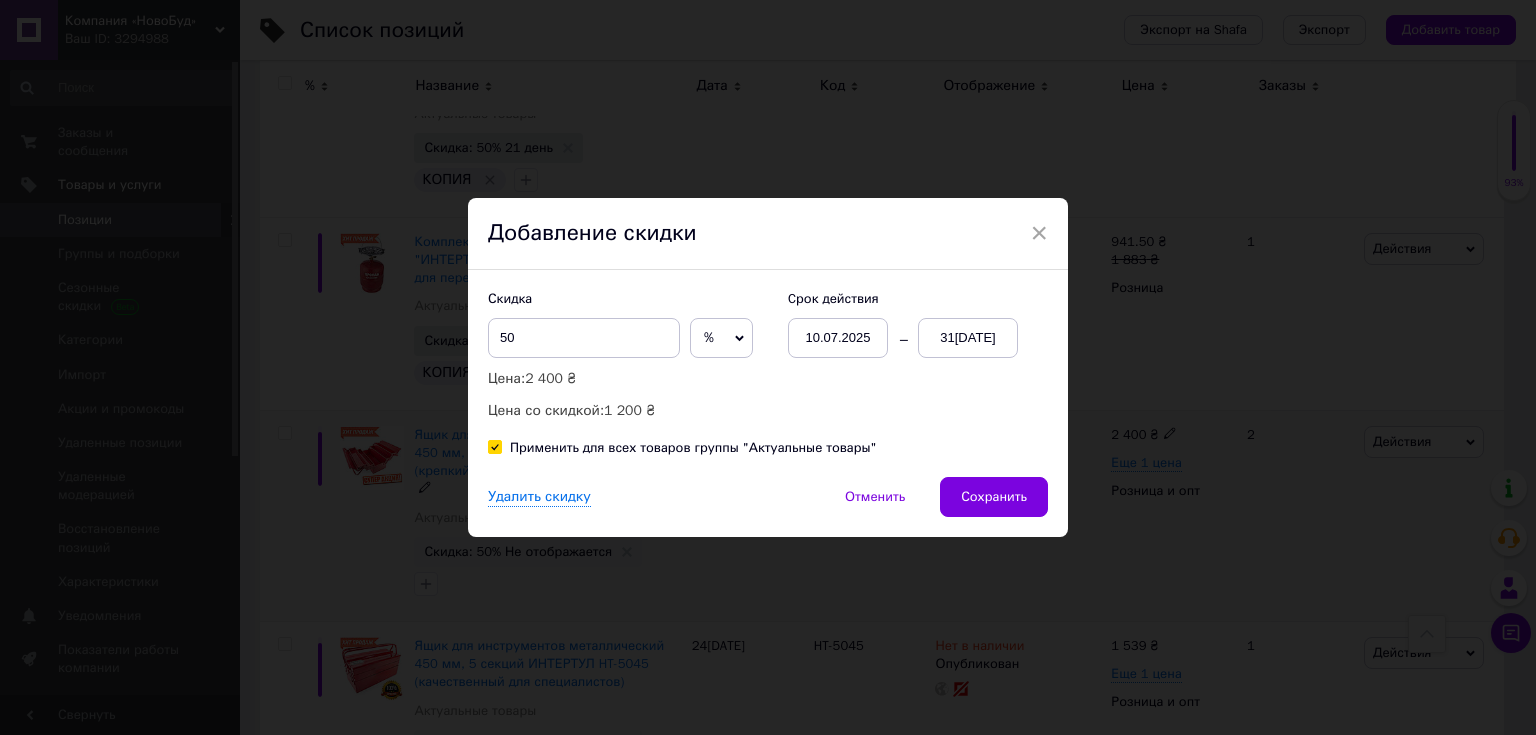 checkbox on "true" 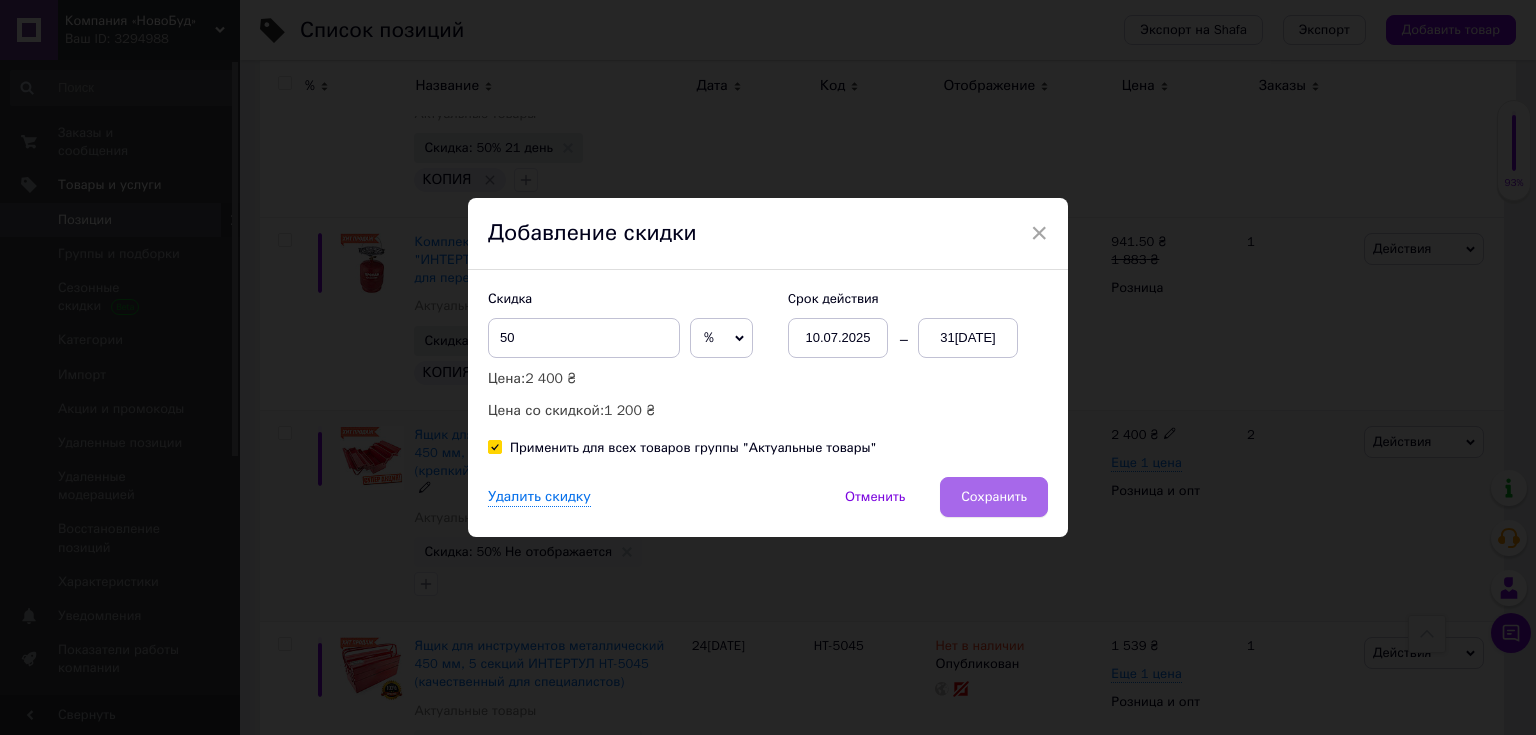 click on "Сохранить" at bounding box center (994, 497) 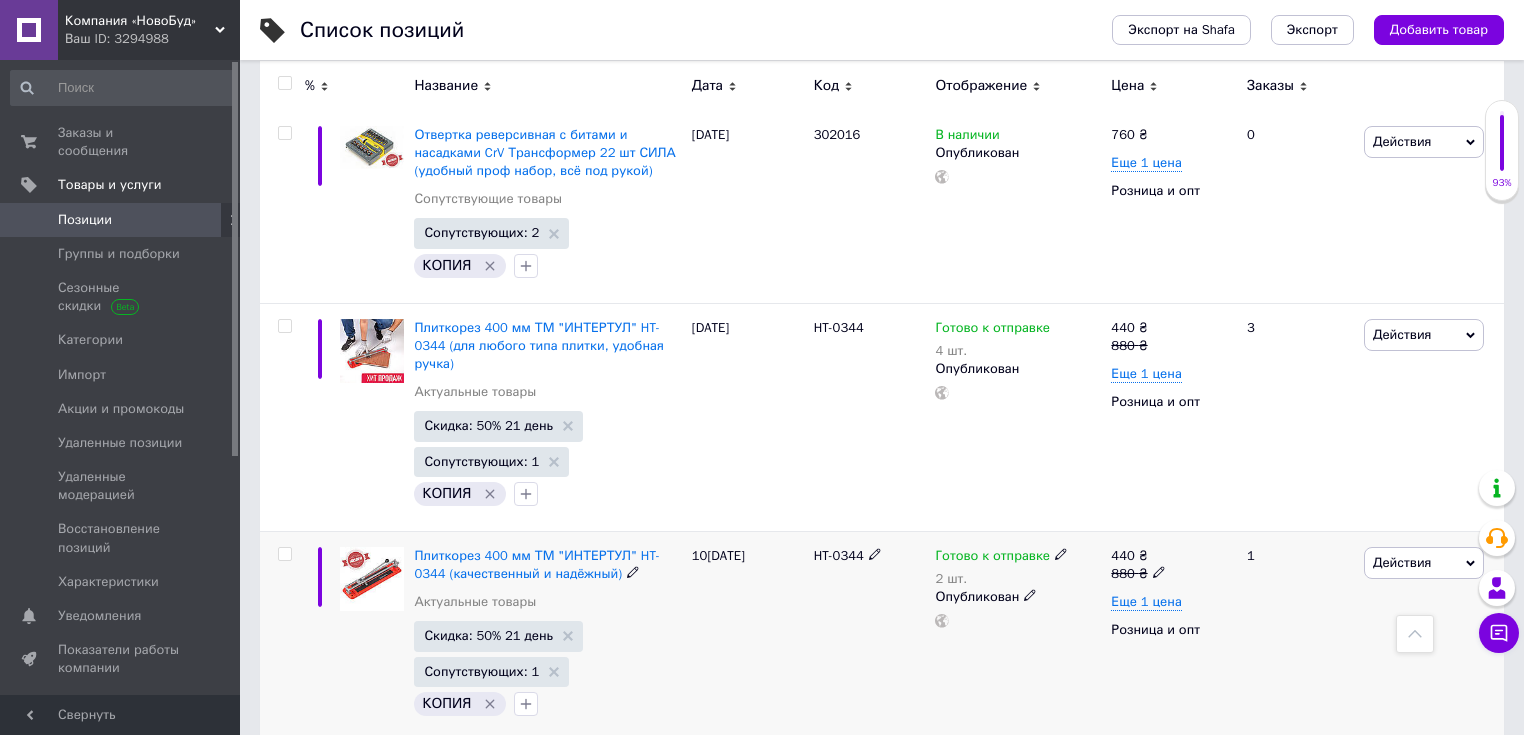 scroll, scrollTop: 11550, scrollLeft: 0, axis: vertical 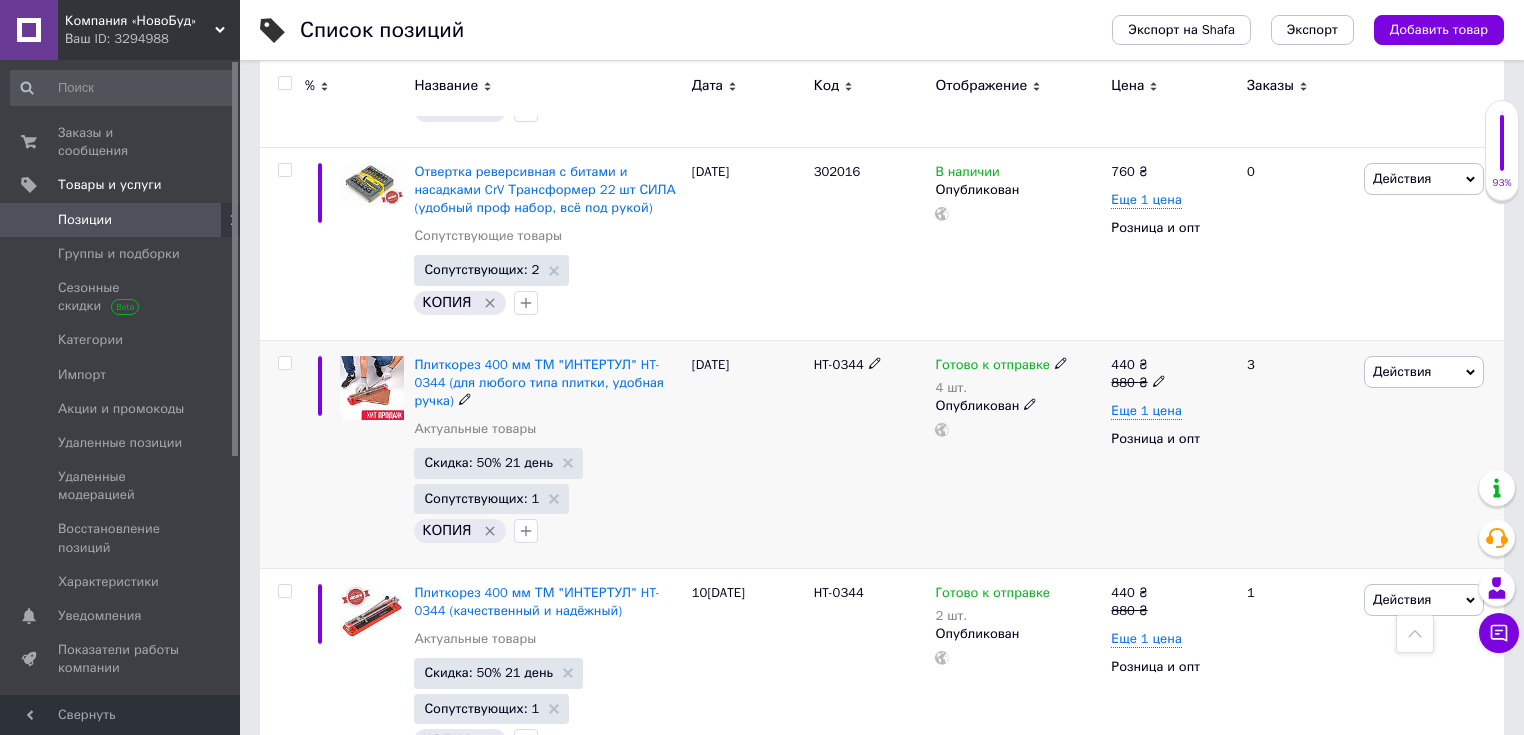 click at bounding box center (284, 363) 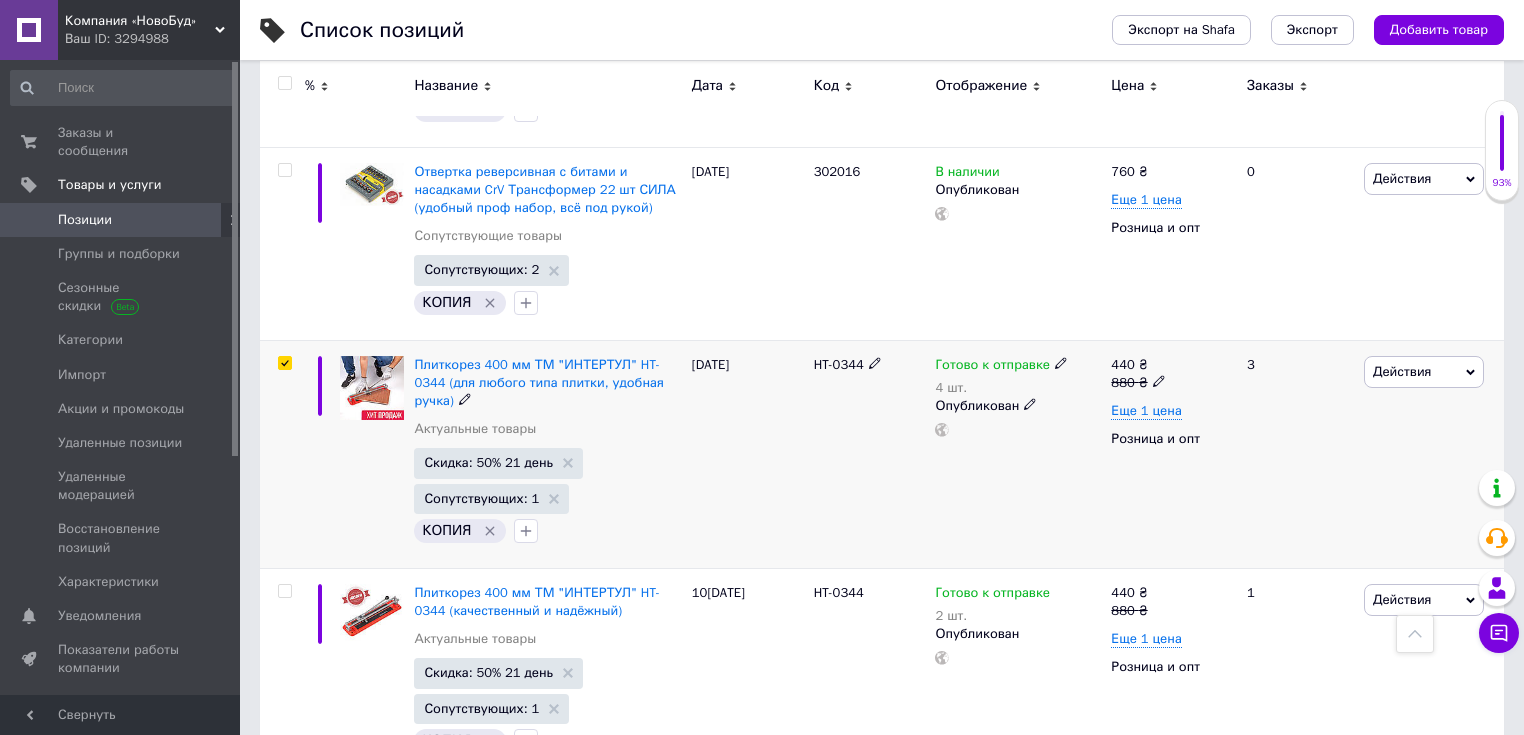 checkbox on "true" 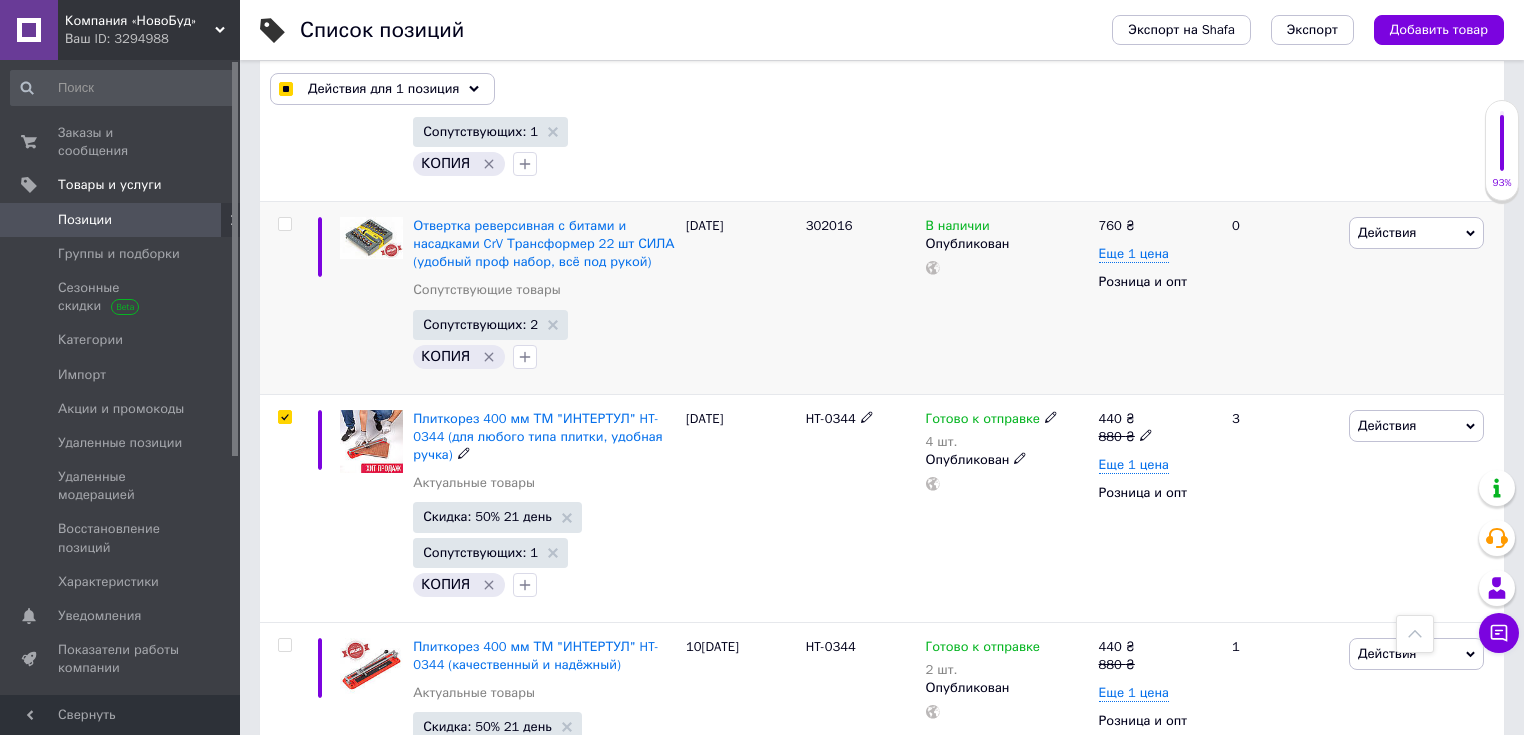 scroll, scrollTop: 11586, scrollLeft: 0, axis: vertical 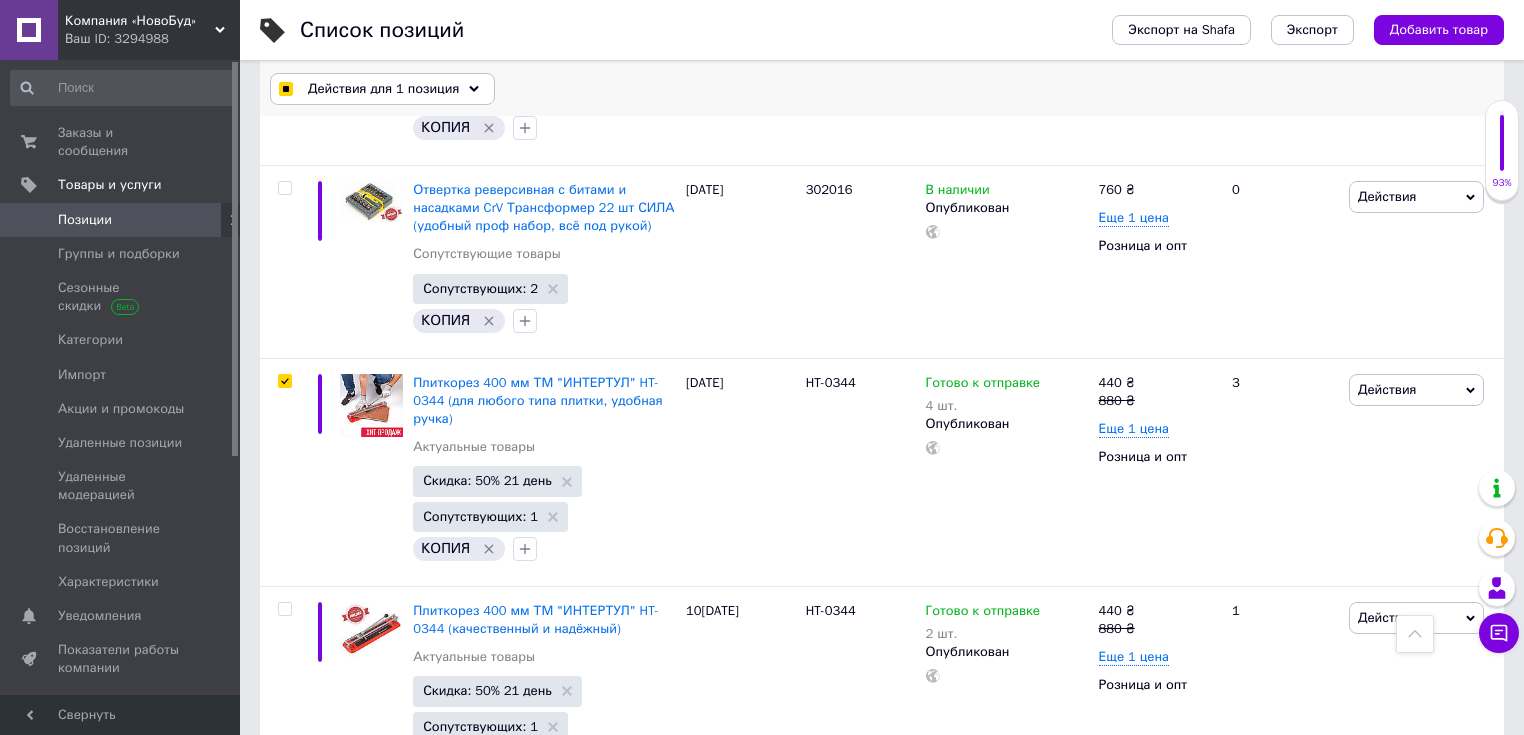 click on "Действия для 1 позиция" at bounding box center [383, 89] 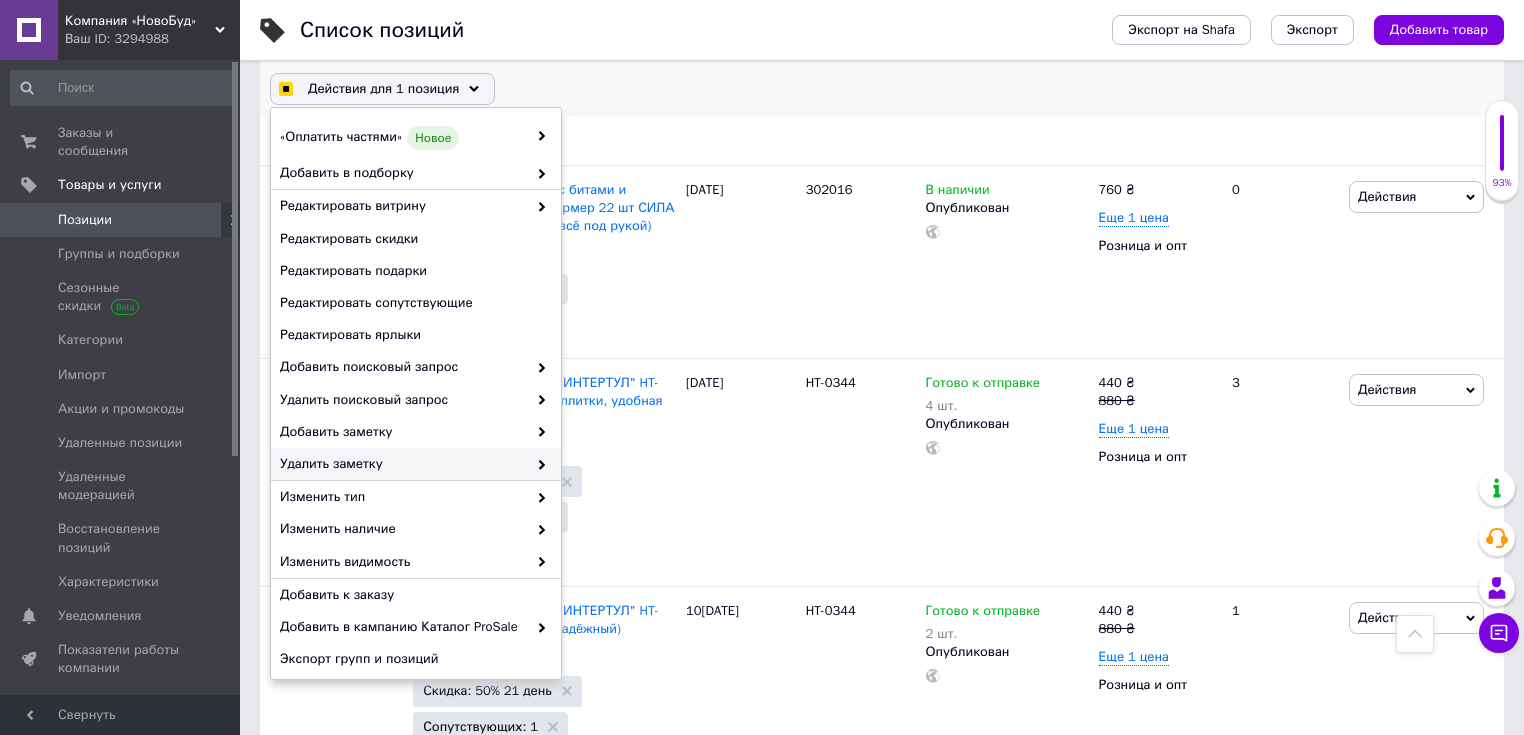 checkbox on "true" 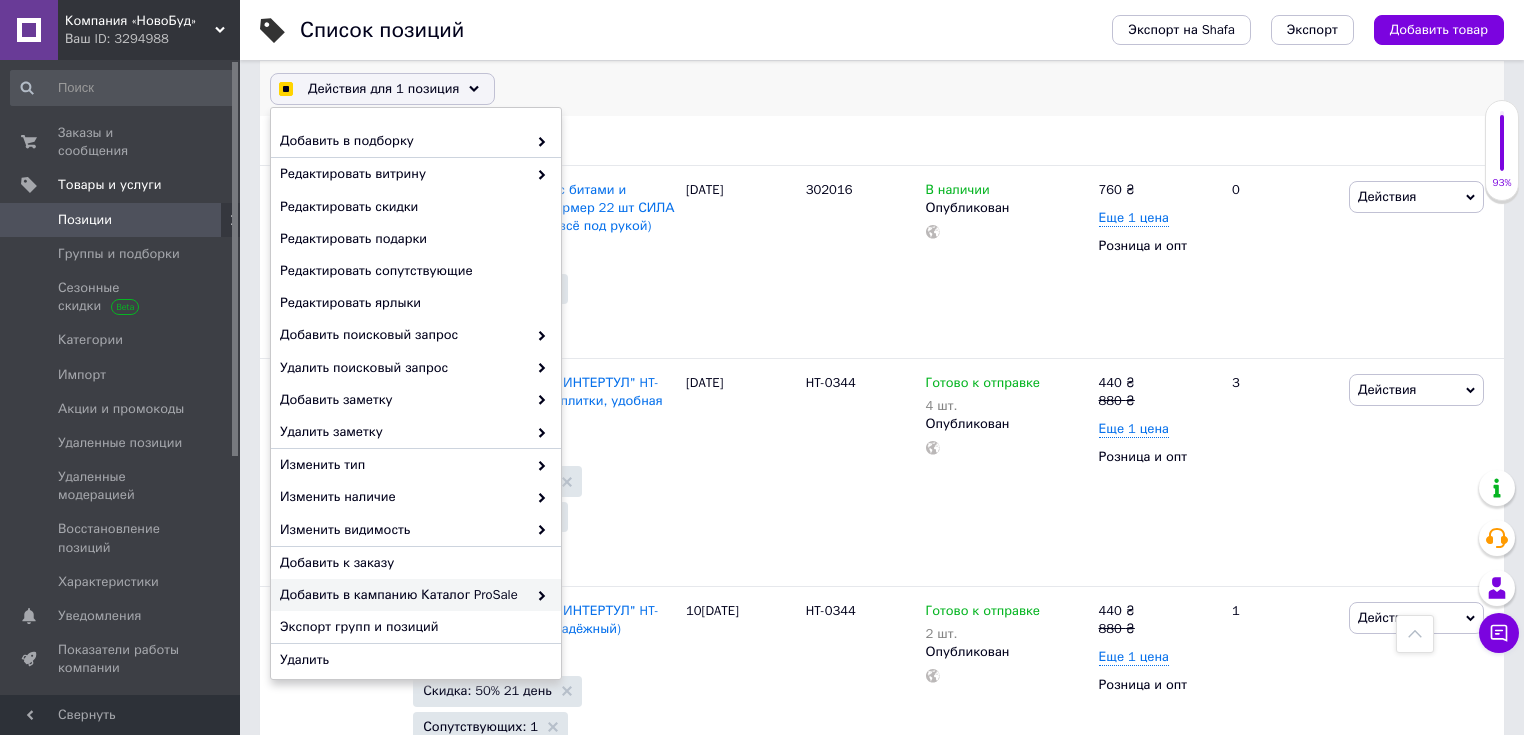 scroll, scrollTop: 160, scrollLeft: 0, axis: vertical 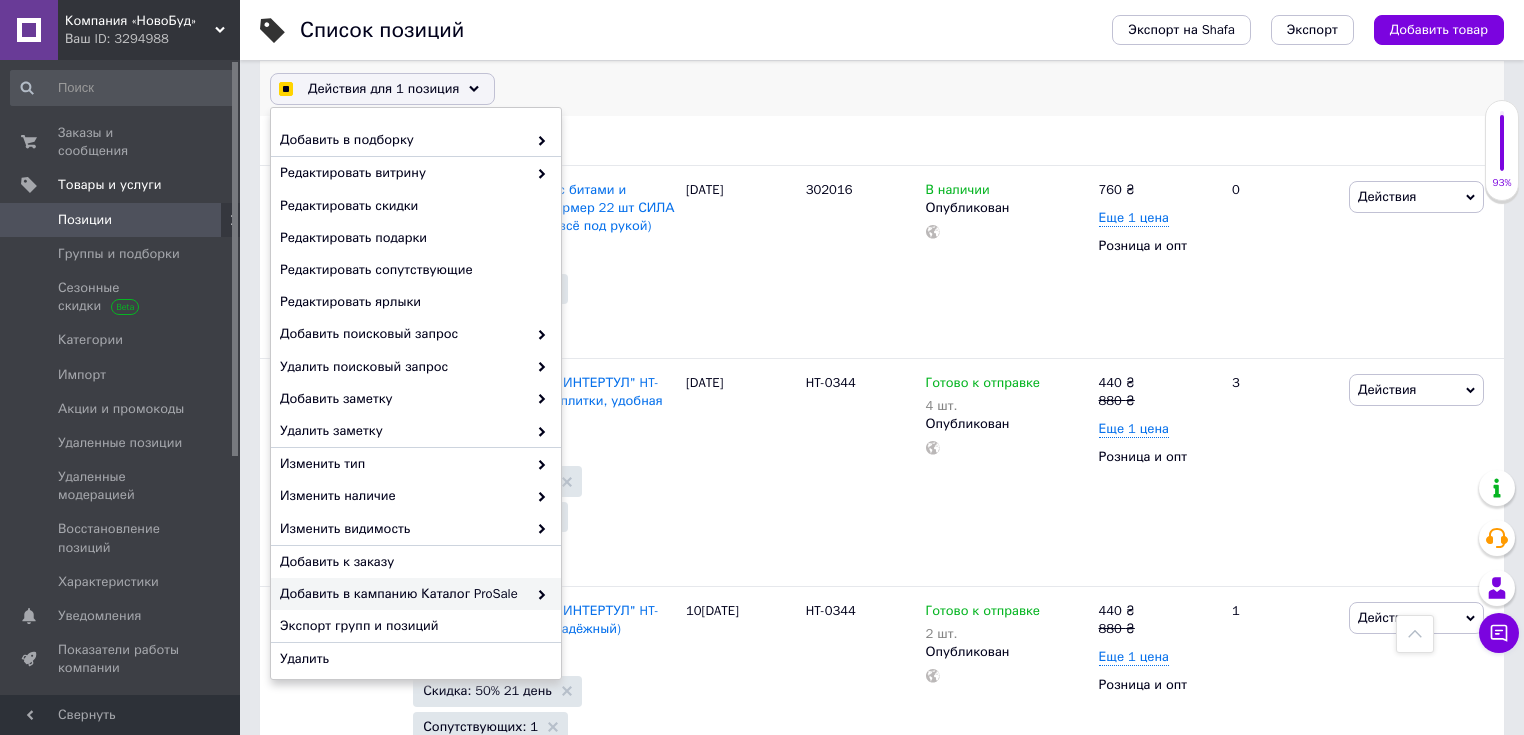 checkbox on "true" 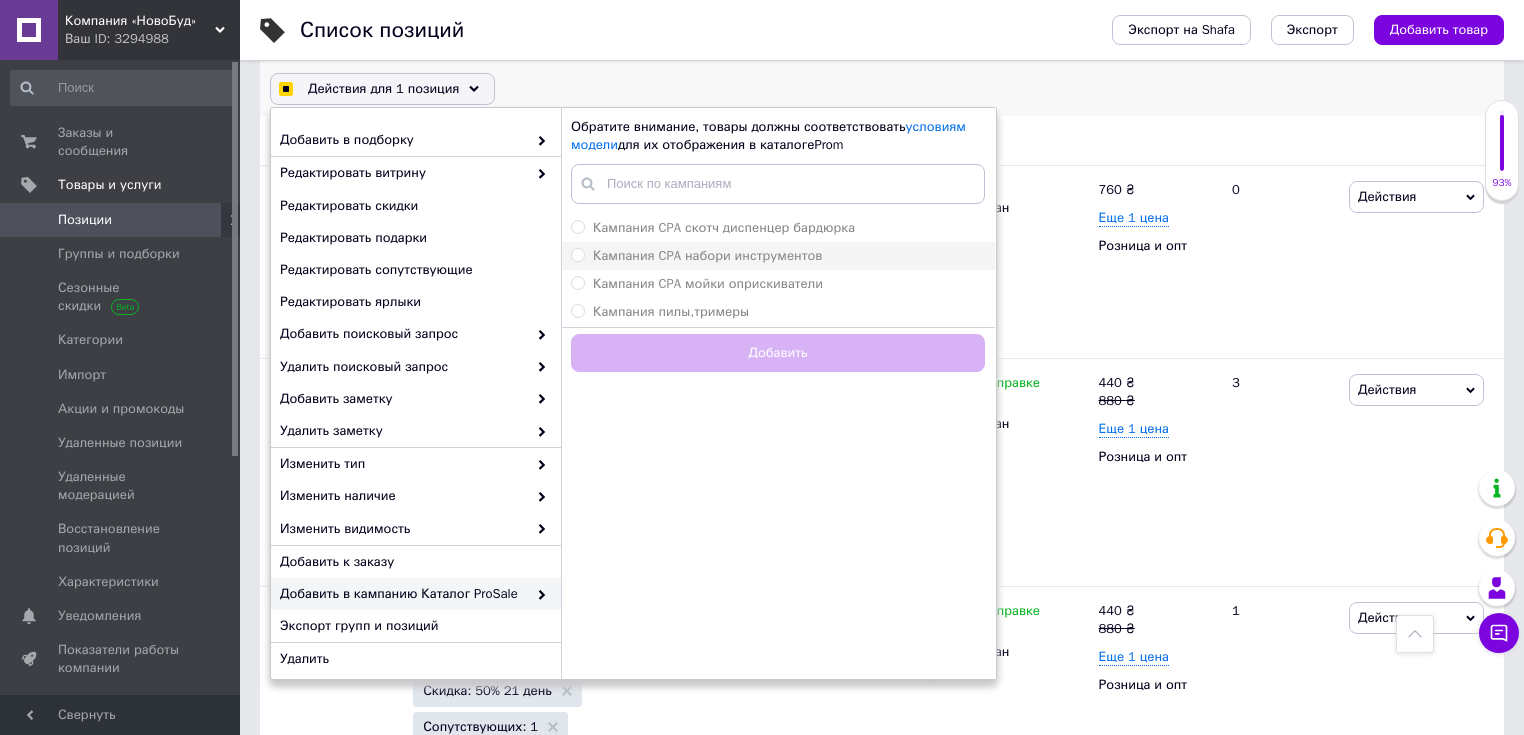 click on "Кампания CPA набори инструментов" at bounding box center (707, 255) 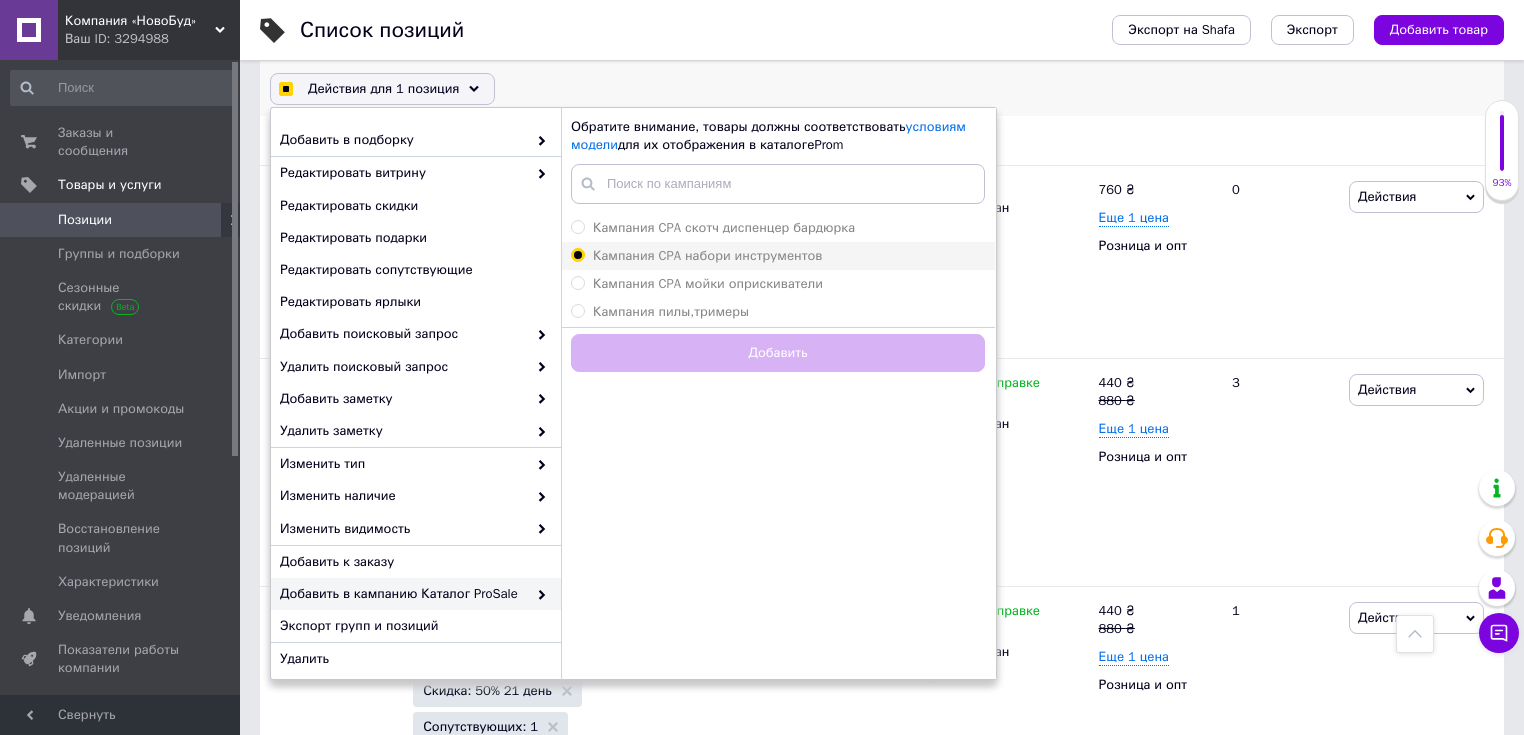 click on "Кампания CPA набори инструментов" at bounding box center (577, 254) 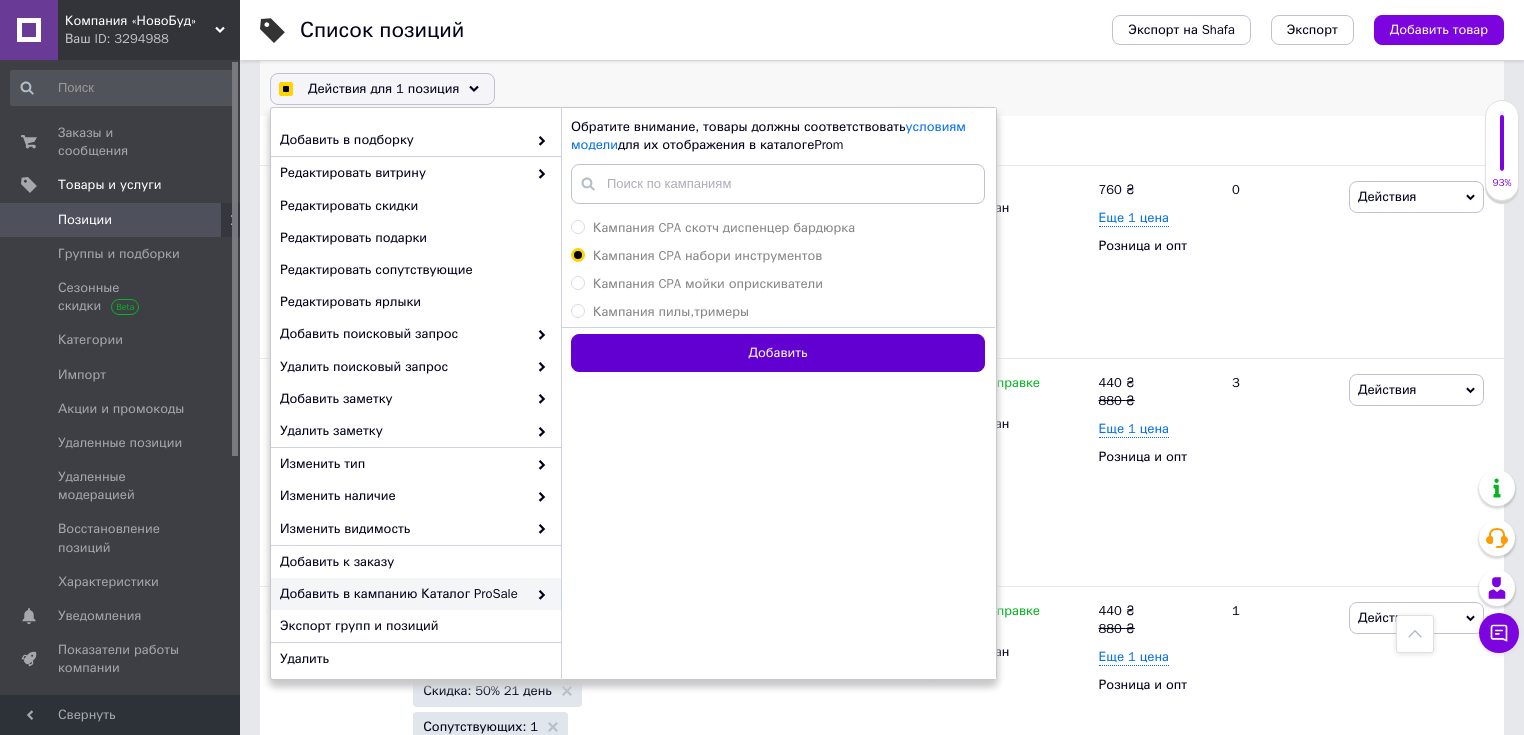 click on "Добавить" at bounding box center [778, 353] 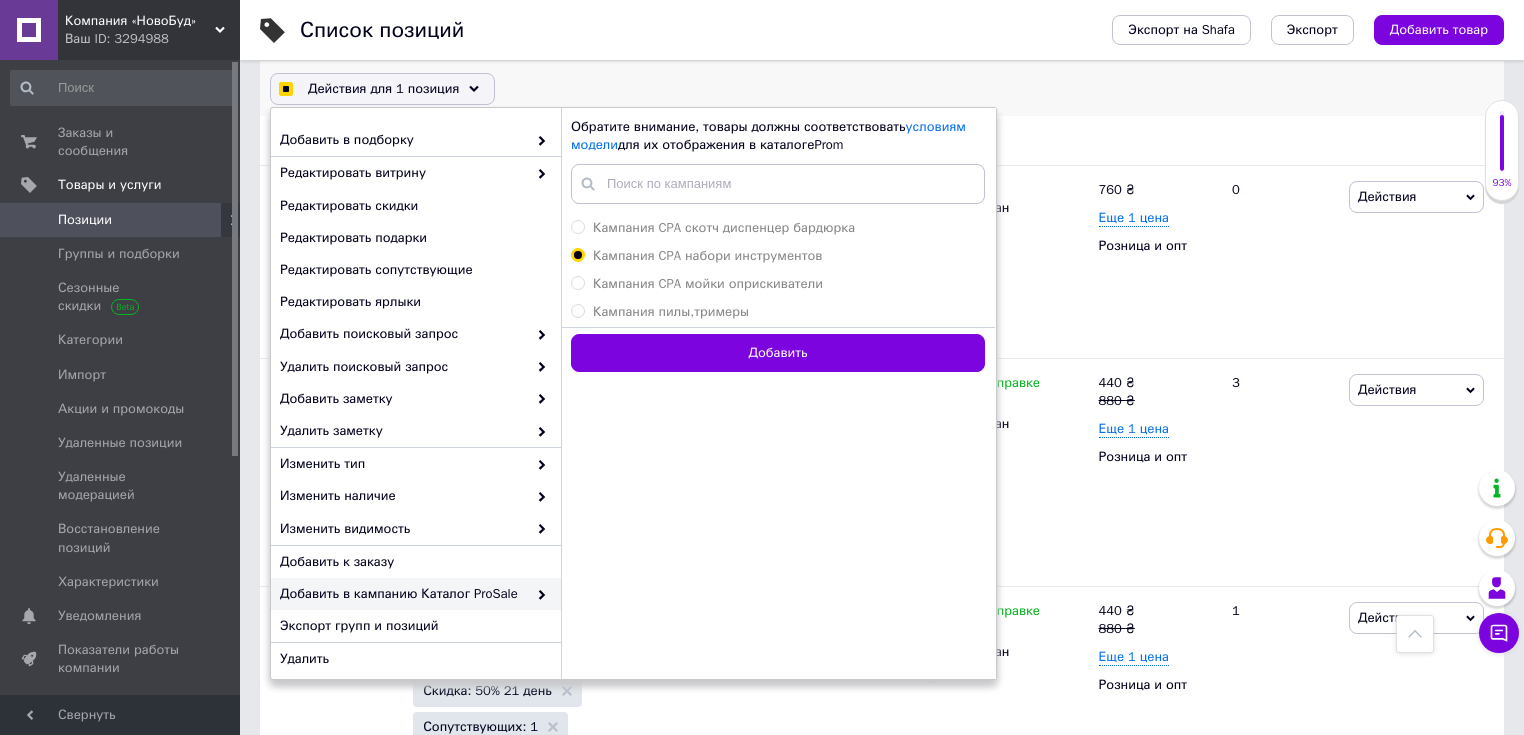 checkbox on "true" 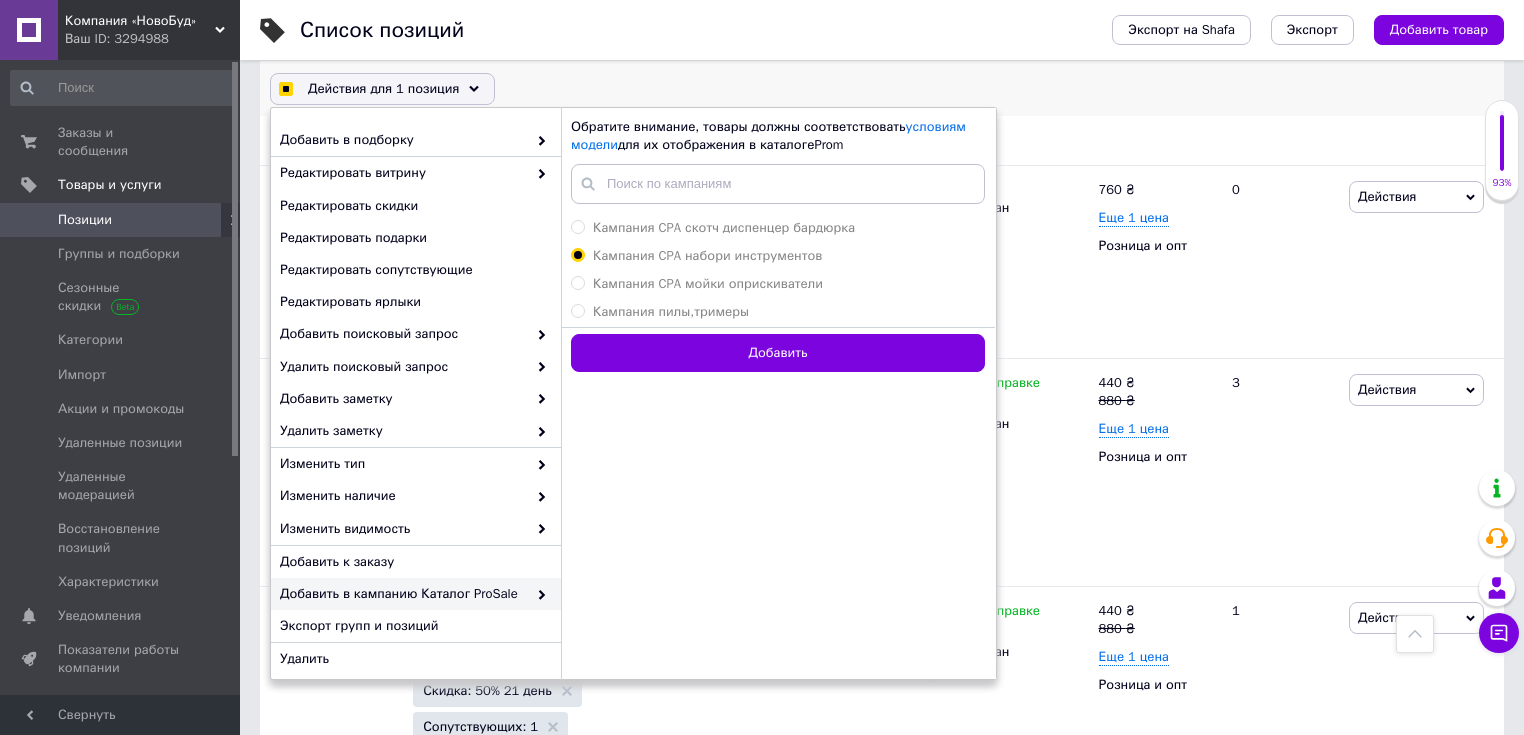 radio on "false" 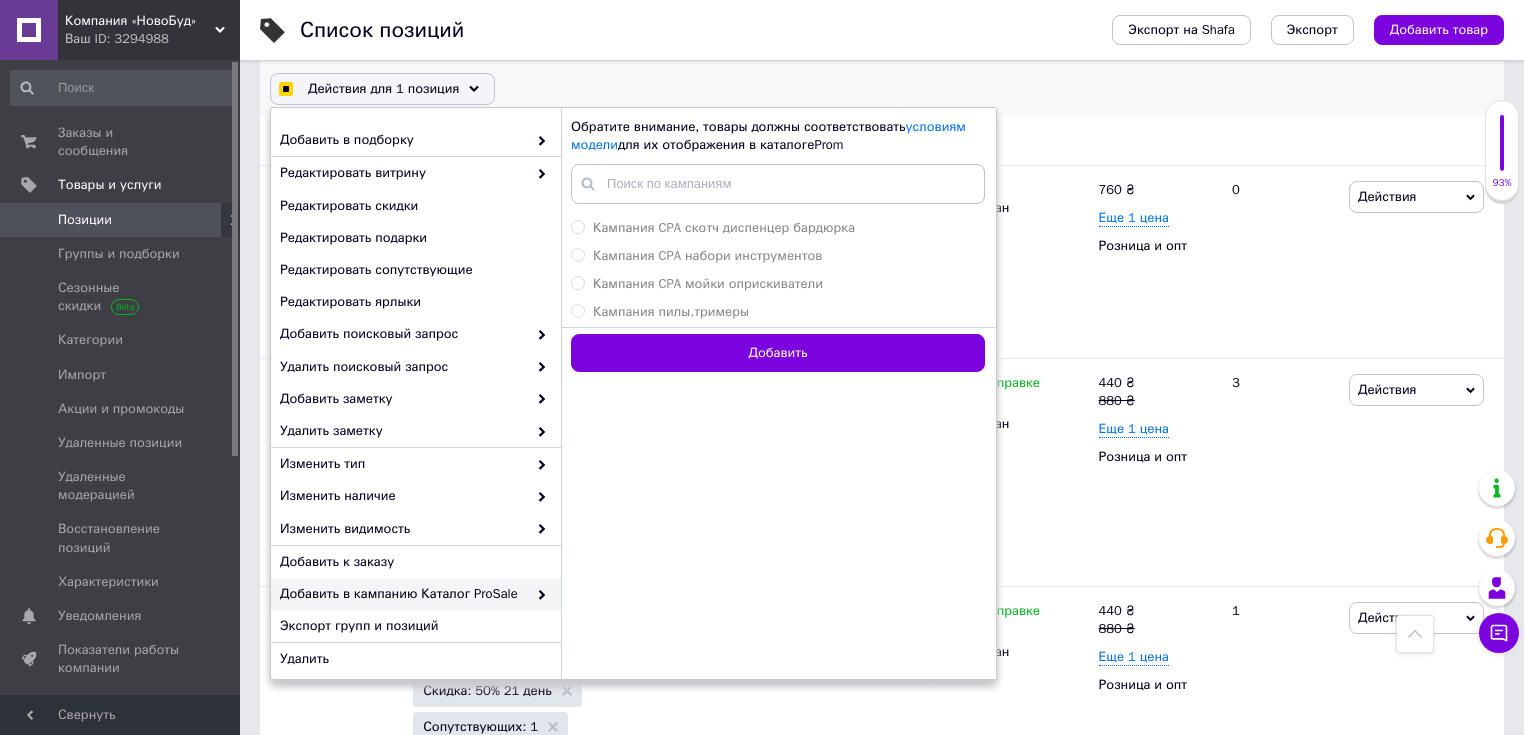 checkbox on "true" 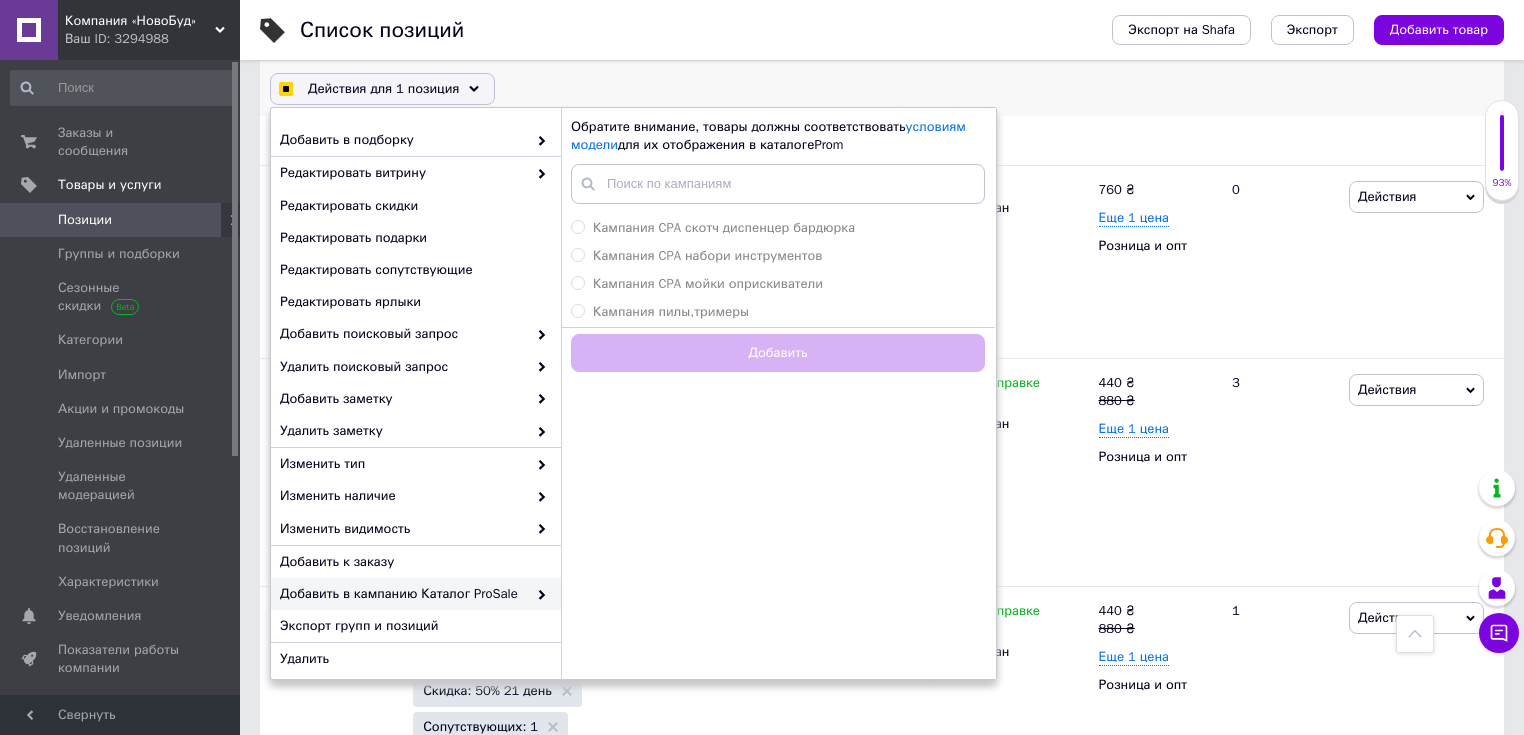 checkbox on "false" 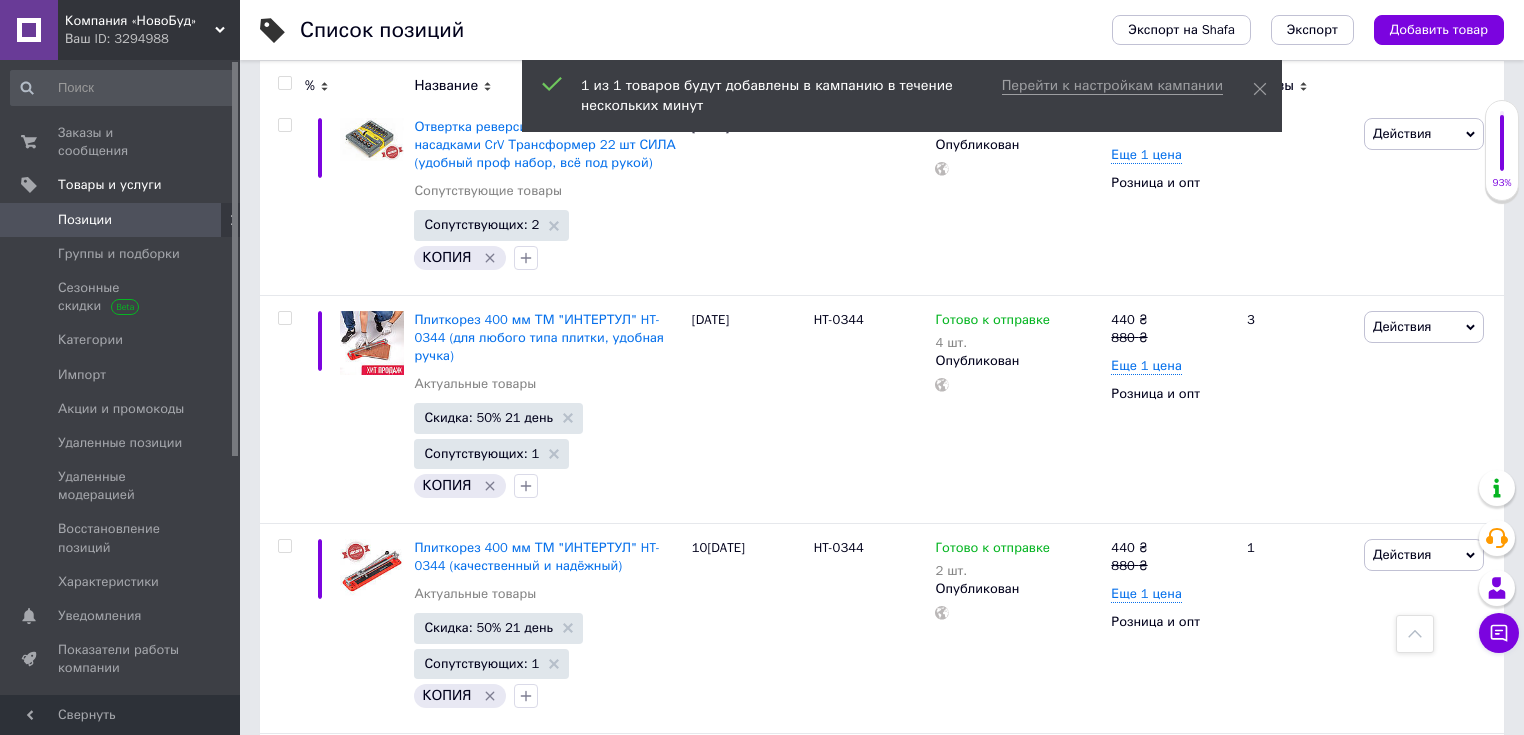 scroll, scrollTop: 12030, scrollLeft: 0, axis: vertical 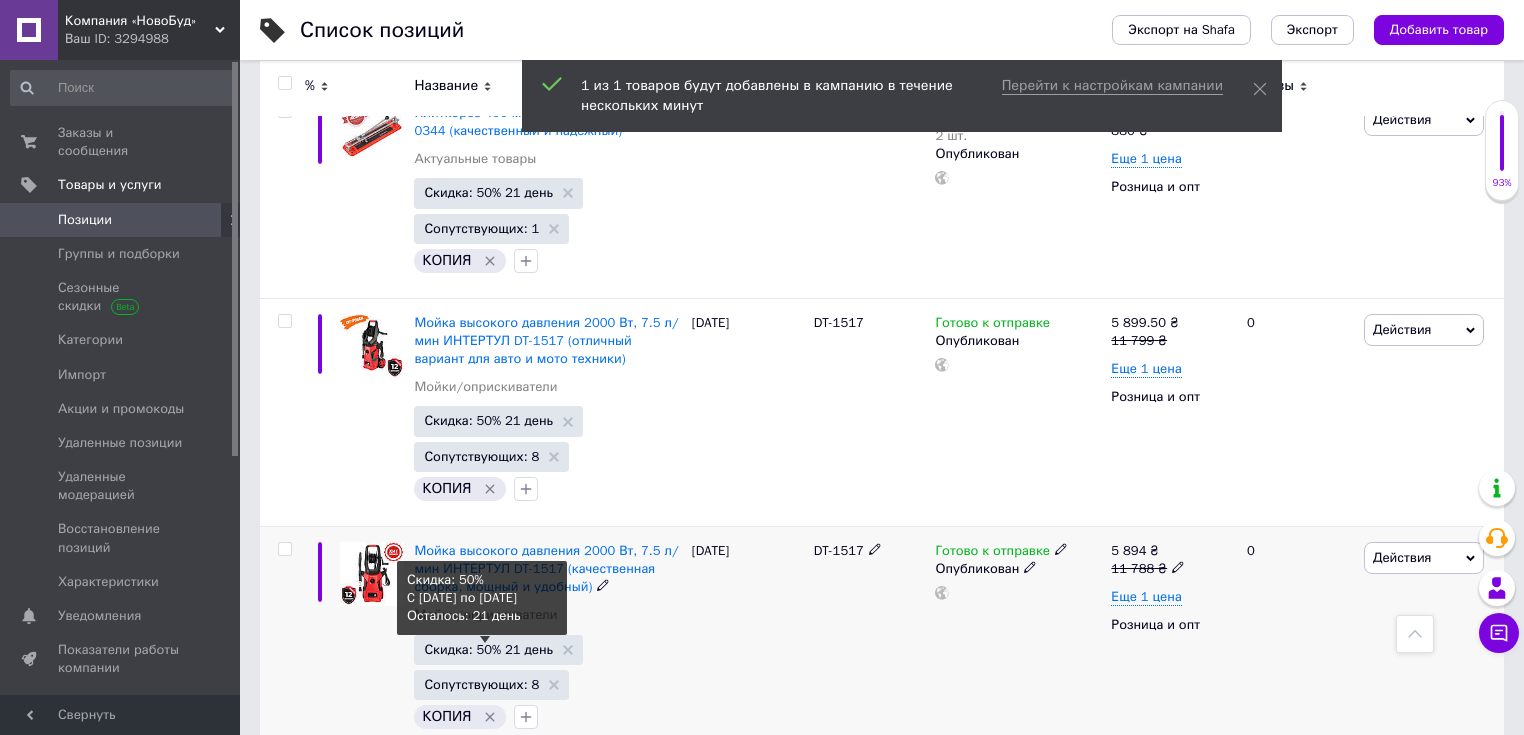 click on "Скидка: 50% 21 день" at bounding box center (488, 649) 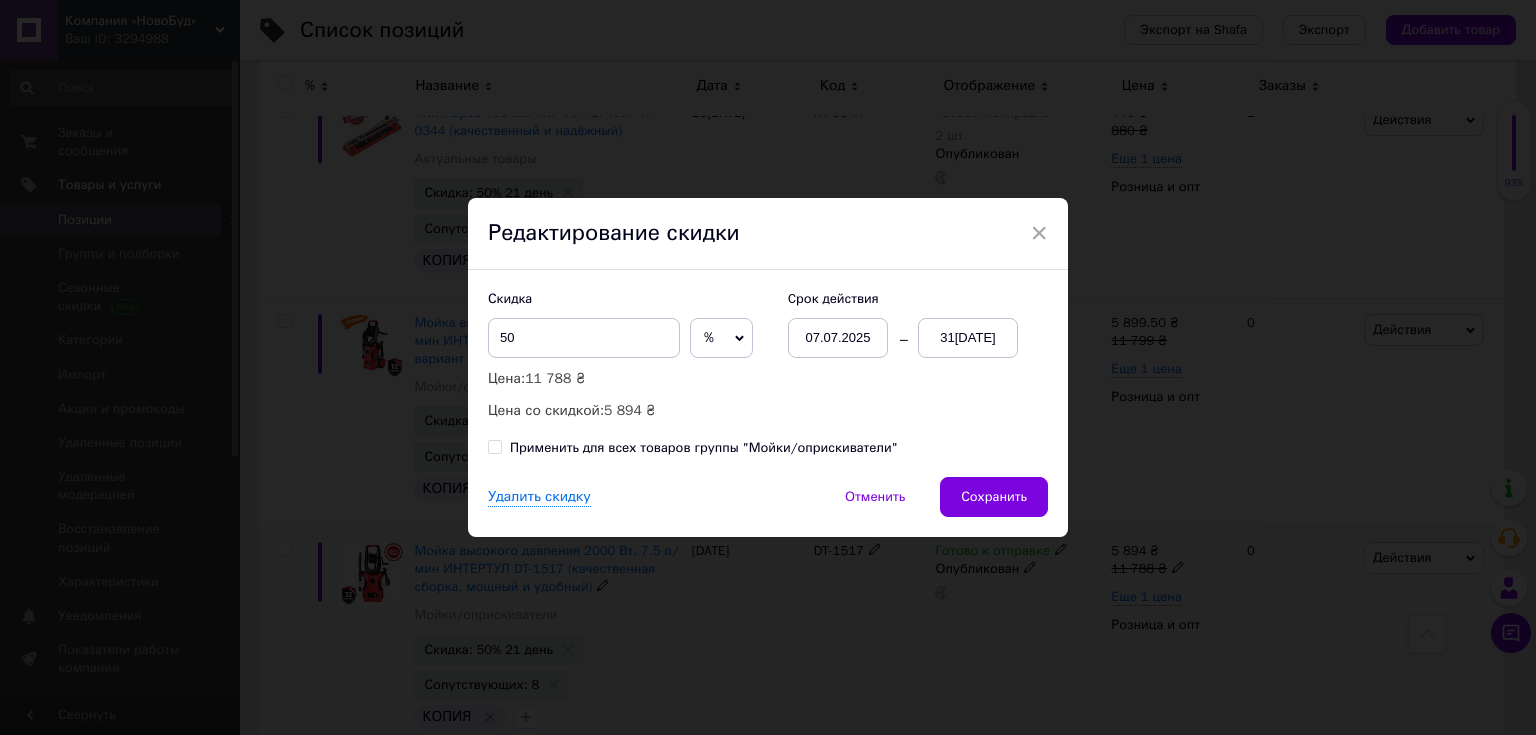 click on "31[DATE]" at bounding box center [968, 338] 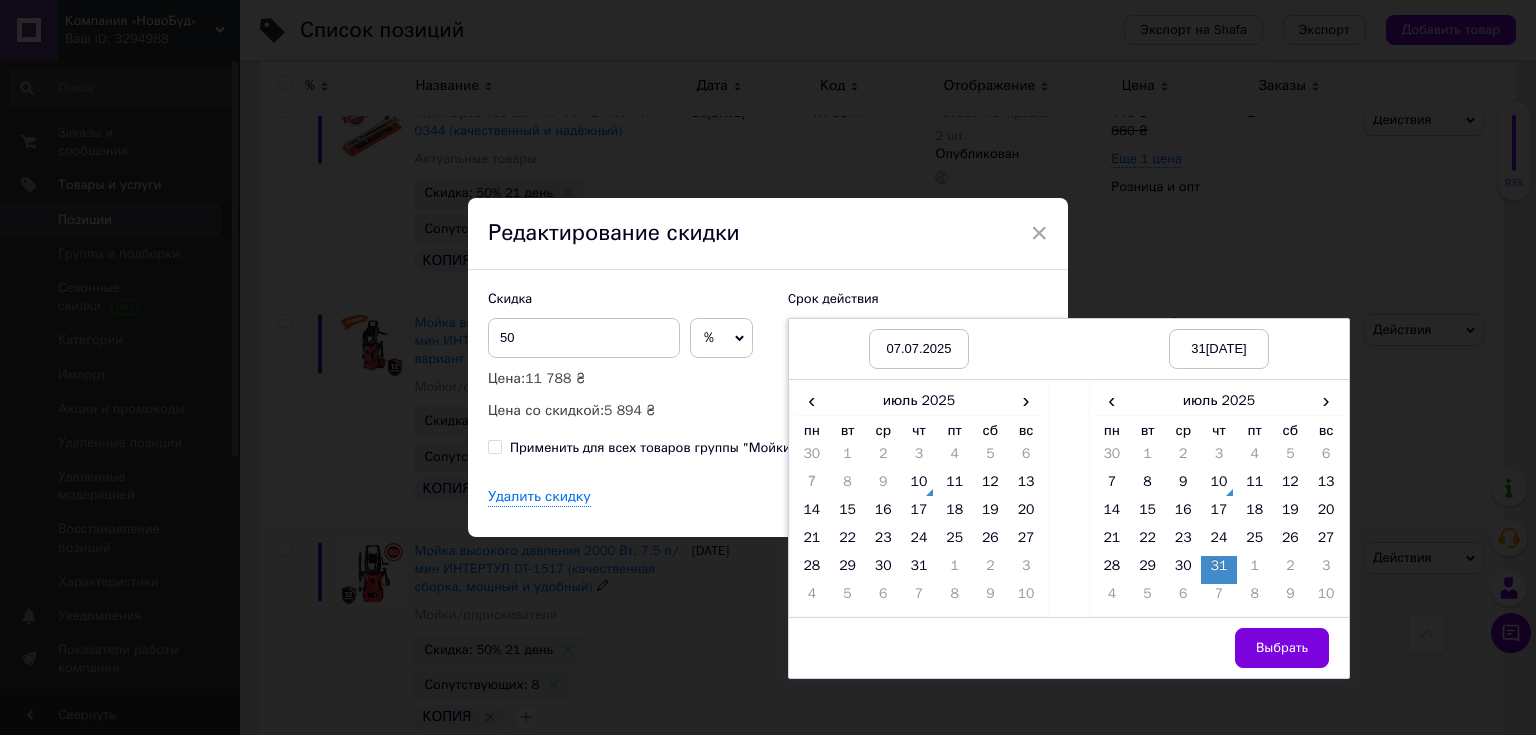 click on "Выбрать" at bounding box center (1282, 648) 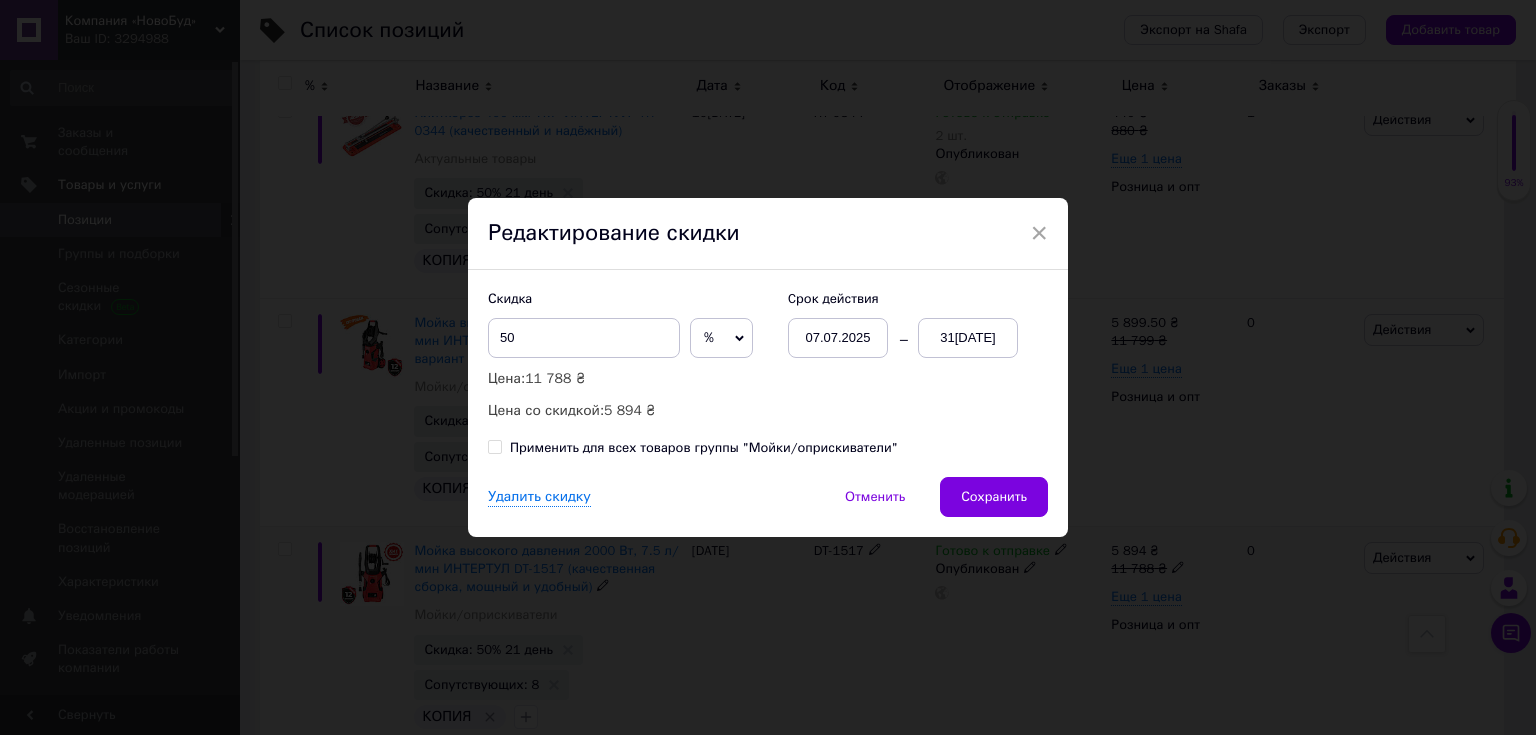 click on "Применить для всех товаров группы "Мойки/оприскиватели"" at bounding box center (704, 448) 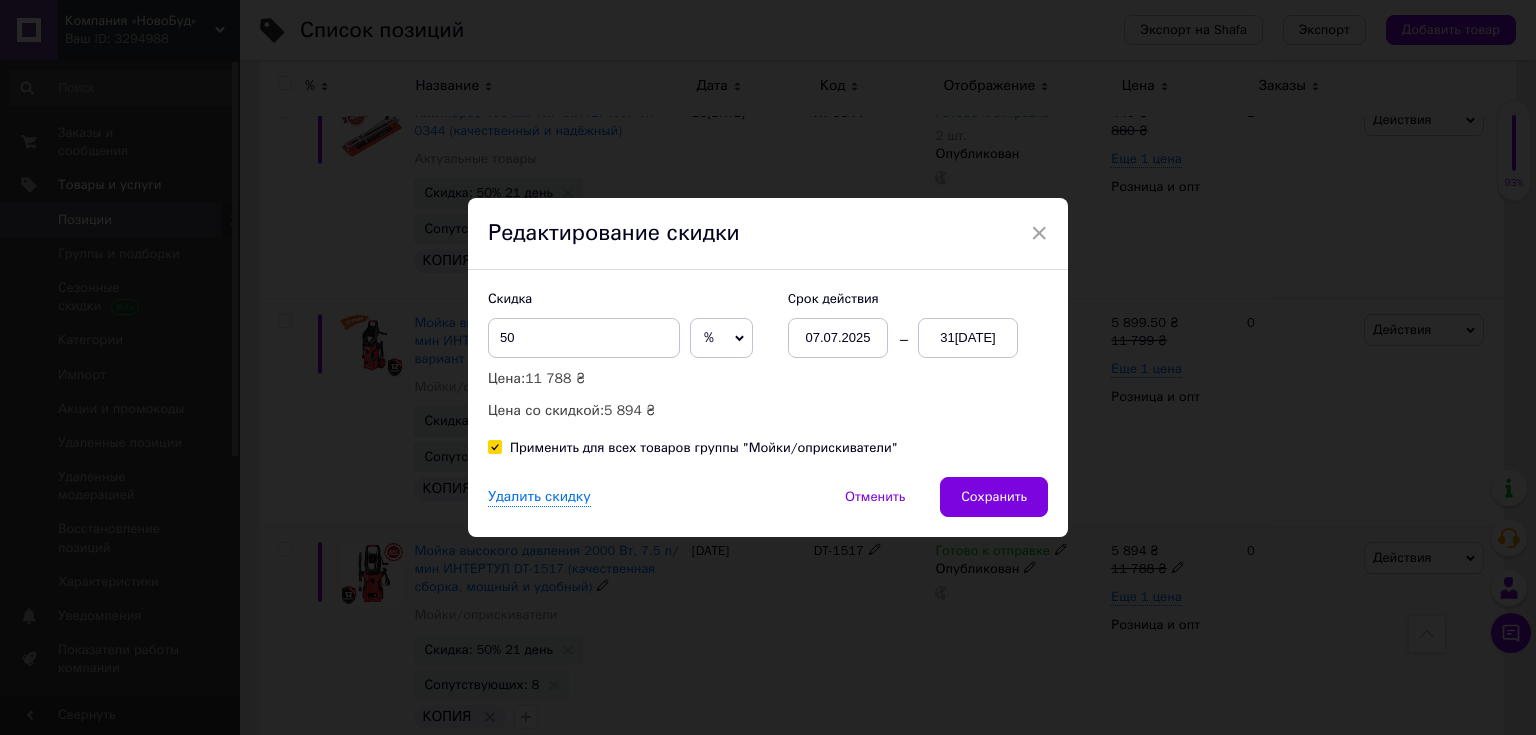 checkbox on "true" 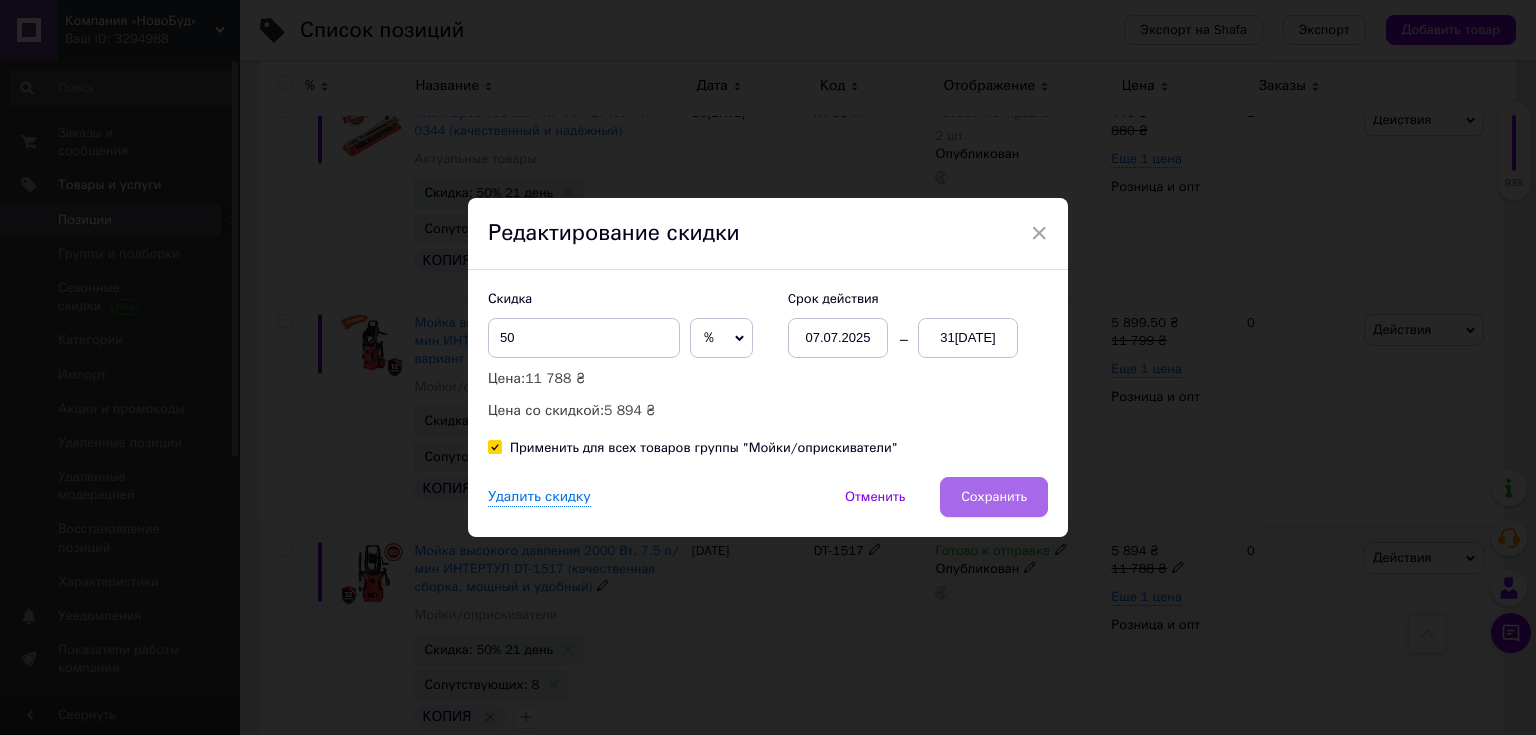 click on "Сохранить" at bounding box center (994, 497) 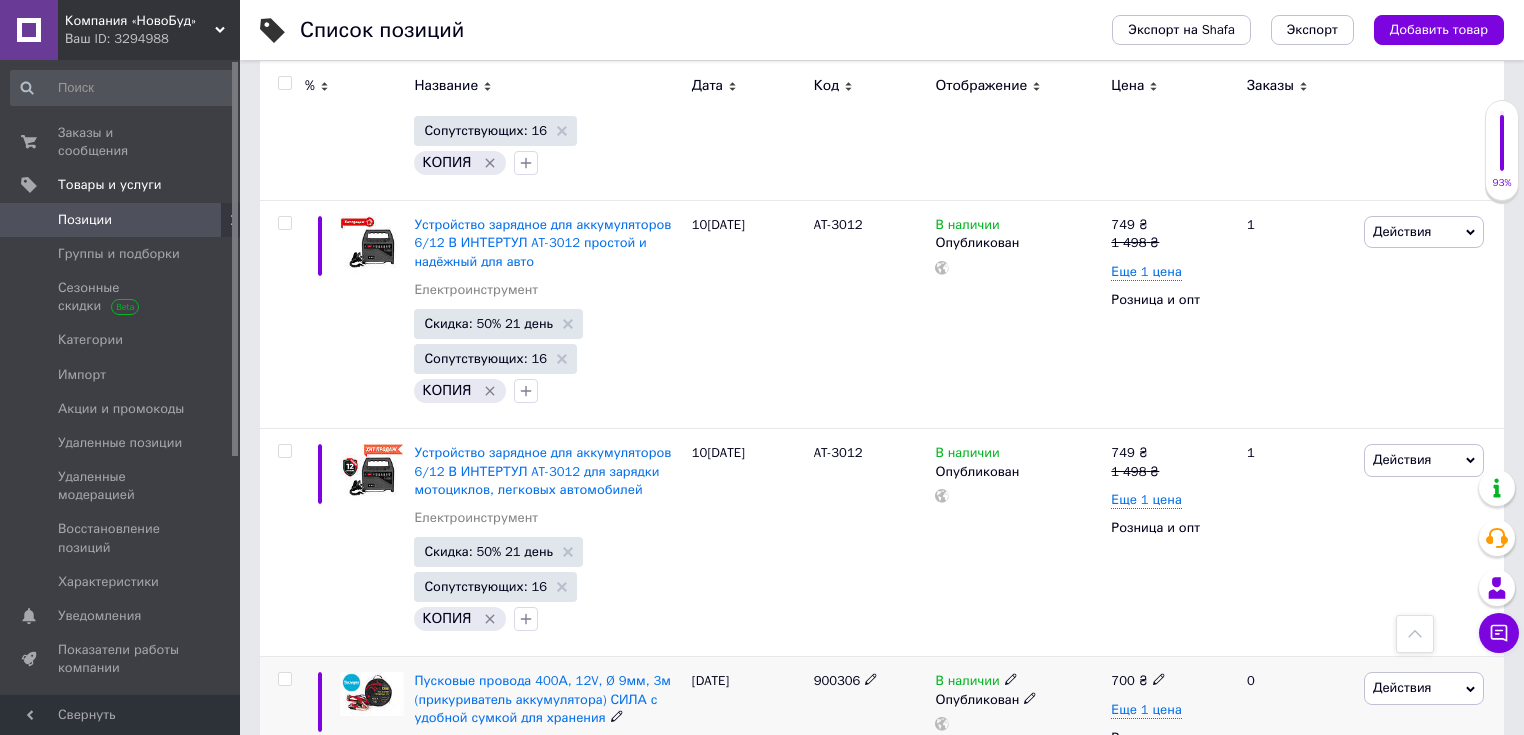 scroll, scrollTop: 20374, scrollLeft: 0, axis: vertical 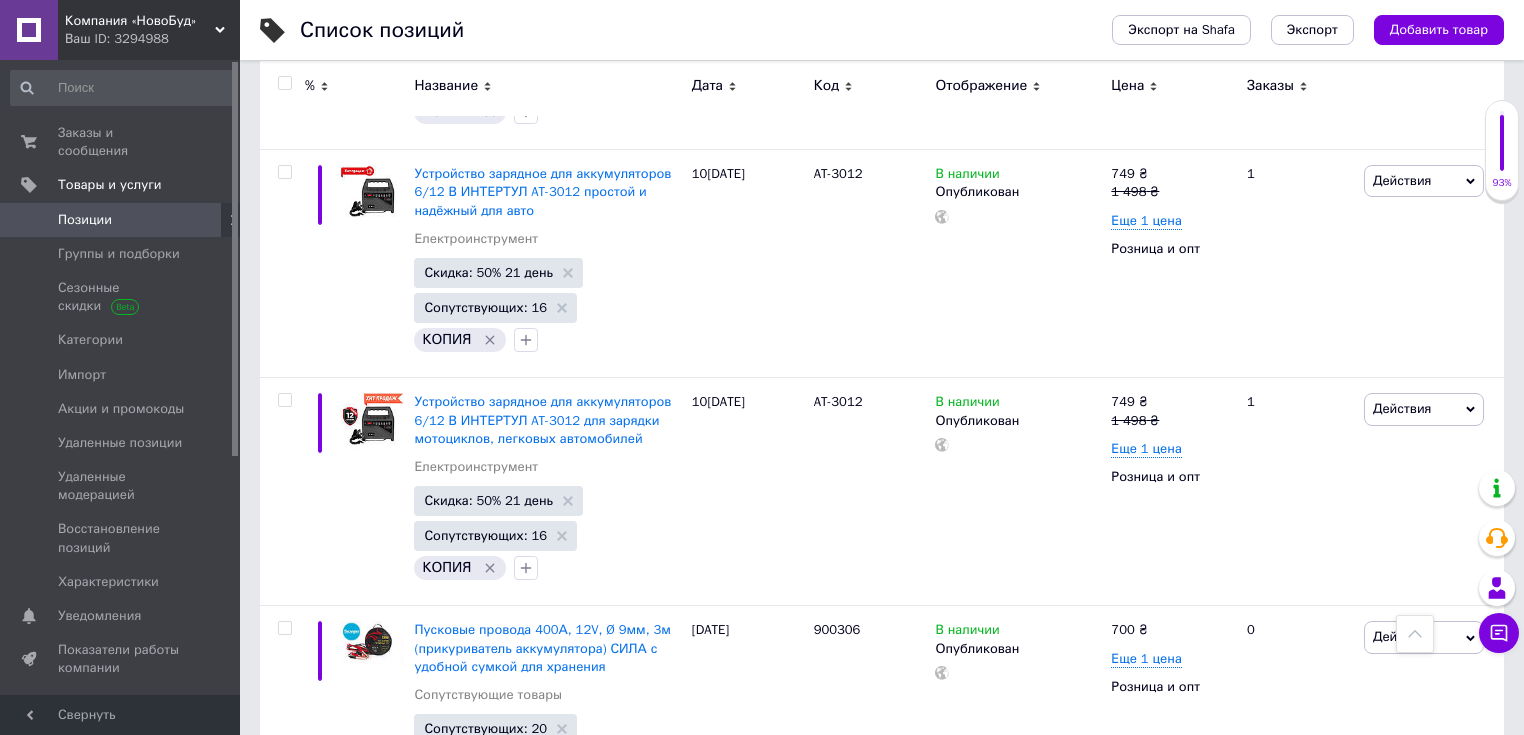 click on "3" at bounding box center (505, 871) 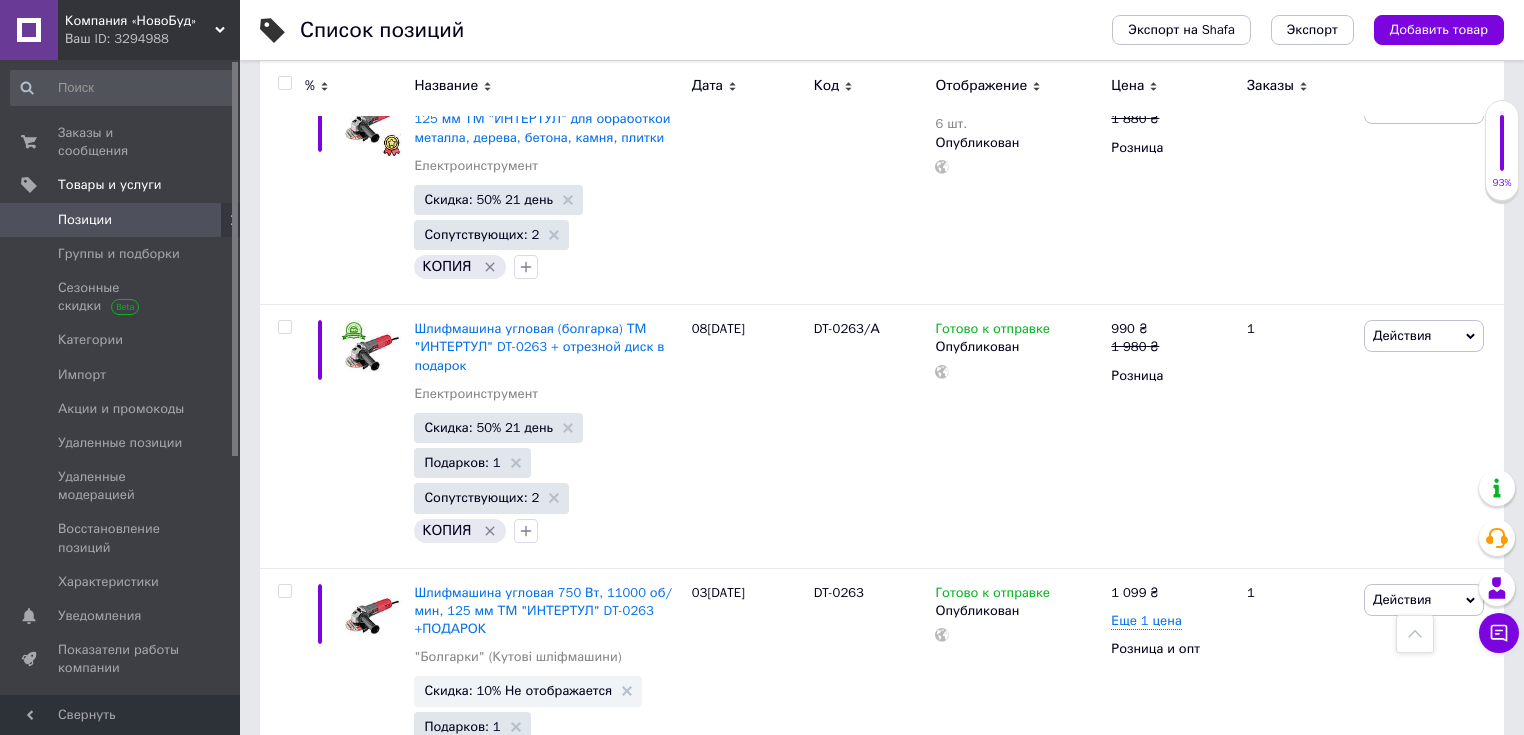 scroll, scrollTop: 19814, scrollLeft: 0, axis: vertical 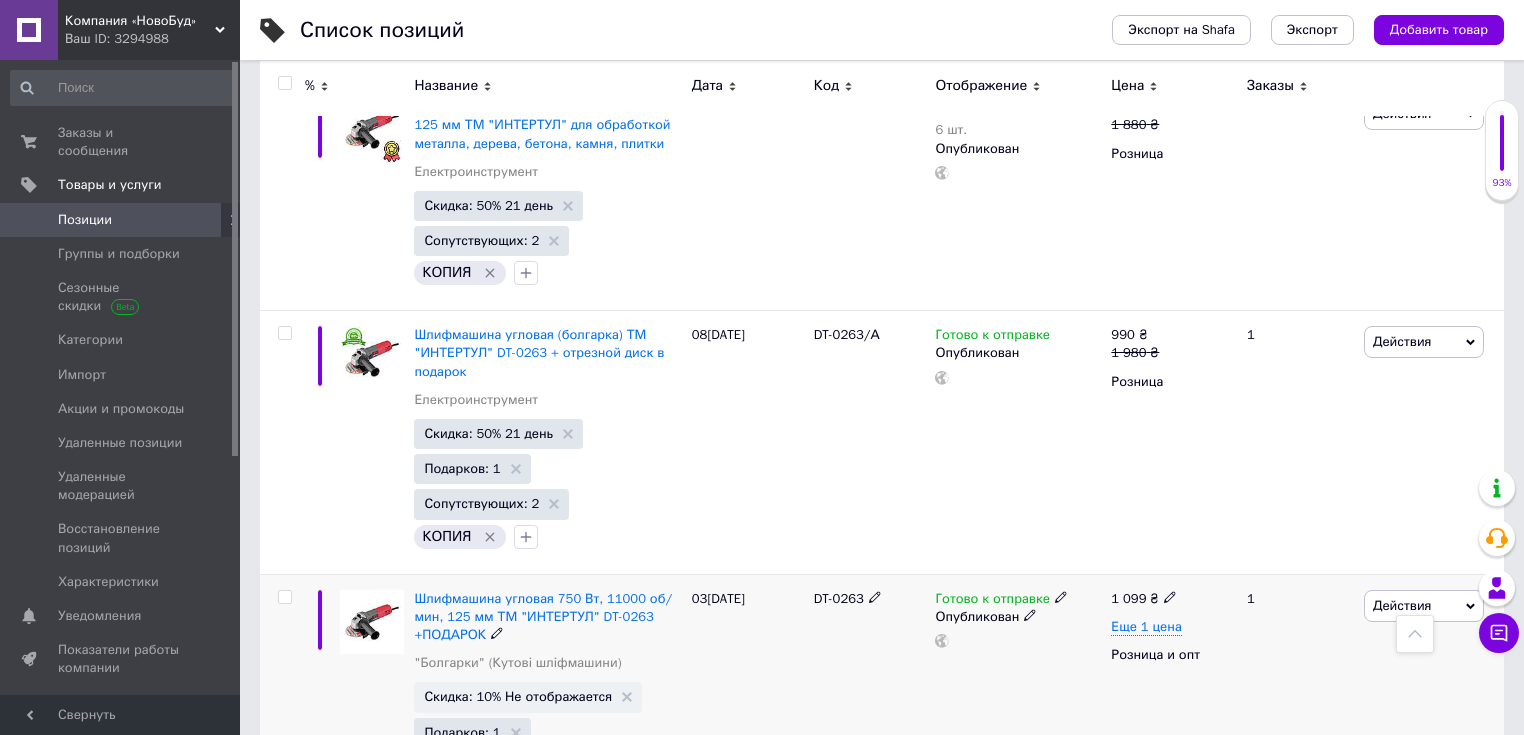 click at bounding box center (284, 597) 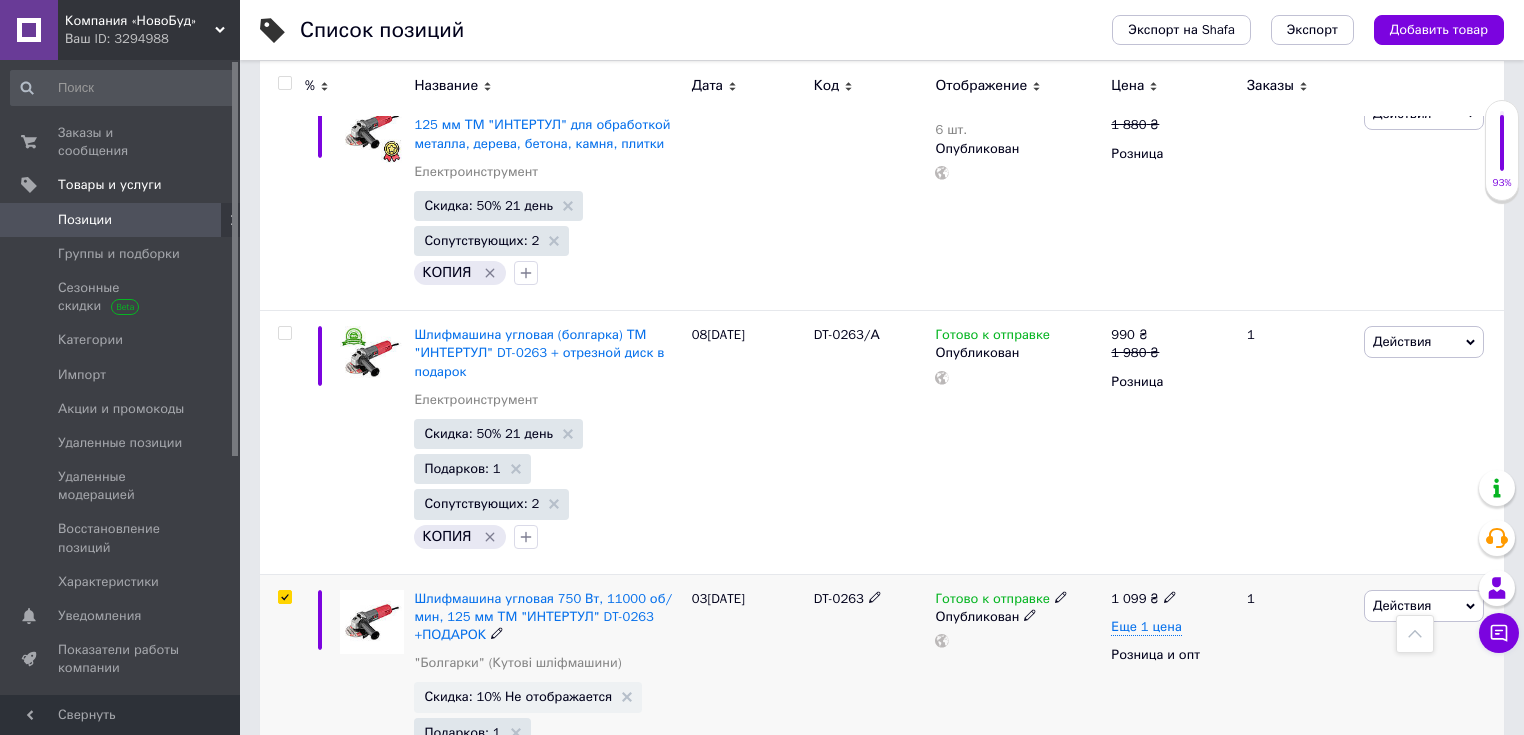 checkbox on "true" 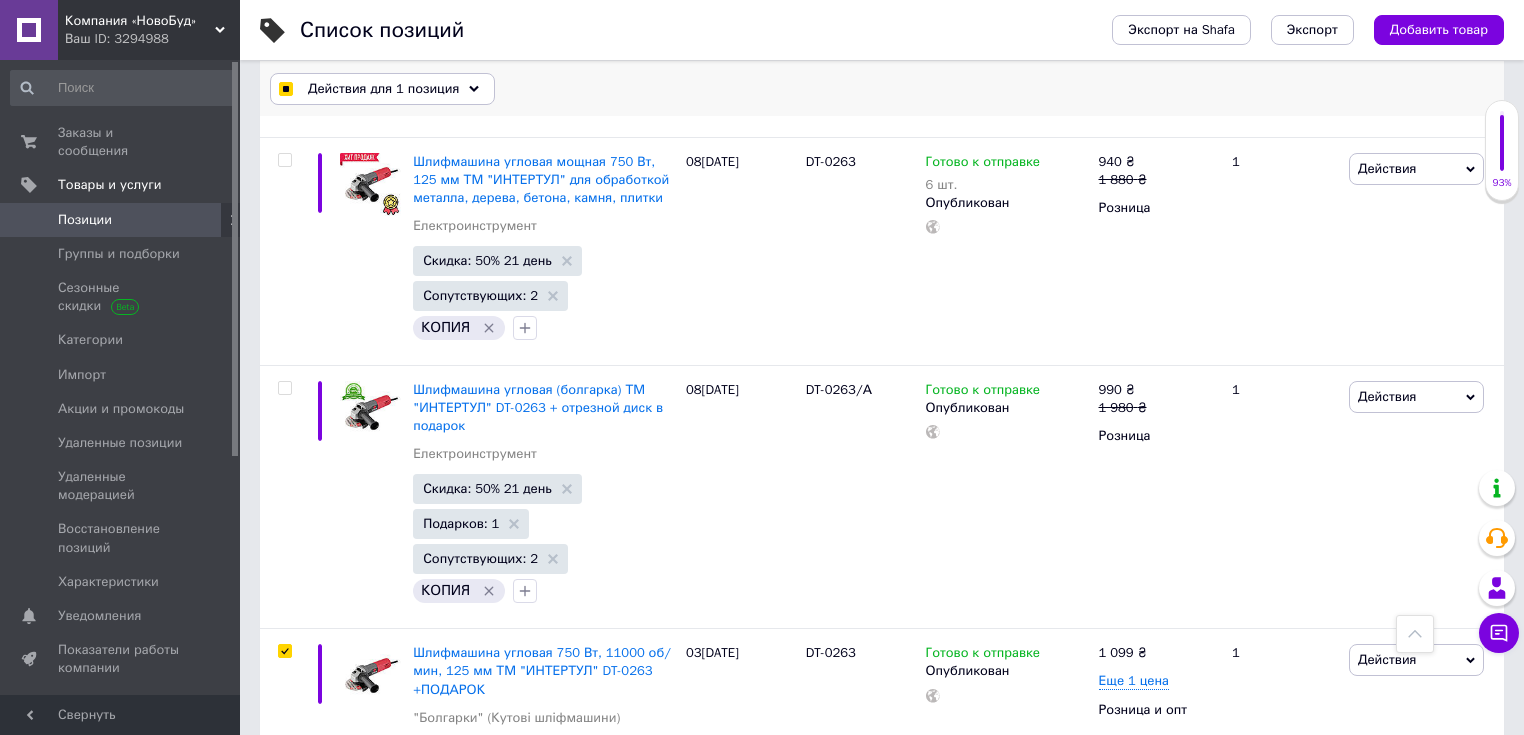 click on "Действия для 1 позиция" at bounding box center (382, 89) 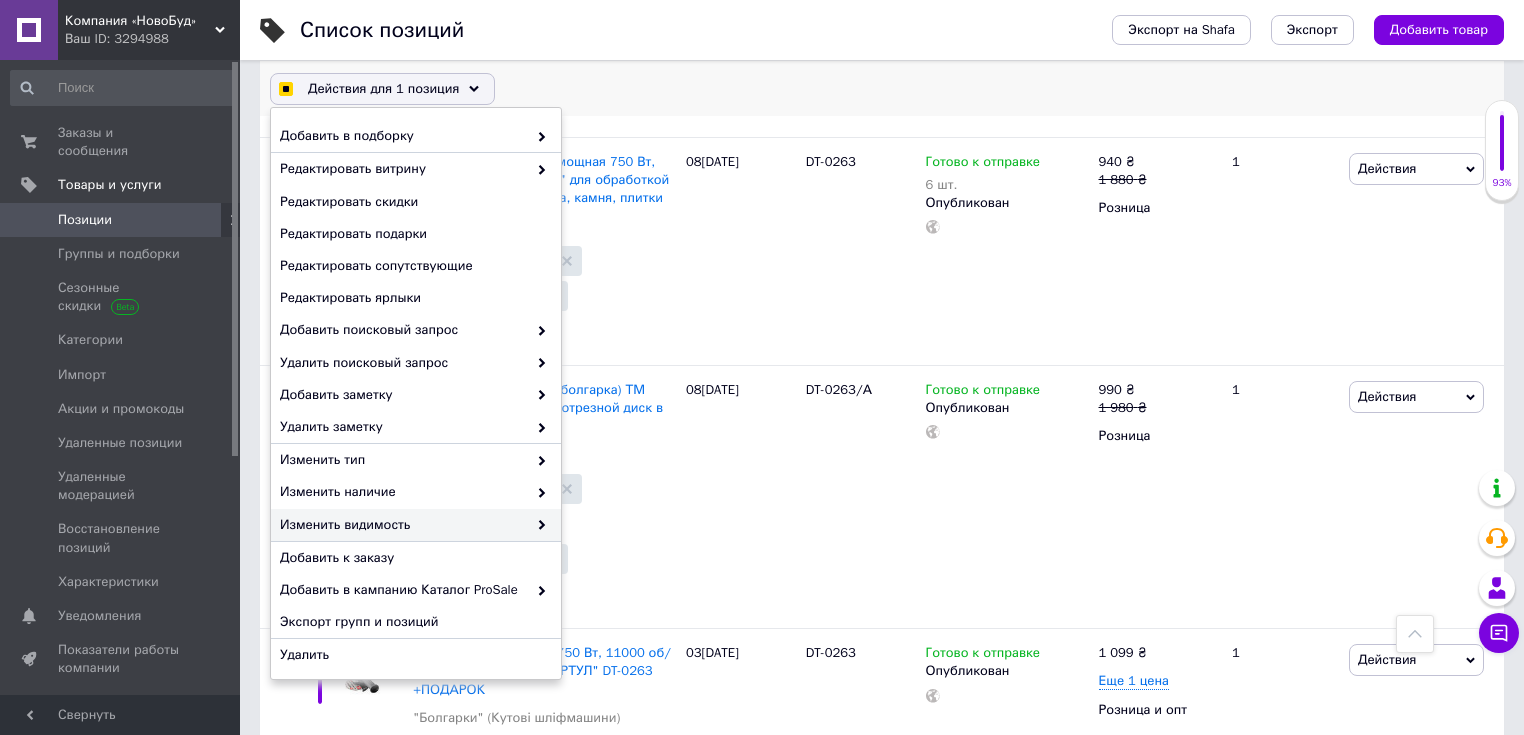 scroll, scrollTop: 165, scrollLeft: 0, axis: vertical 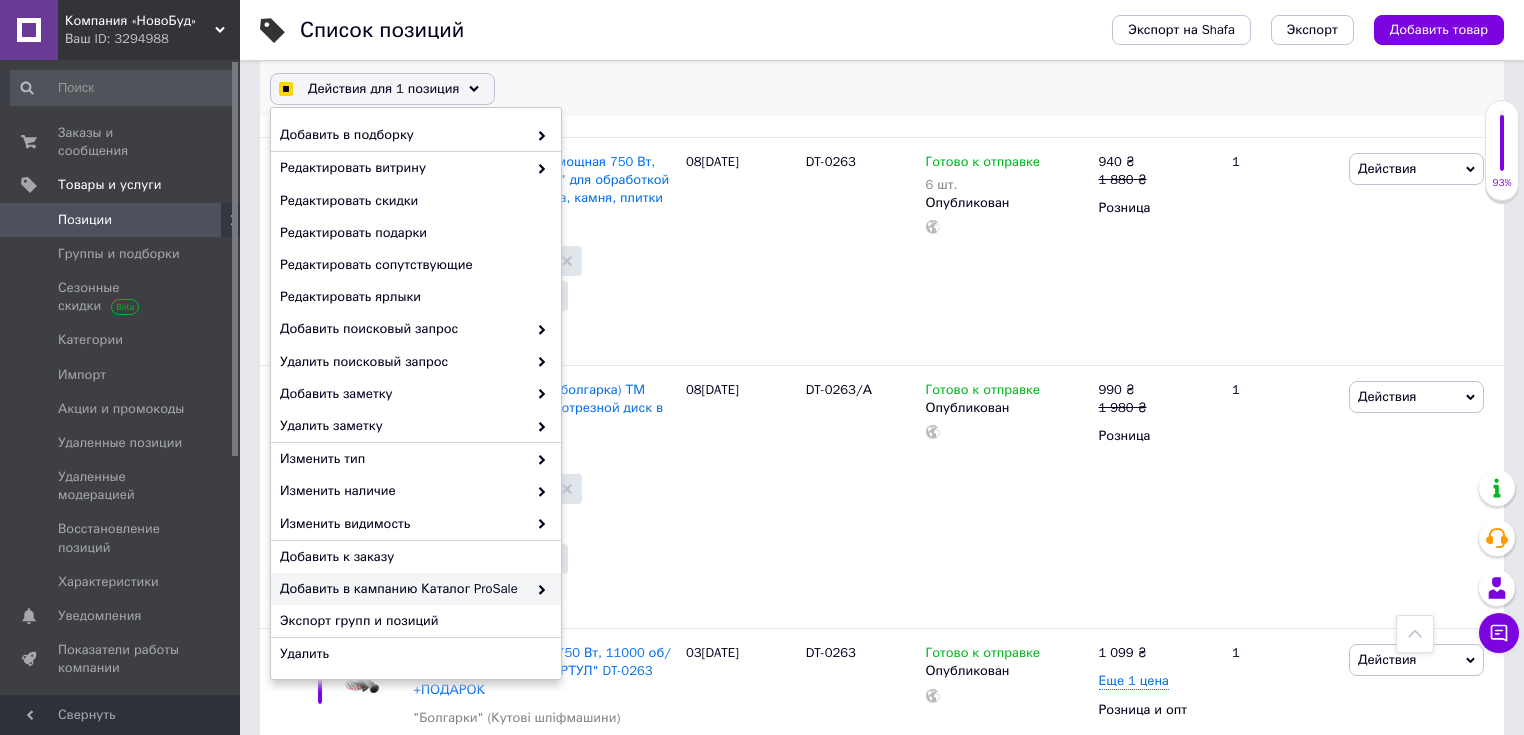 checkbox on "true" 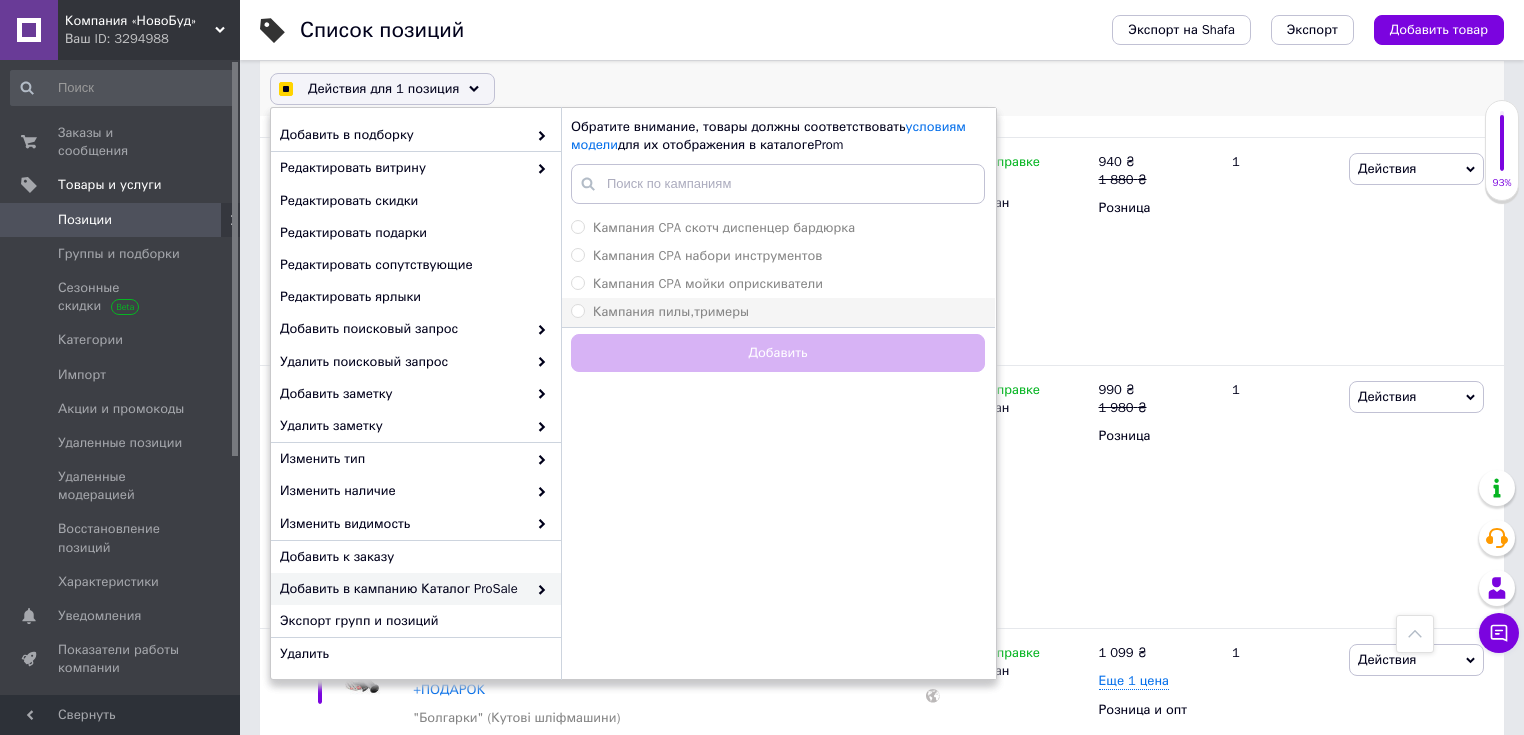 click on "Кампания пилы,тримеры" at bounding box center (671, 311) 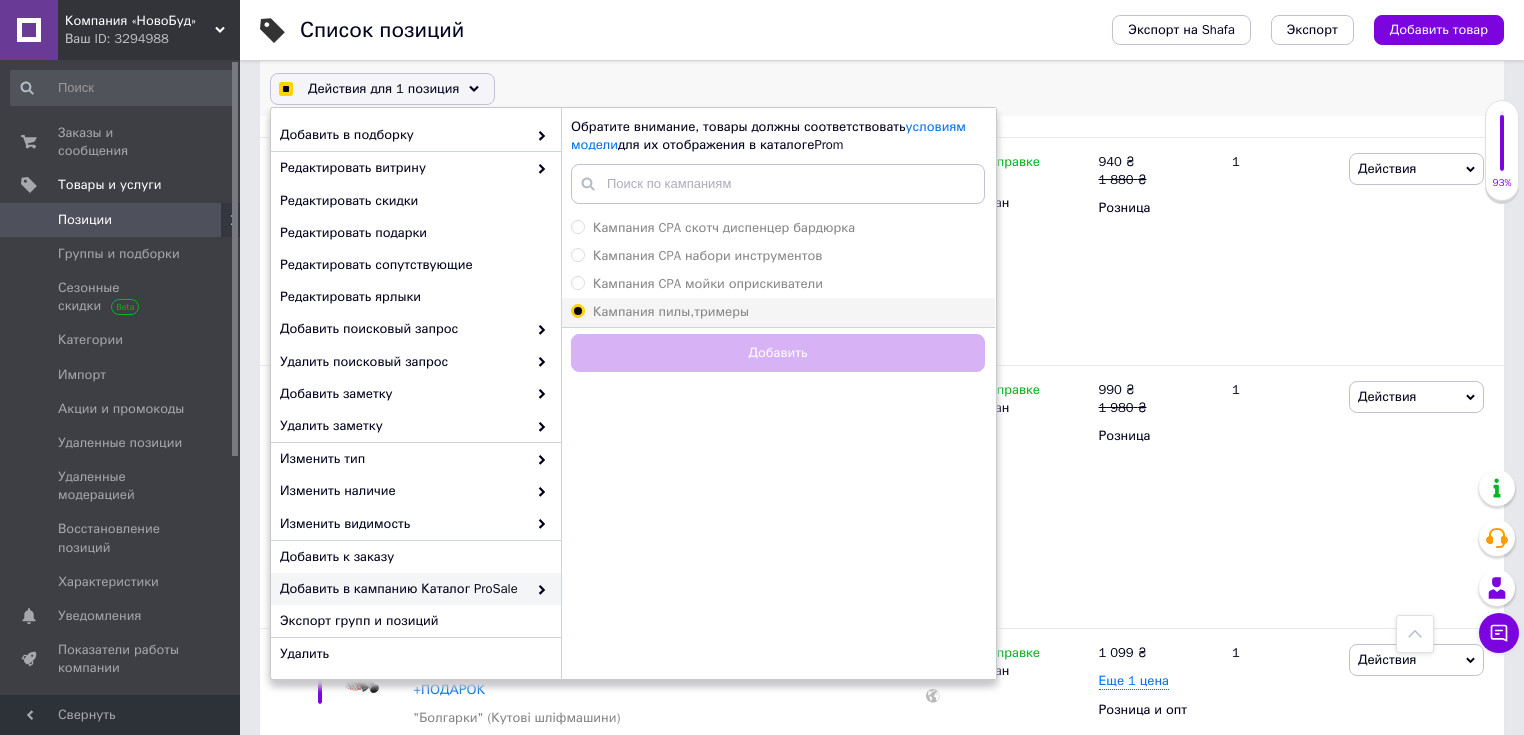 click on "Кампания пилы,тримеры" at bounding box center [577, 310] 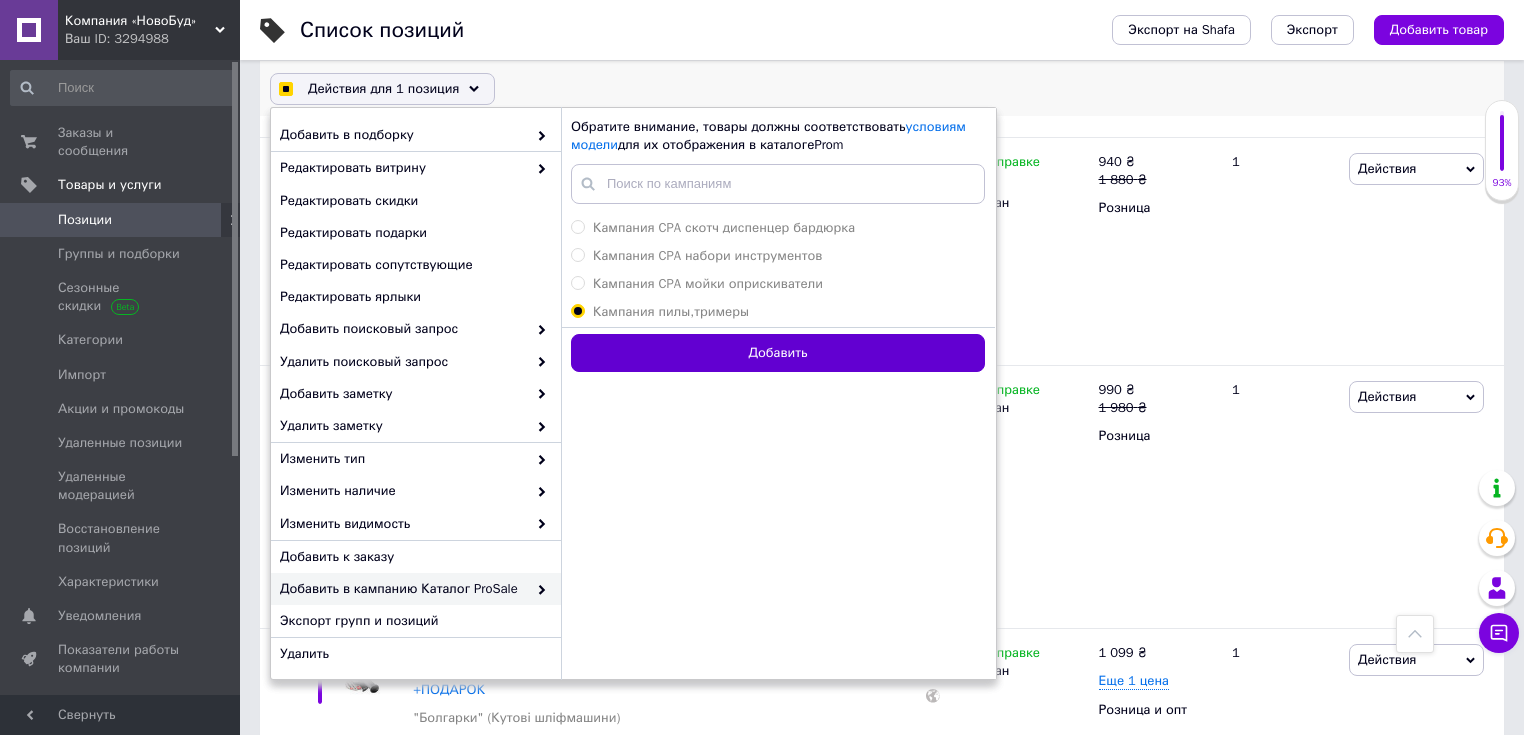 click on "Добавить" at bounding box center [778, 353] 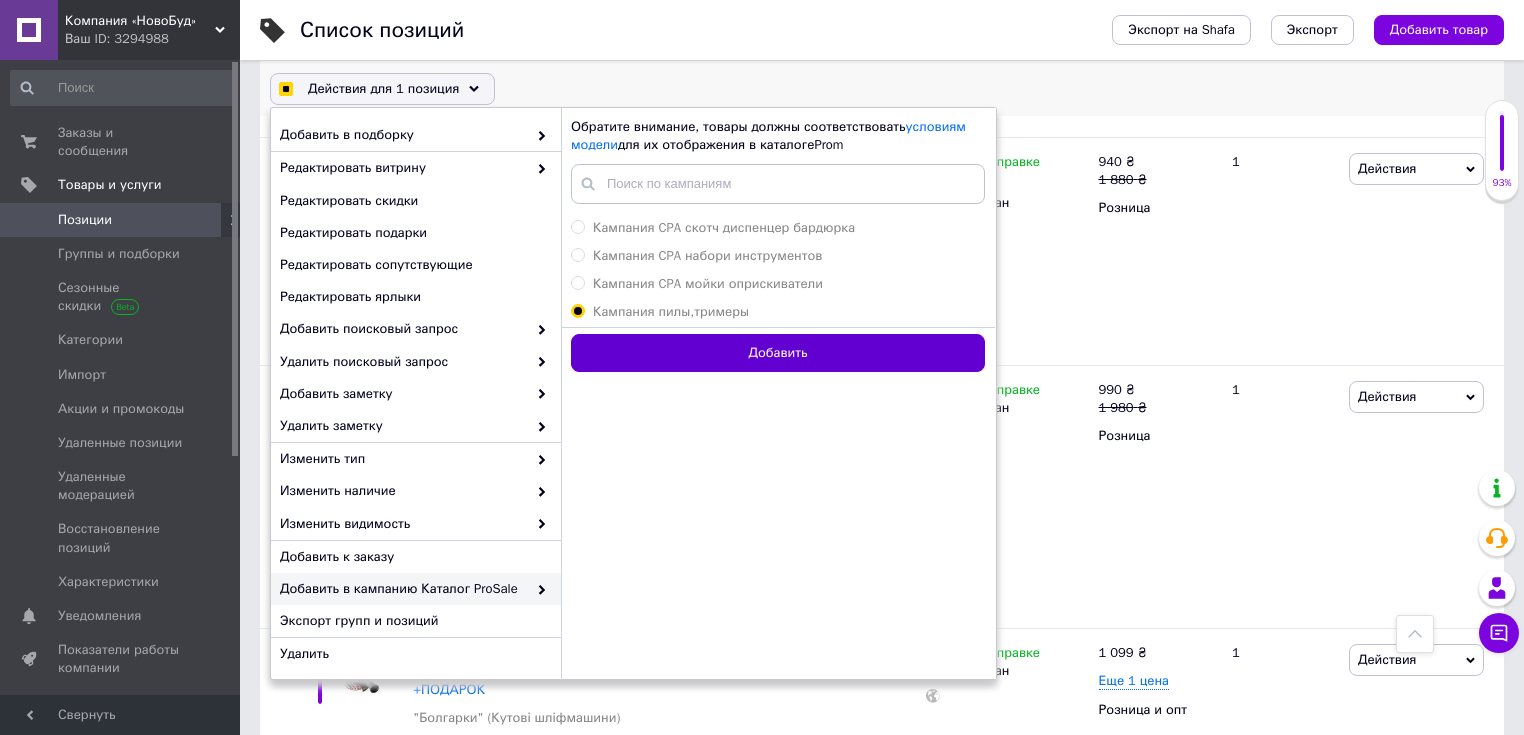 checkbox on "true" 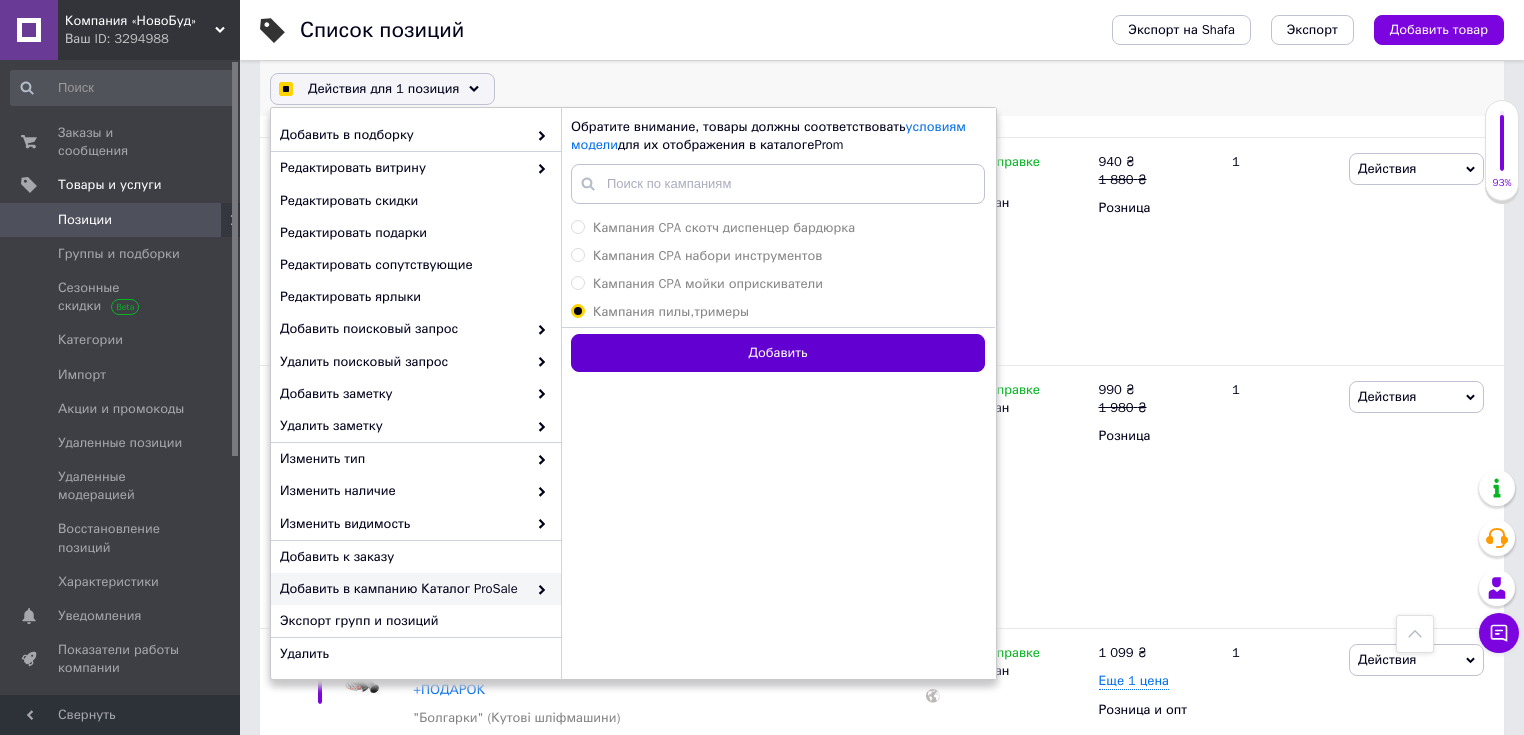 radio on "false" 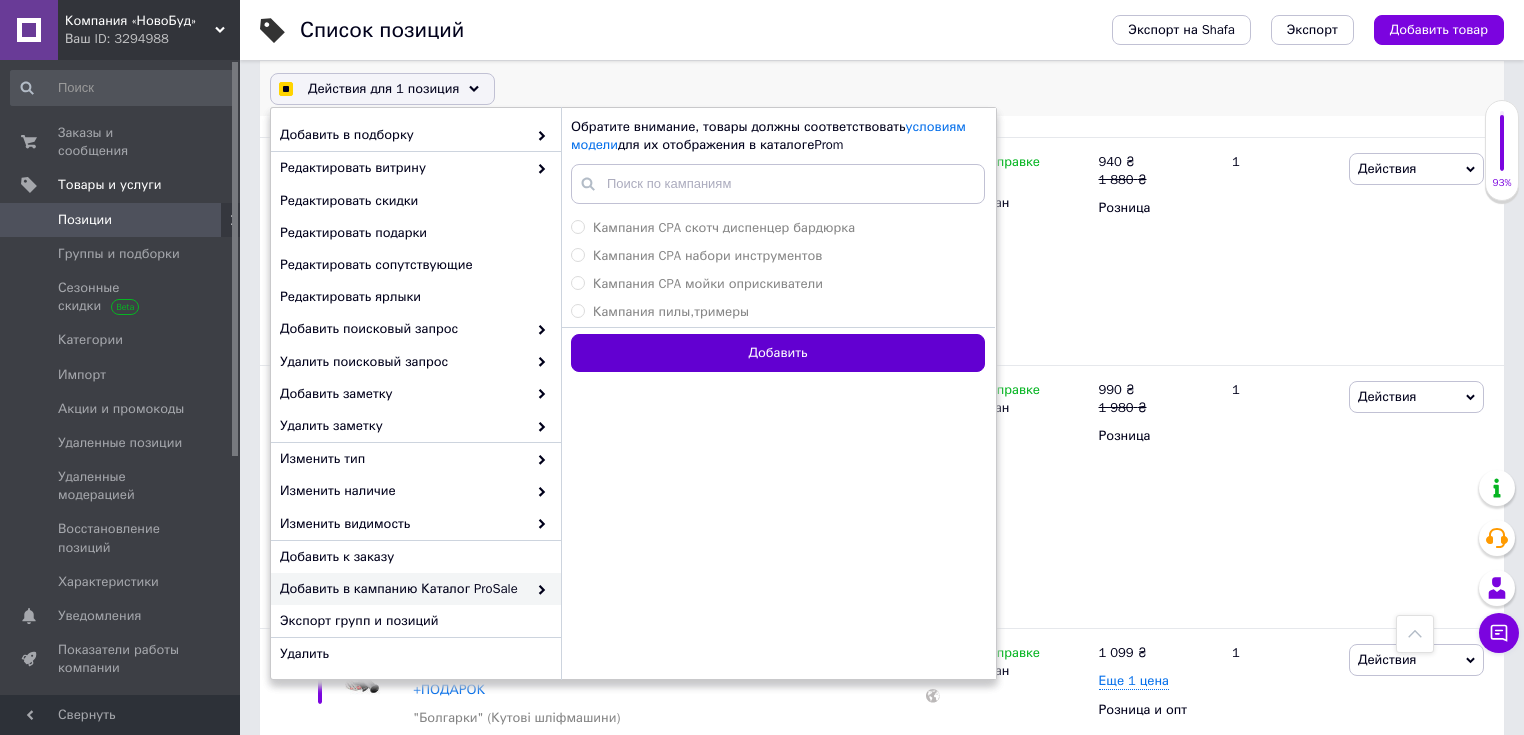 checkbox on "true" 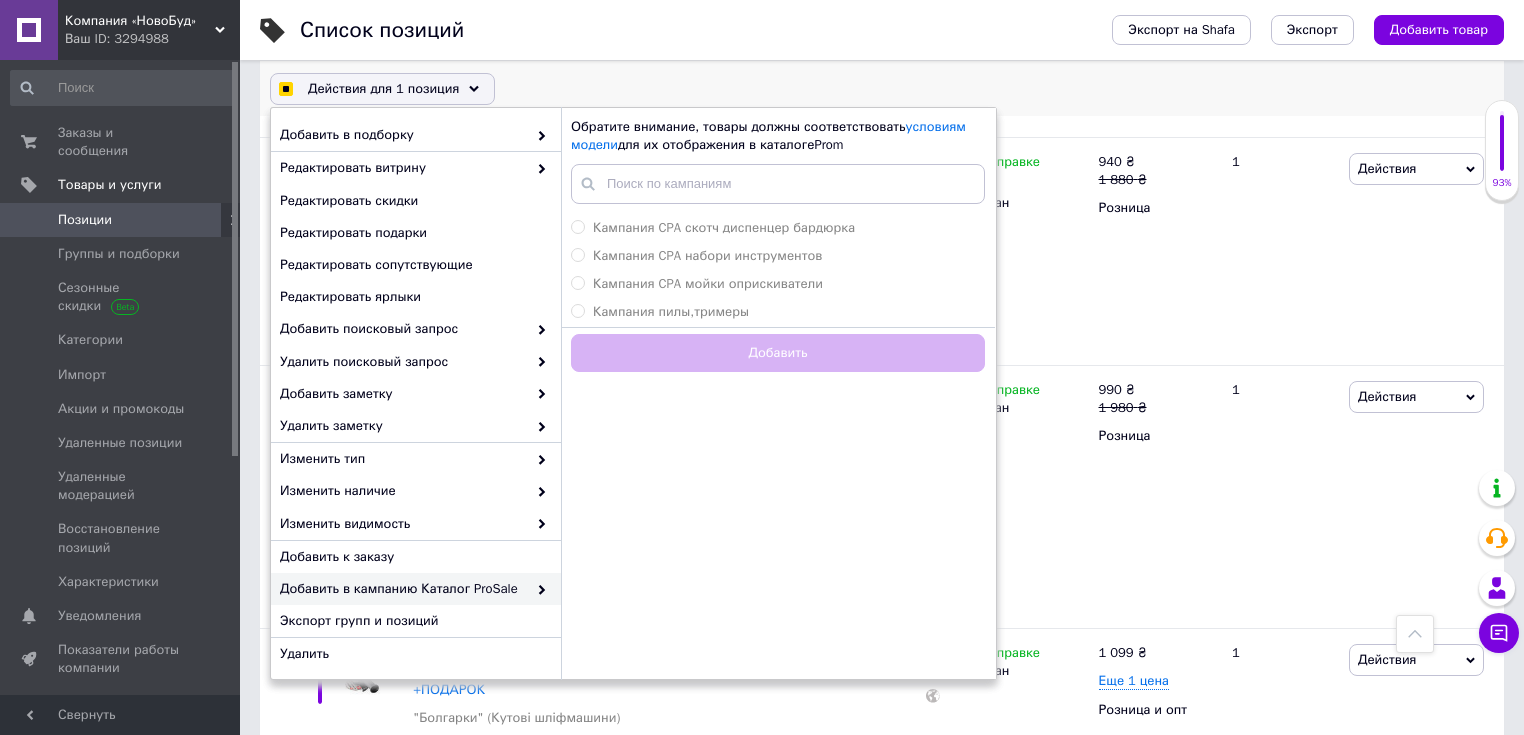 checkbox on "false" 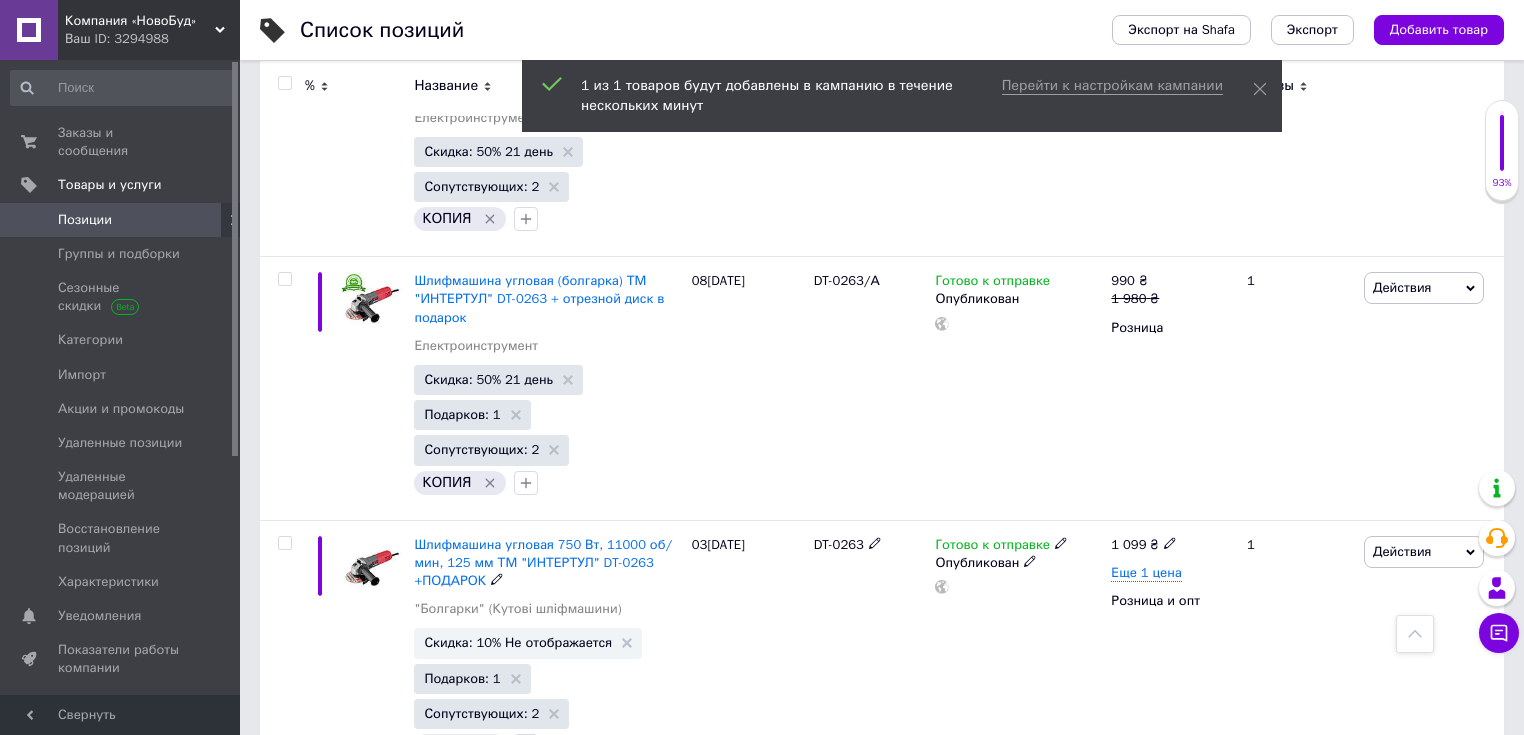 scroll, scrollTop: 19814, scrollLeft: 0, axis: vertical 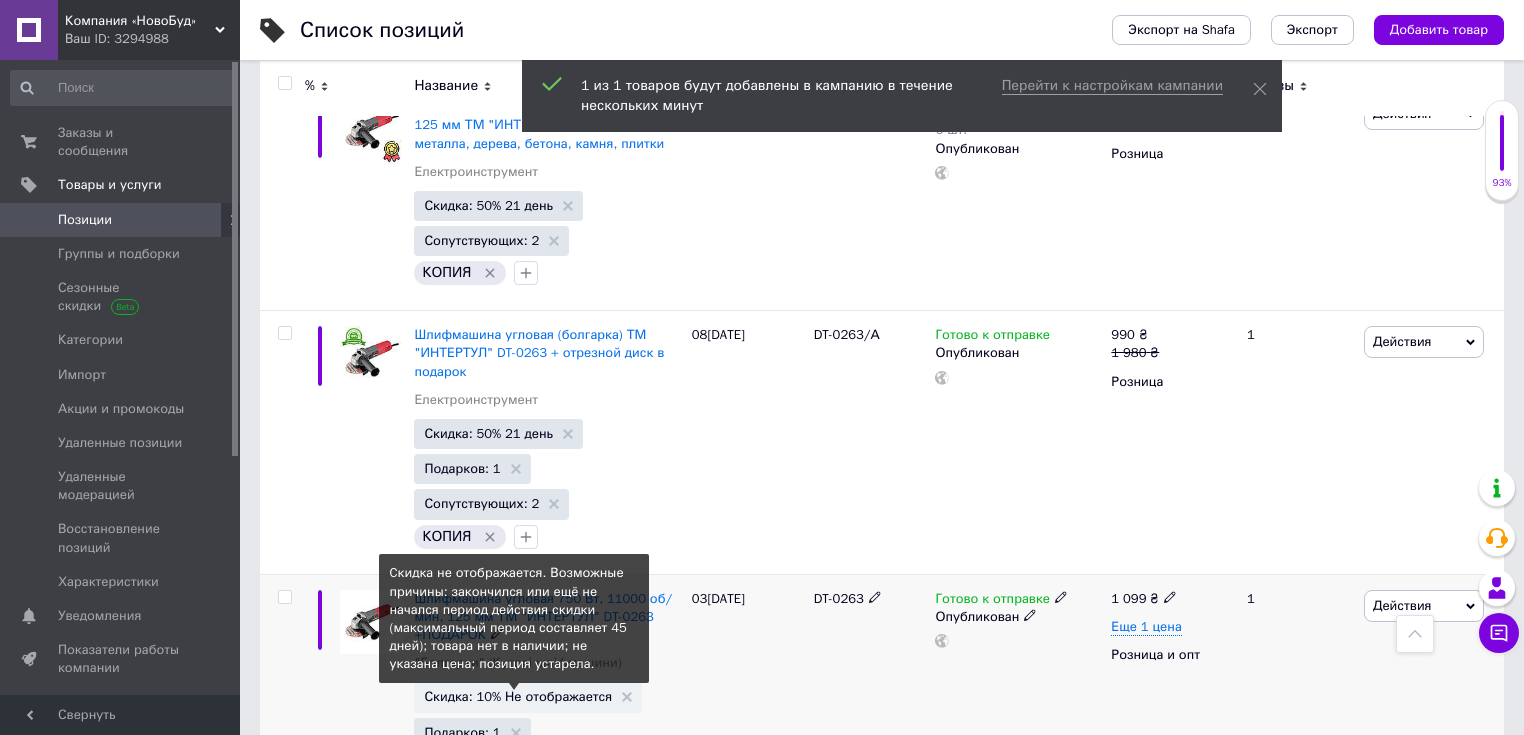 click on "Скидка: 10% Не отображается" at bounding box center (518, 696) 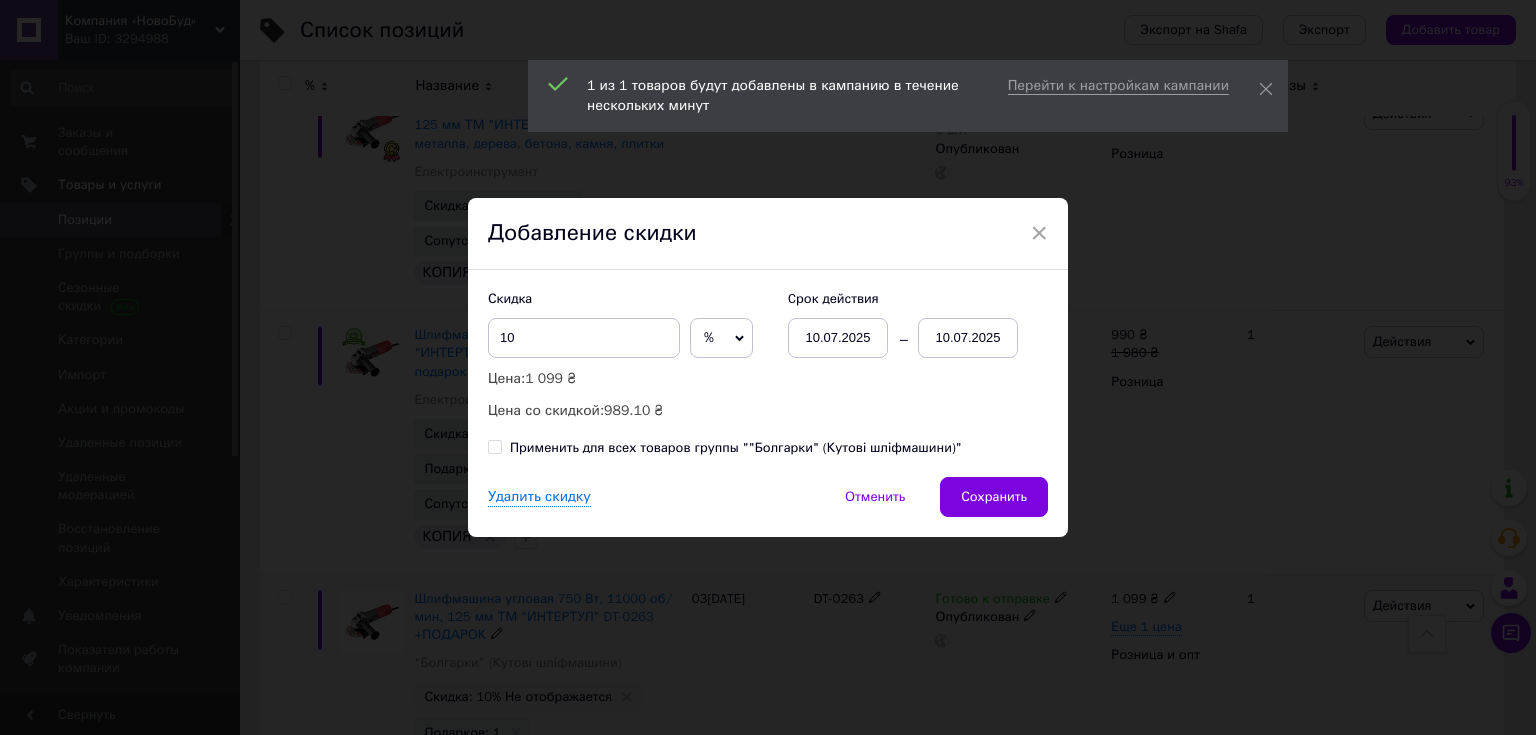 click on "10.07.2025" at bounding box center (968, 338) 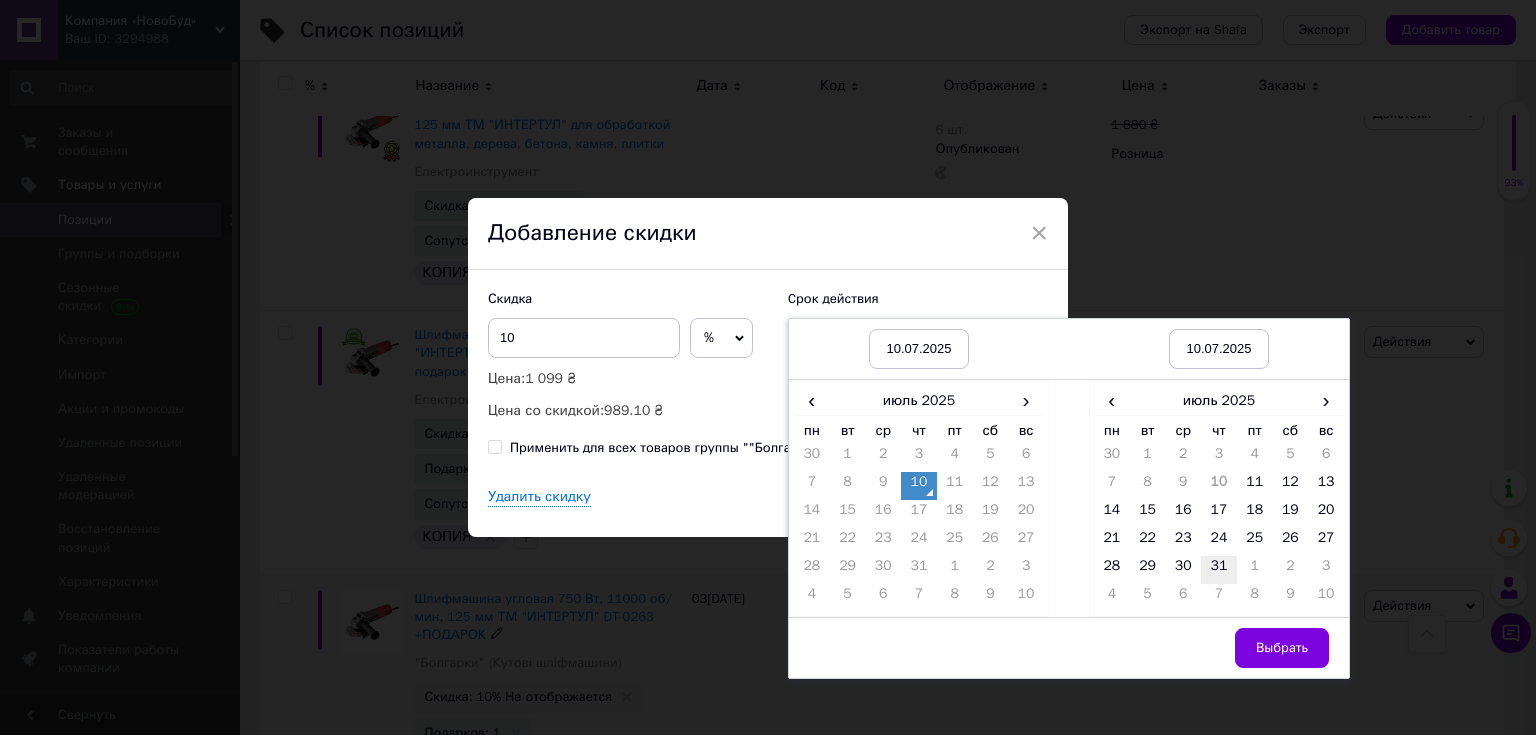 click on "31" at bounding box center (1219, 570) 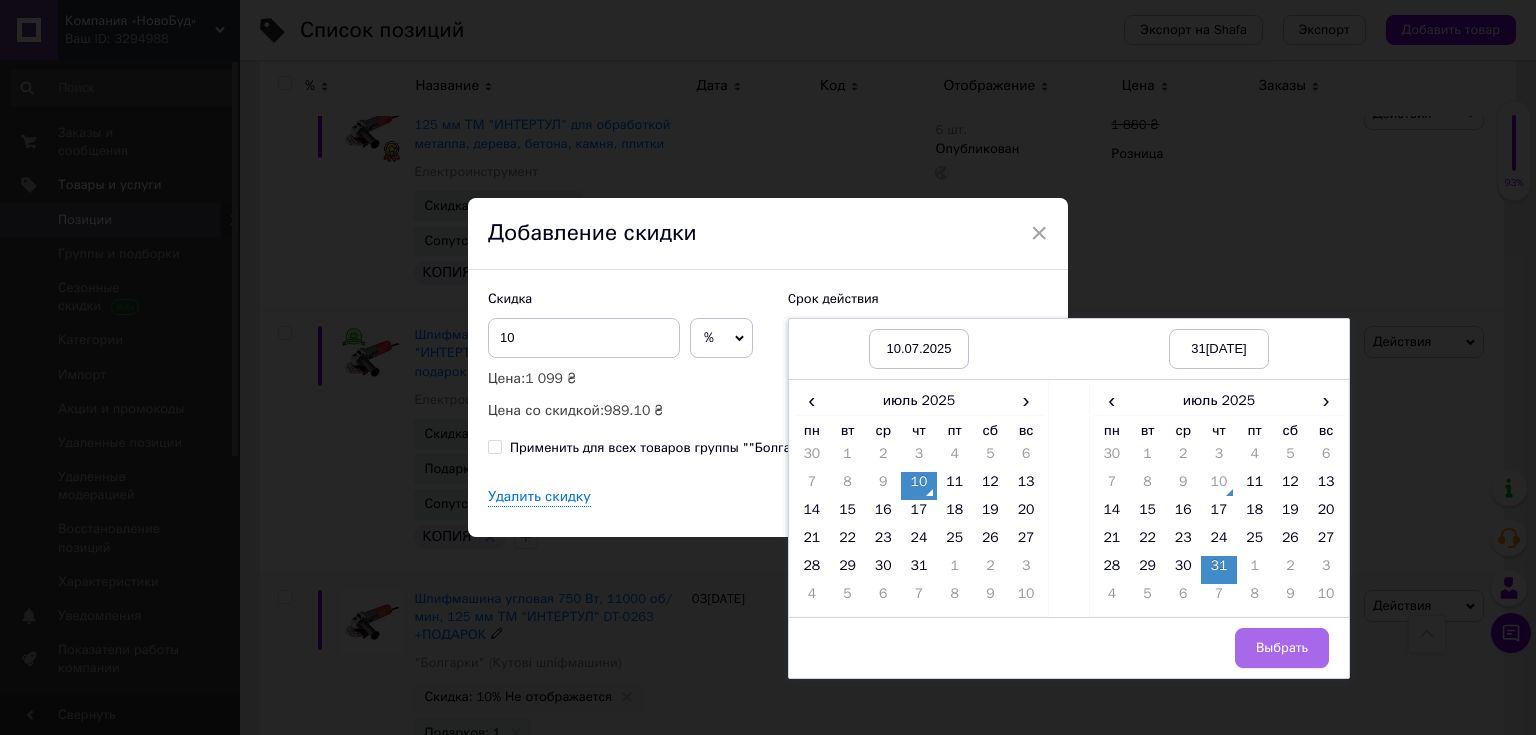 click on "Выбрать" at bounding box center (1282, 648) 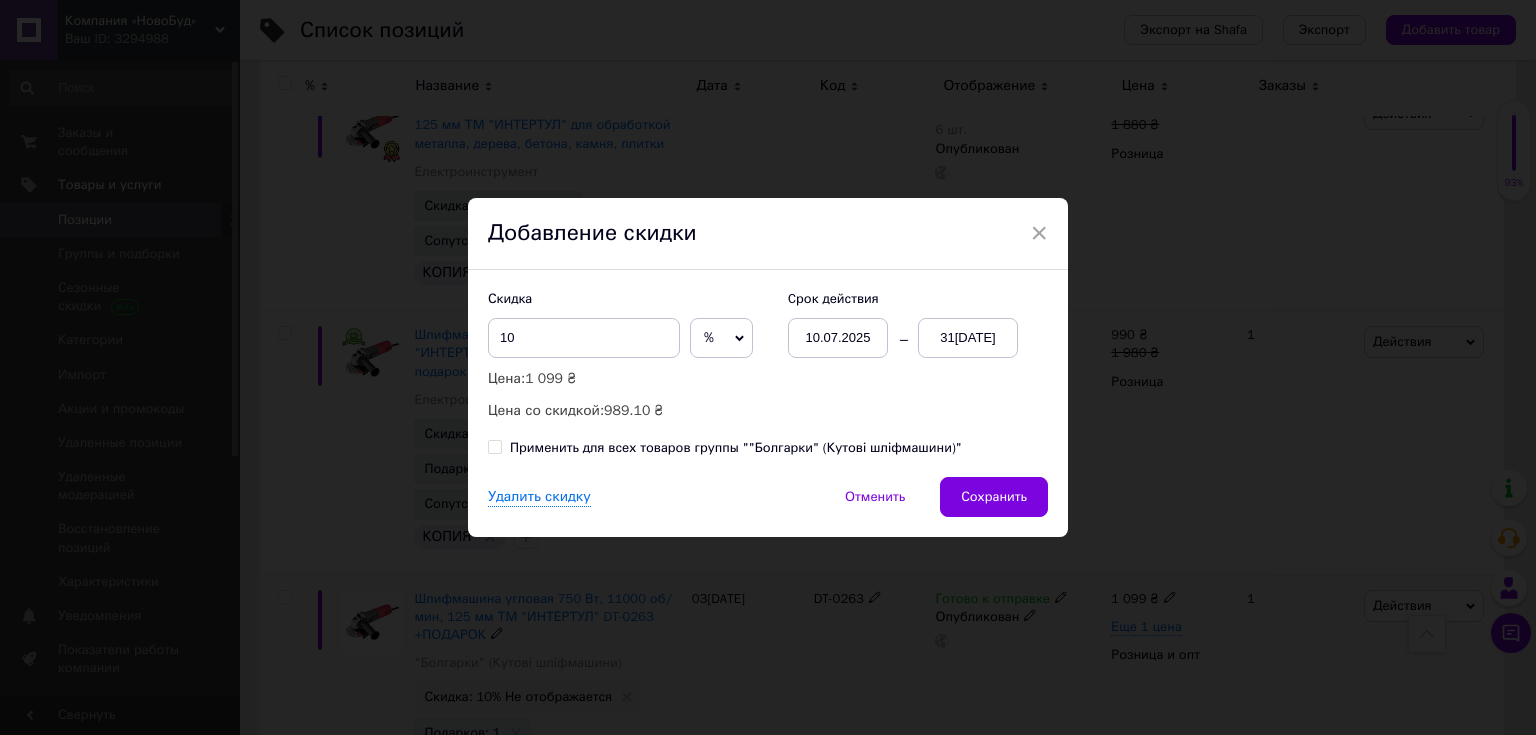 click on "Скидка 10 % ₴ Цена:  1 099   ₴ Цена со скидкой:  989.10   ₴ Cрок действия [DATE] [DATE] Применить для всех товаров группы ""Болгарки" (Кутові шліфмашини)"" at bounding box center [768, 373] 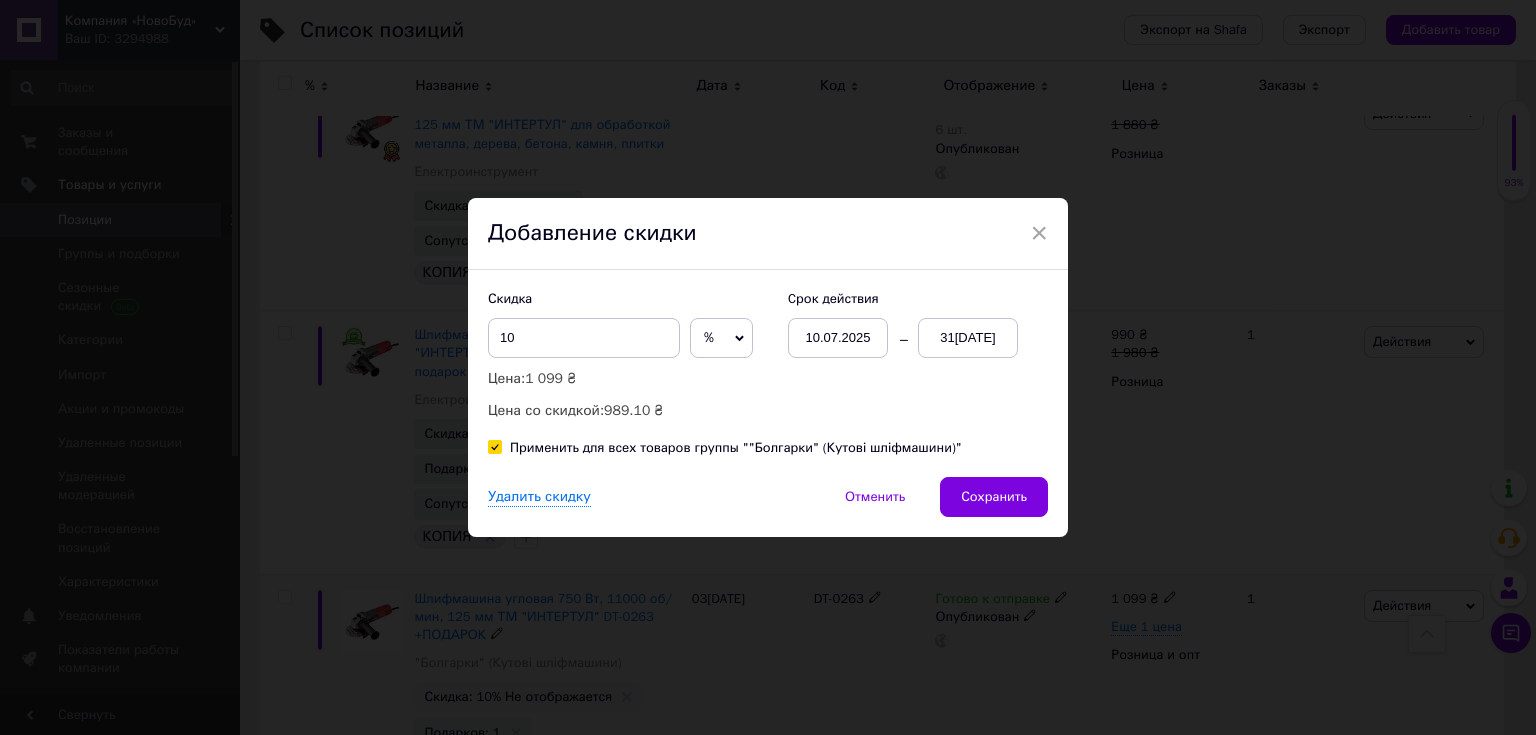 checkbox on "true" 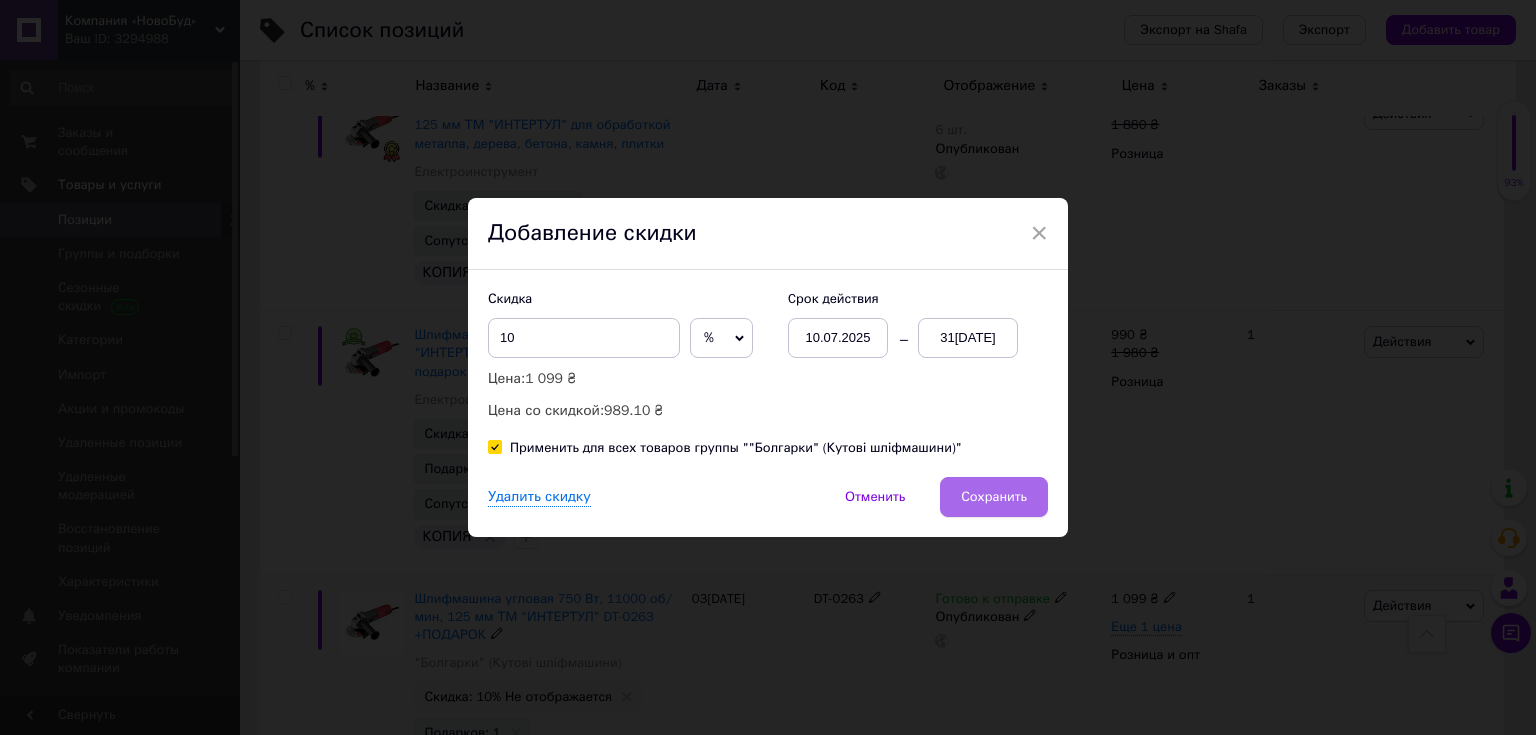 click on "Сохранить" at bounding box center (994, 497) 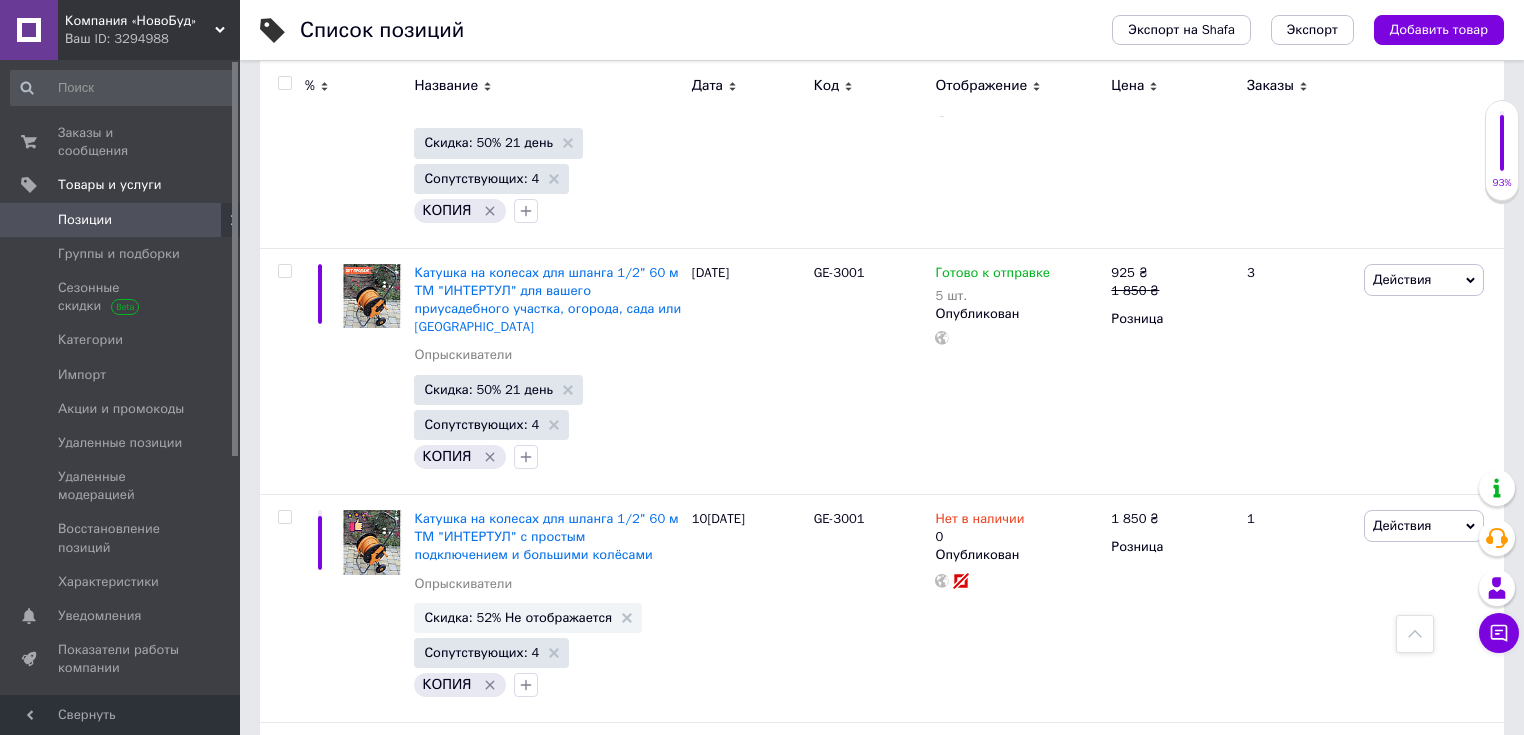 scroll, scrollTop: 18854, scrollLeft: 0, axis: vertical 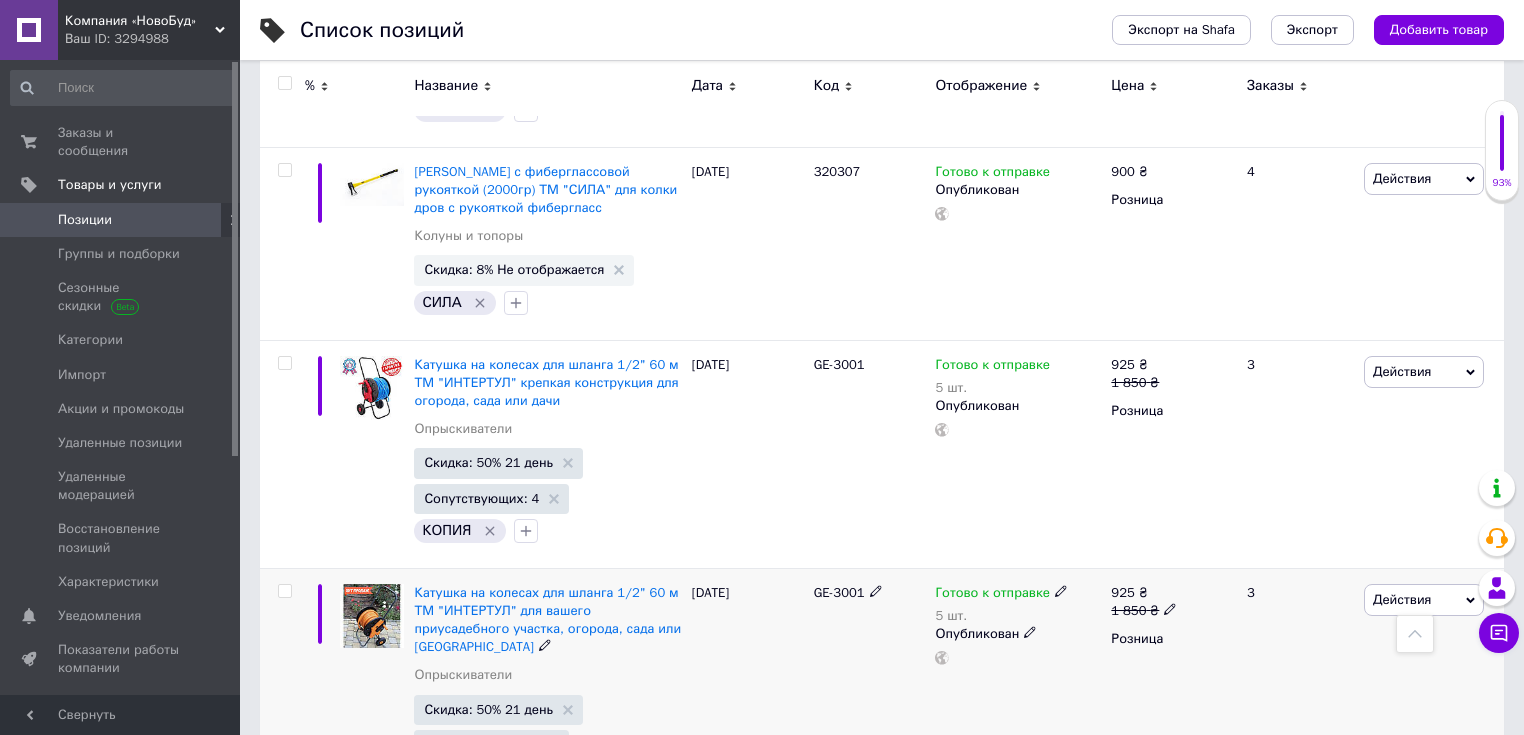 click at bounding box center (284, 591) 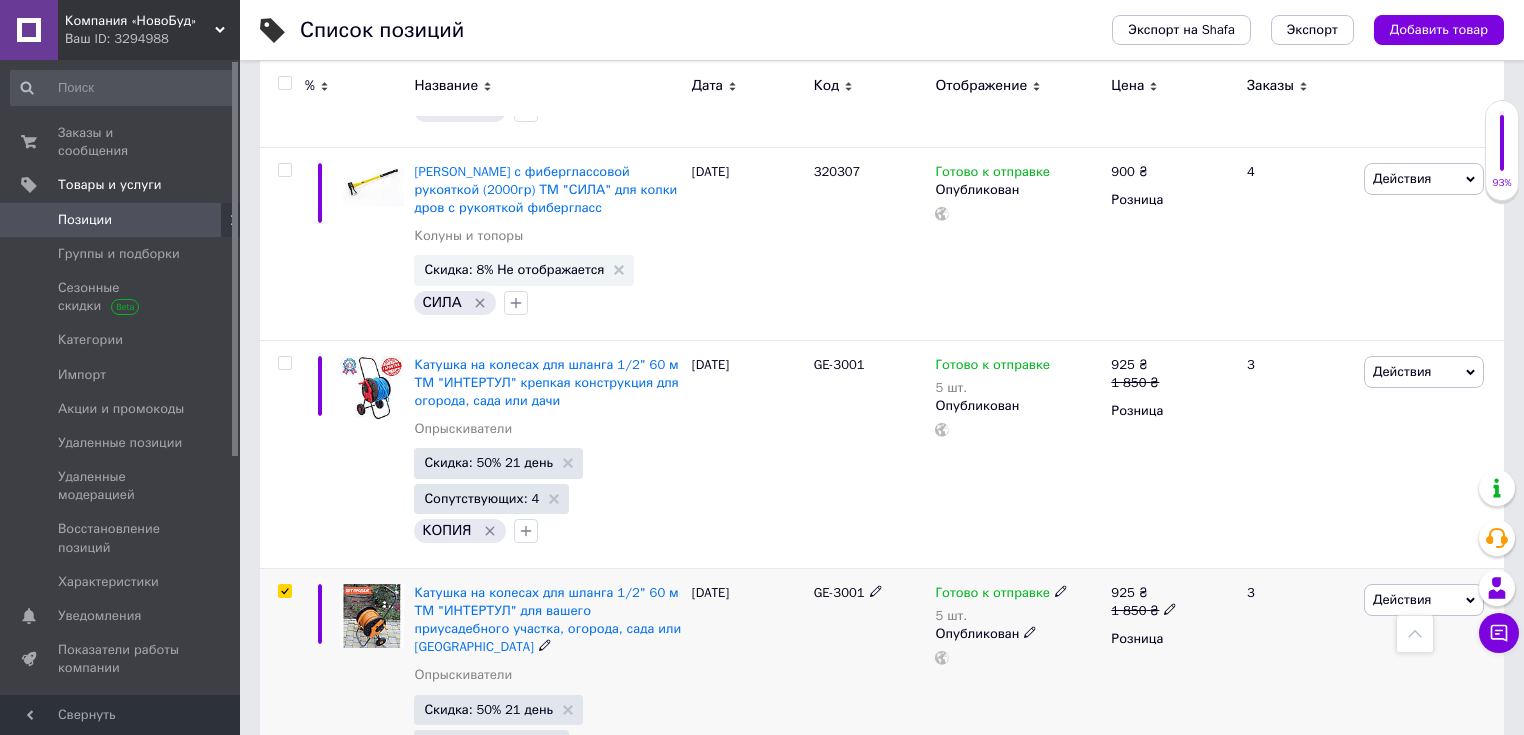 checkbox on "true" 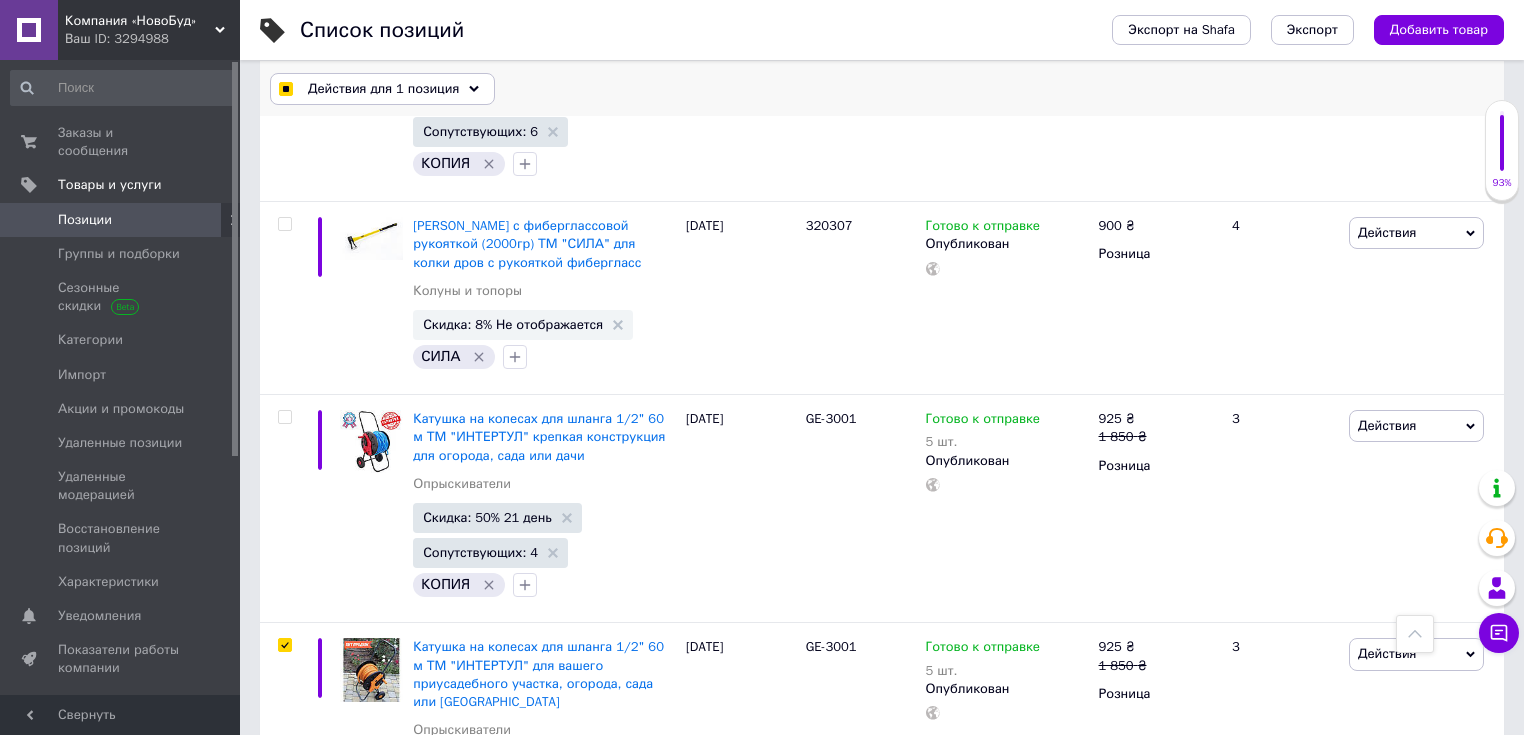 click on "Действия для 1 позиция" at bounding box center [382, 89] 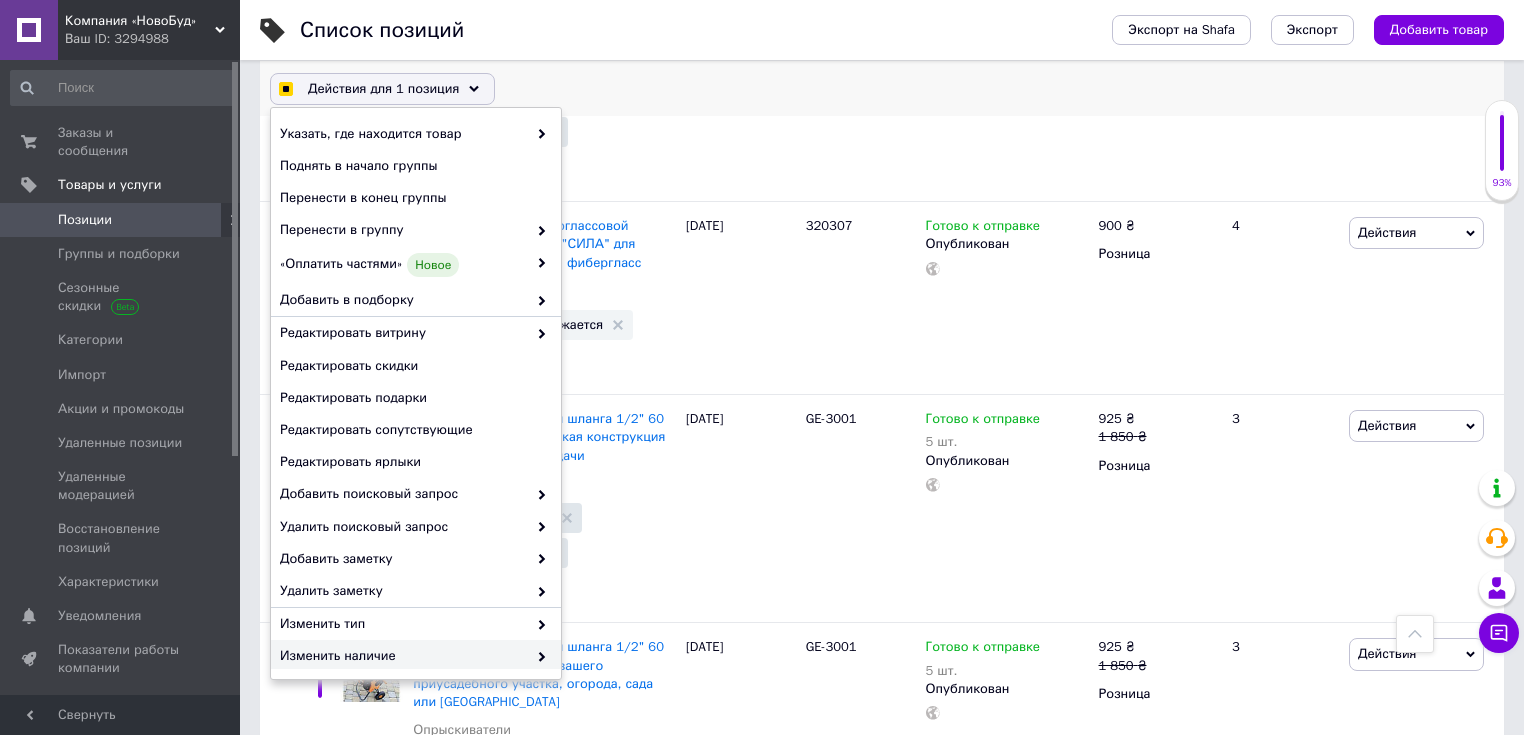 checkbox on "true" 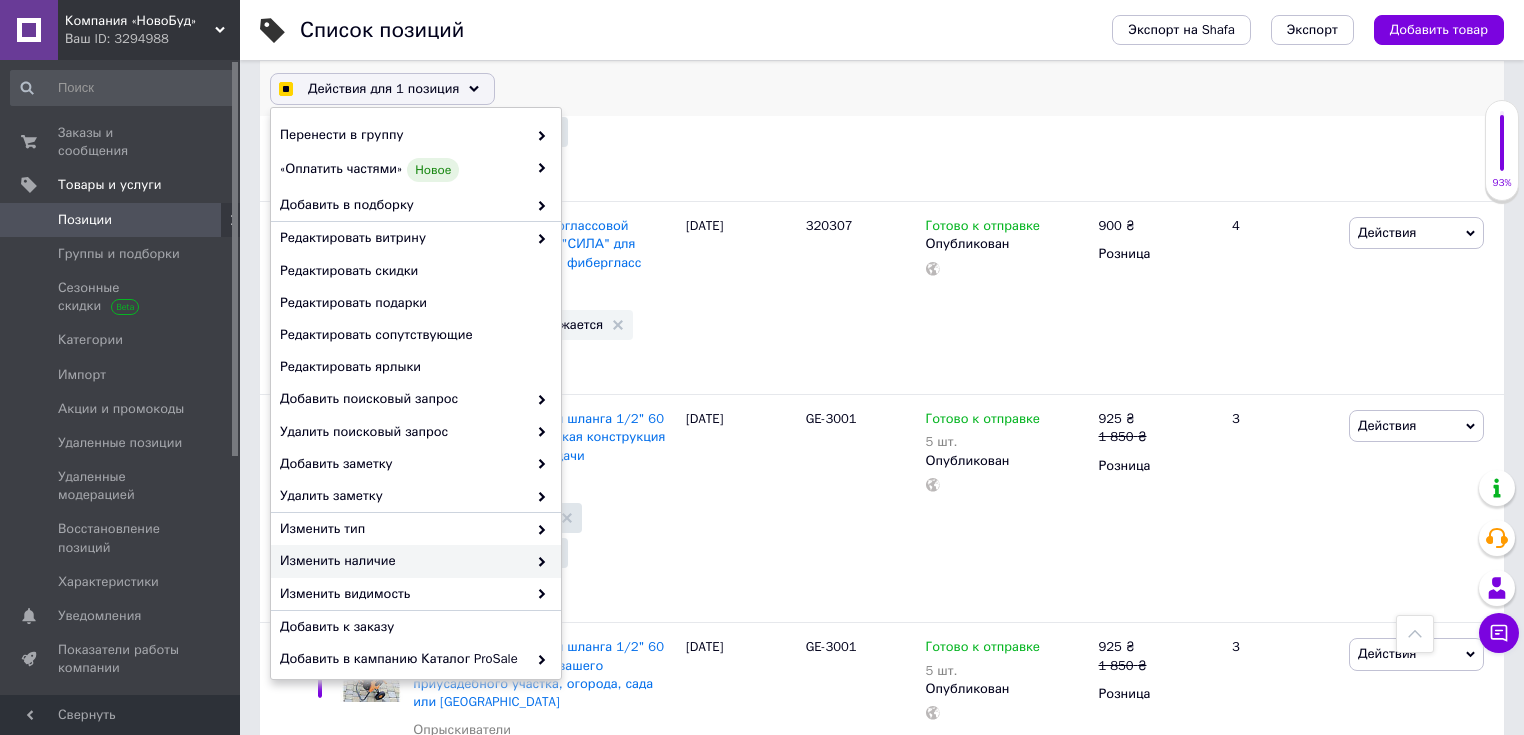 scroll, scrollTop: 160, scrollLeft: 0, axis: vertical 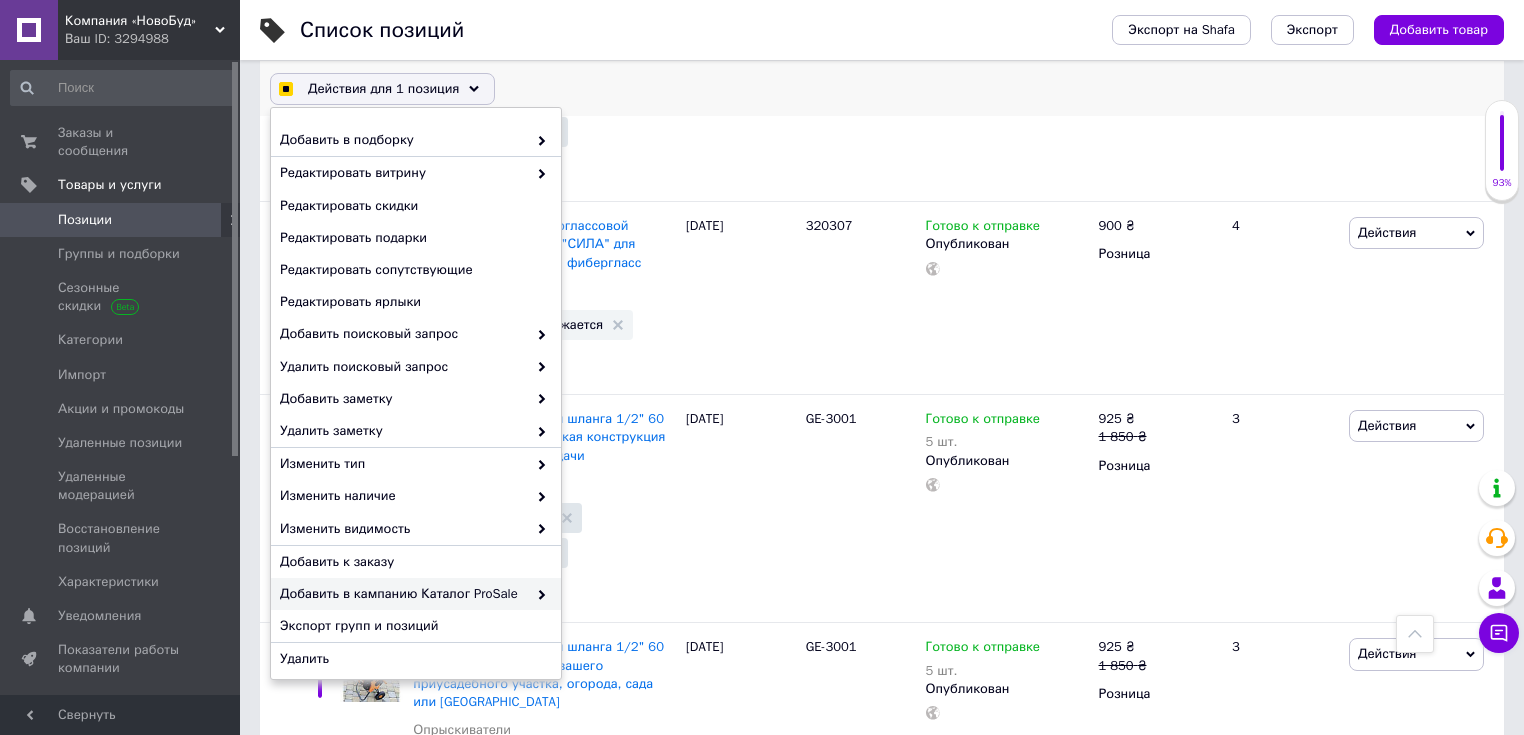 checkbox on "true" 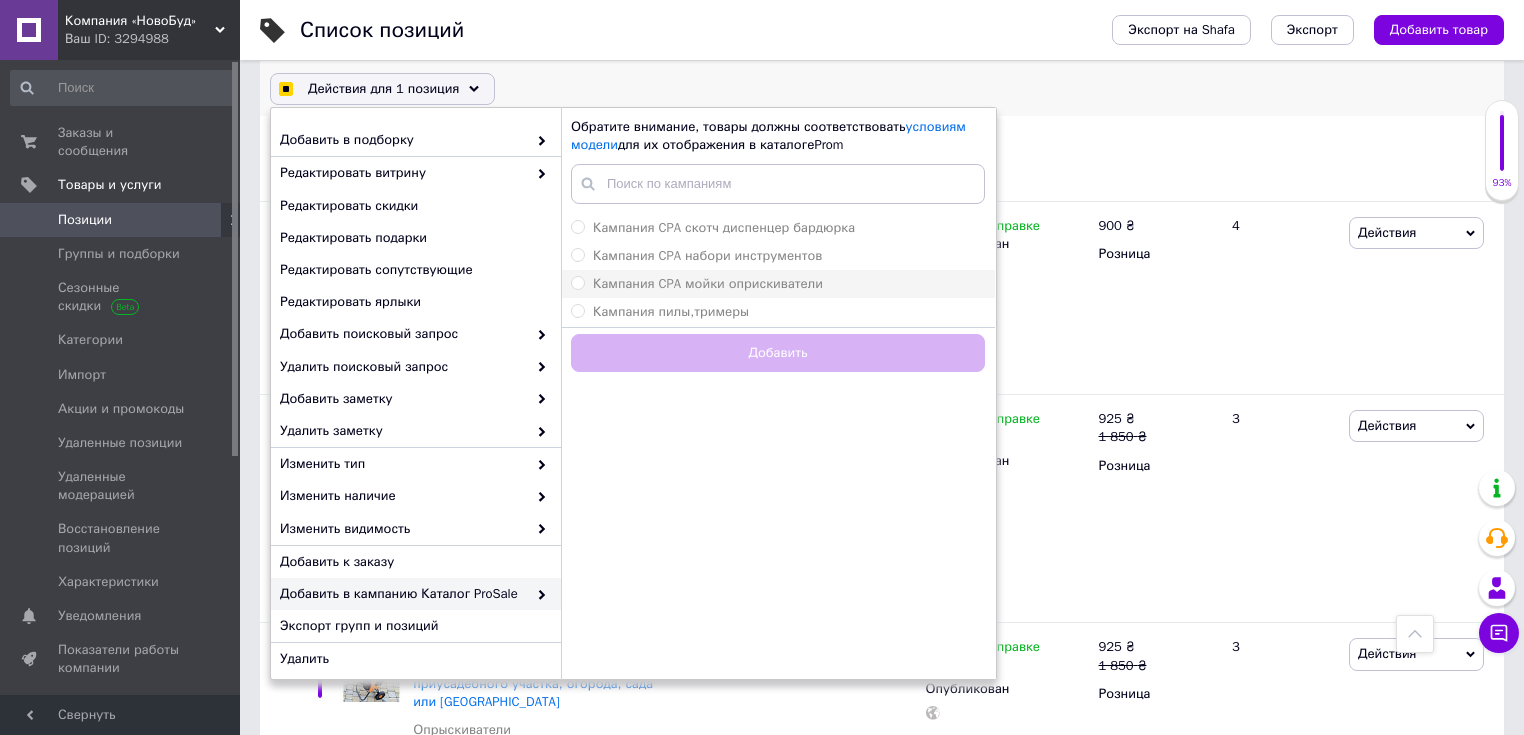checkbox on "true" 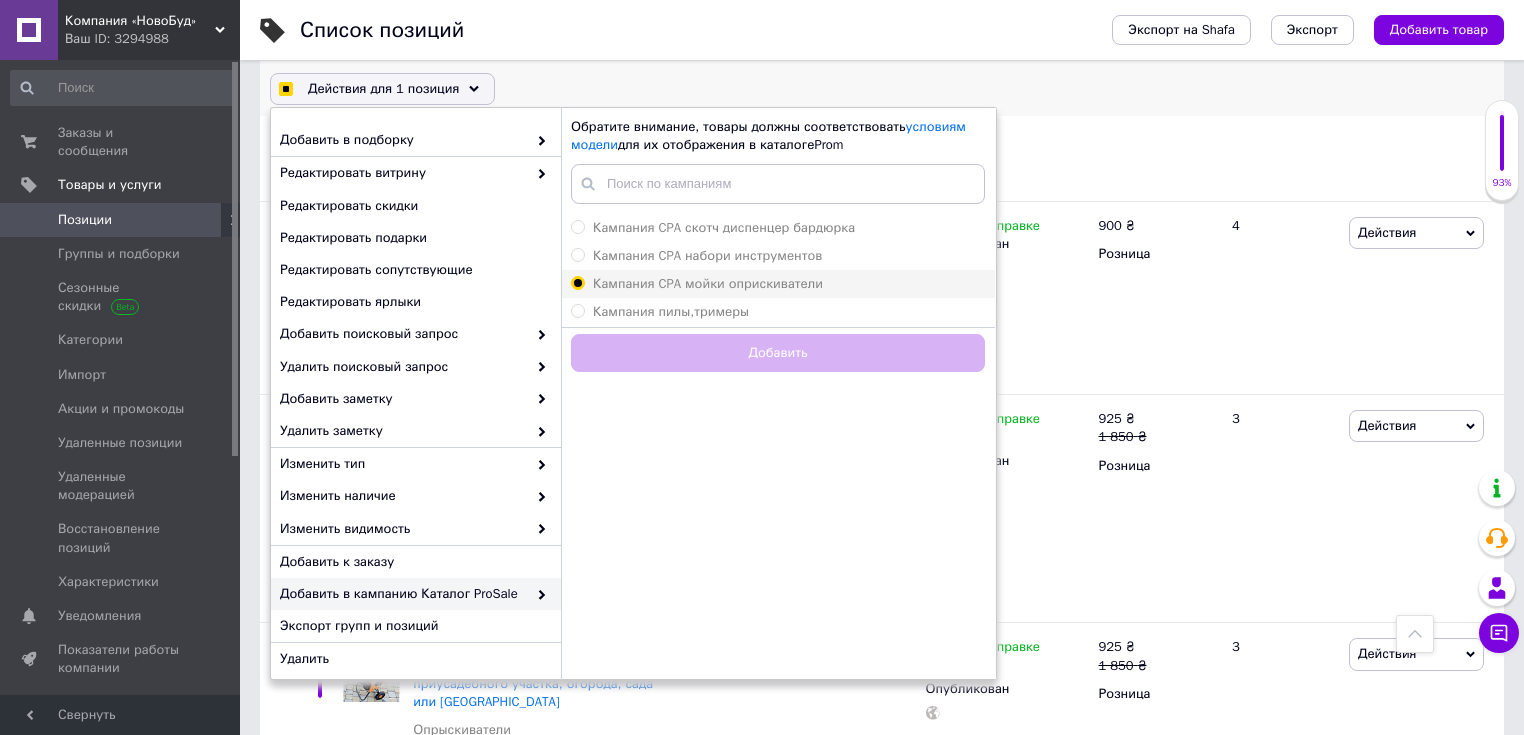 click on "Кампания CPA мойки оприскиватели" at bounding box center (577, 282) 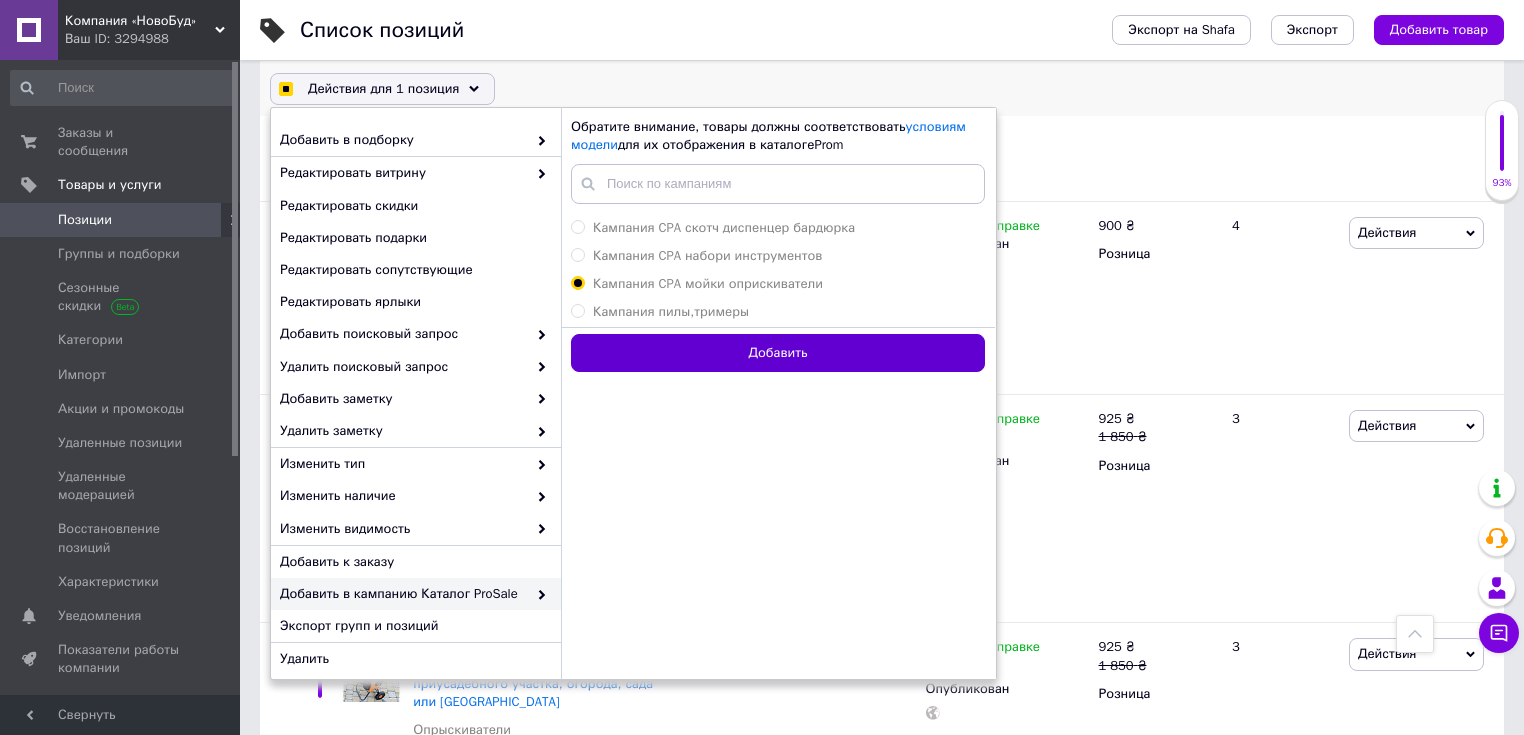 checkbox on "true" 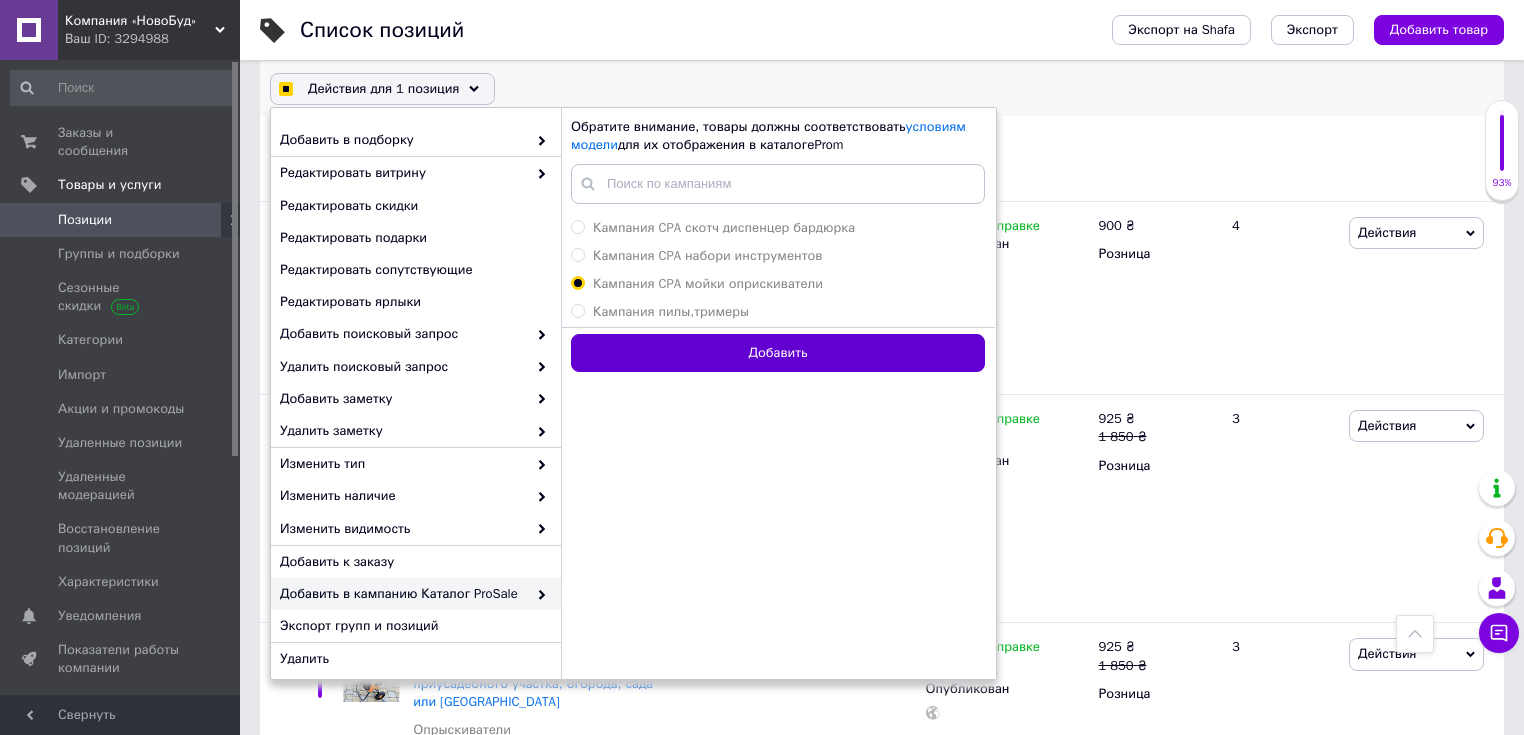 checkbox on "true" 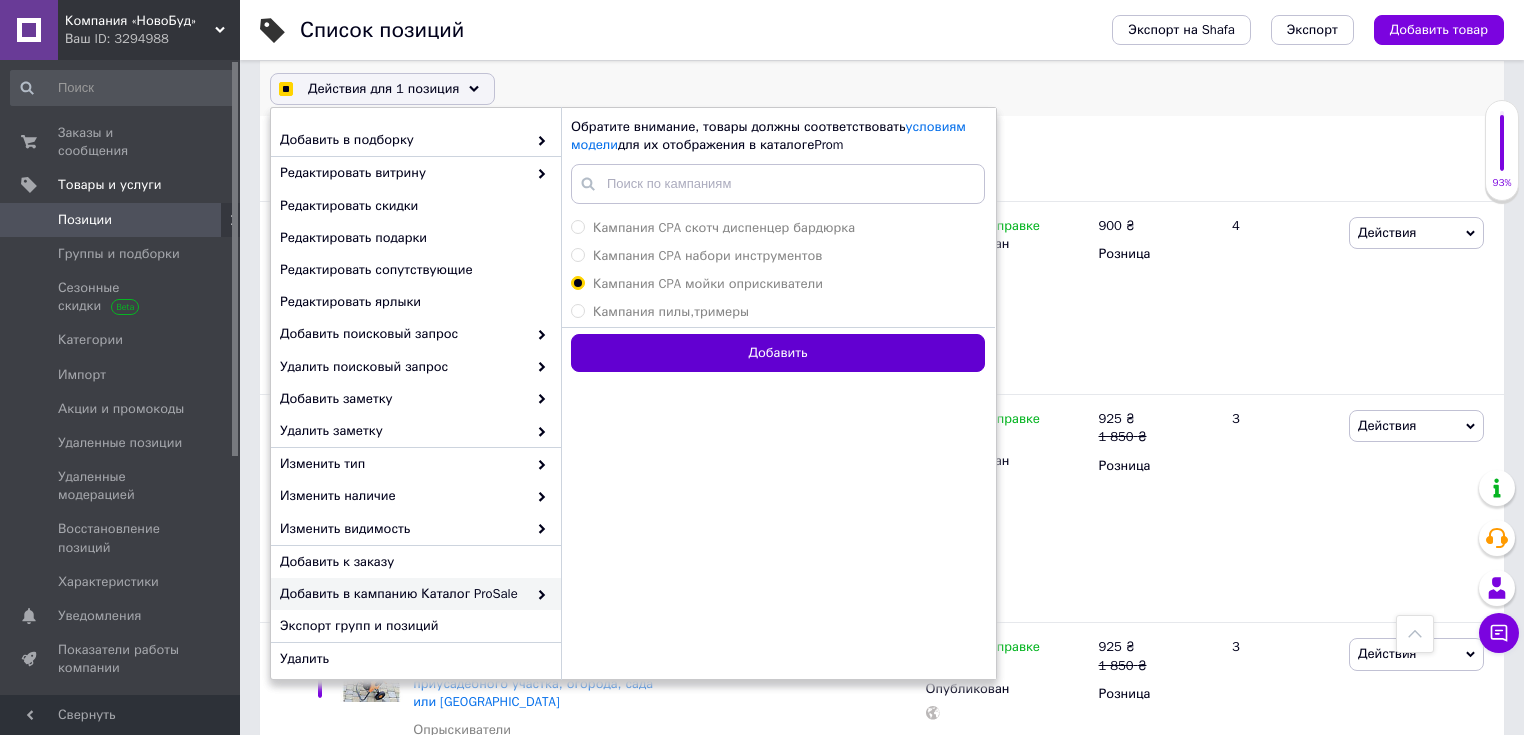 radio on "false" 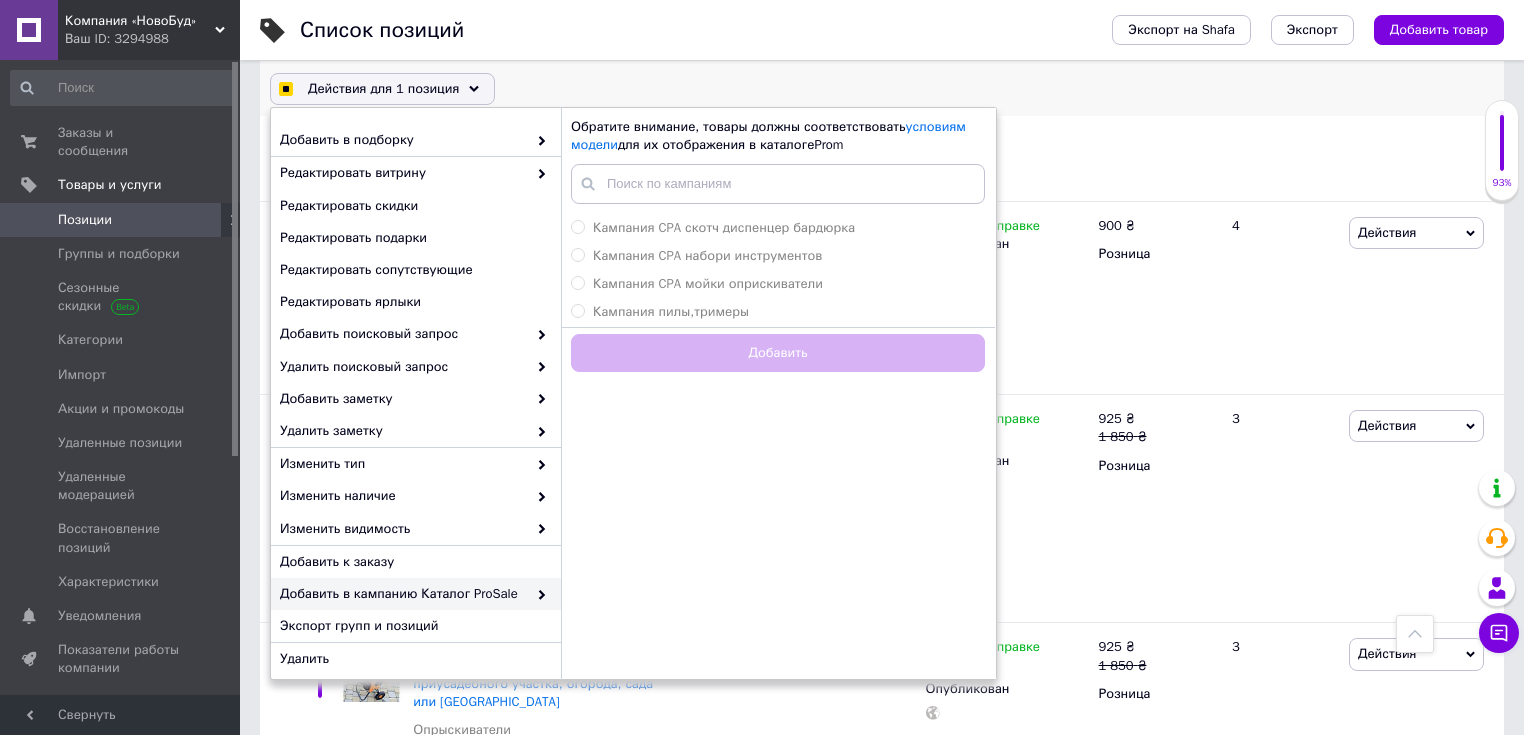 checkbox on "false" 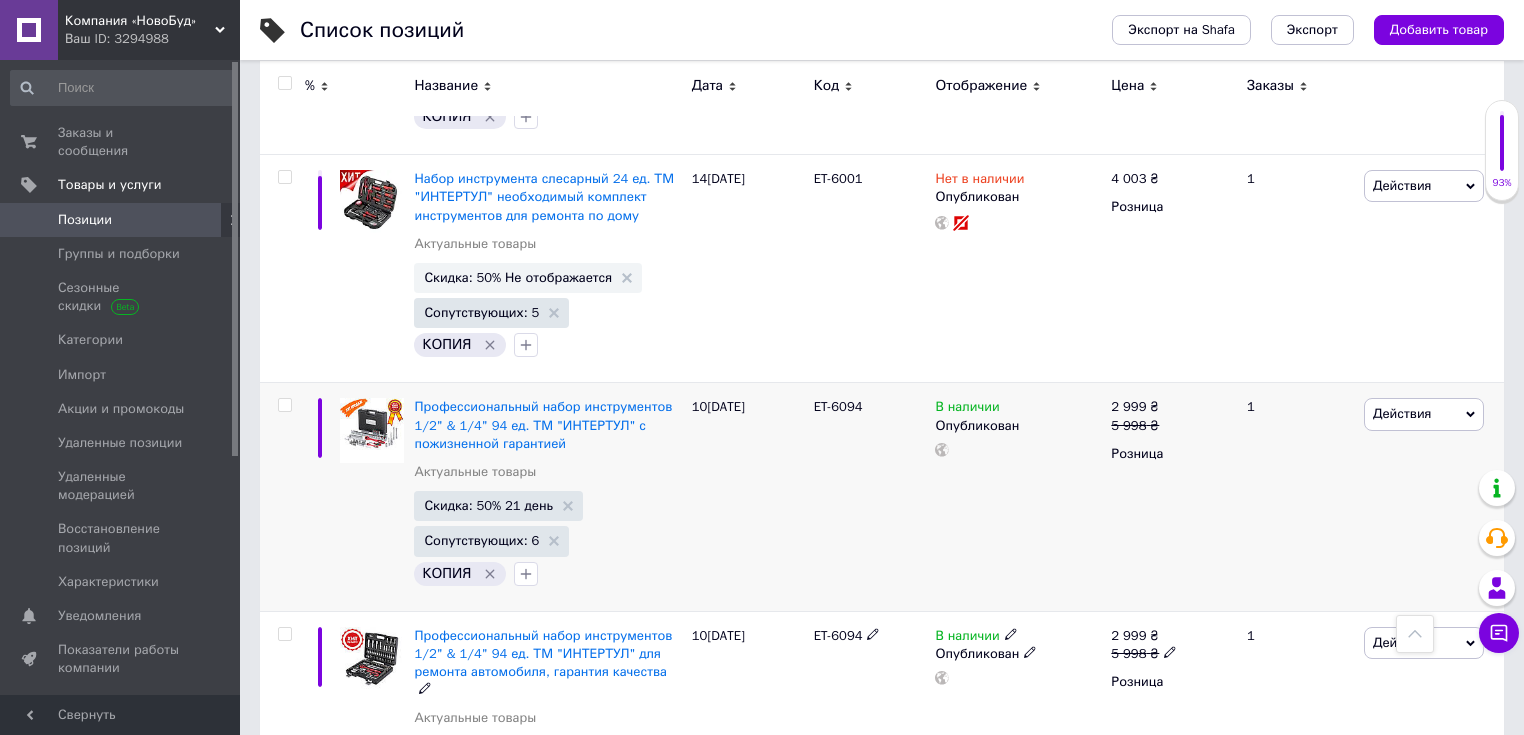 scroll, scrollTop: 18134, scrollLeft: 0, axis: vertical 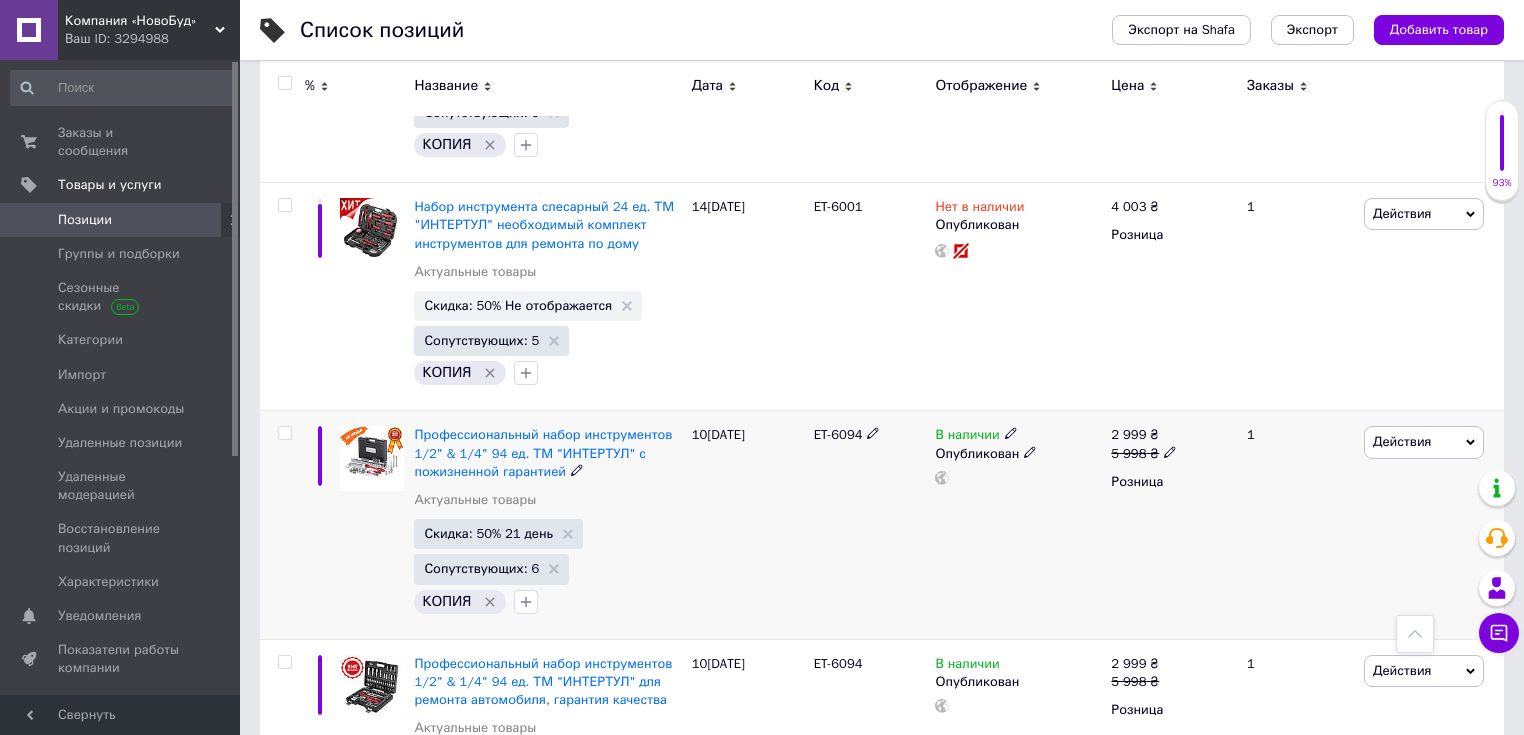 click at bounding box center (284, 433) 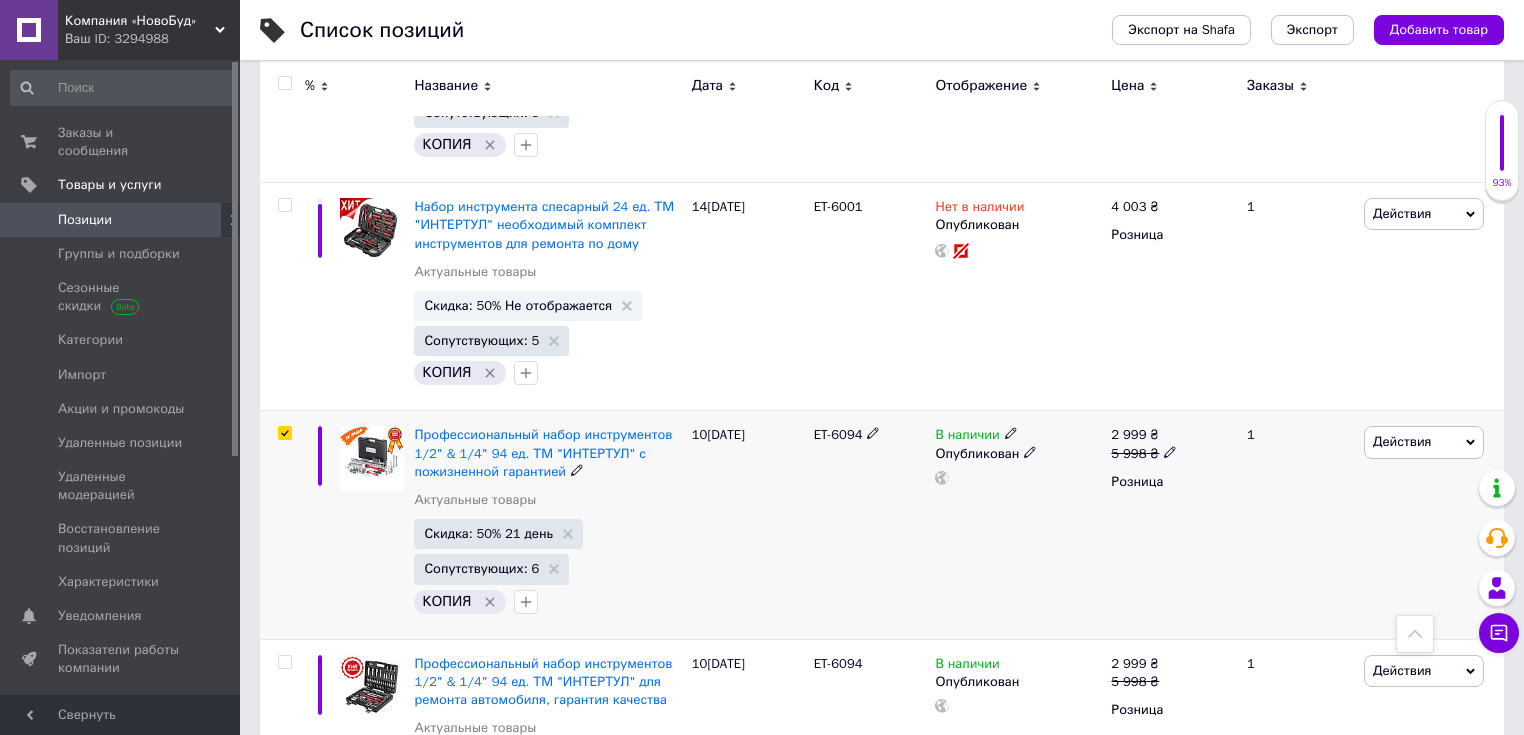 checkbox on "true" 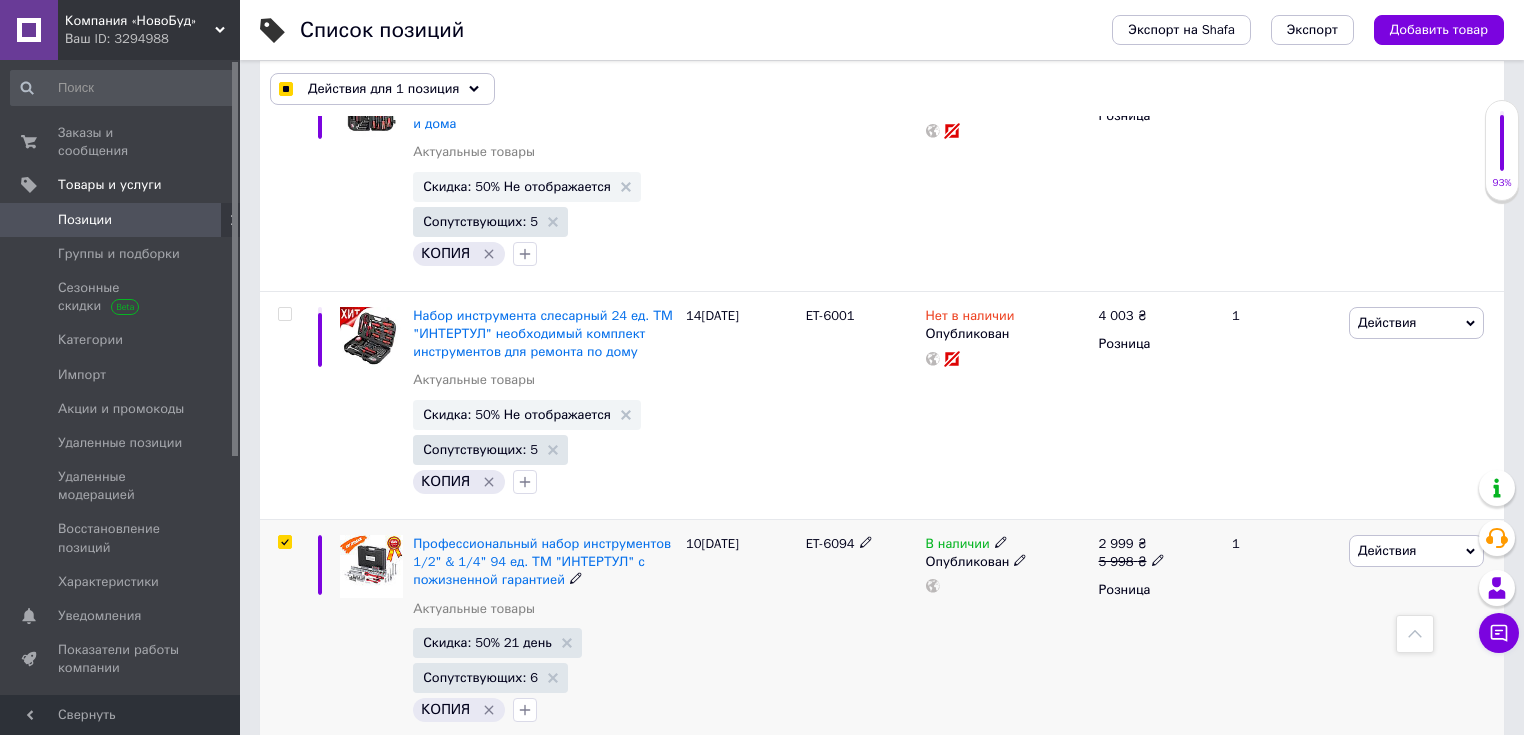 scroll, scrollTop: 18188, scrollLeft: 0, axis: vertical 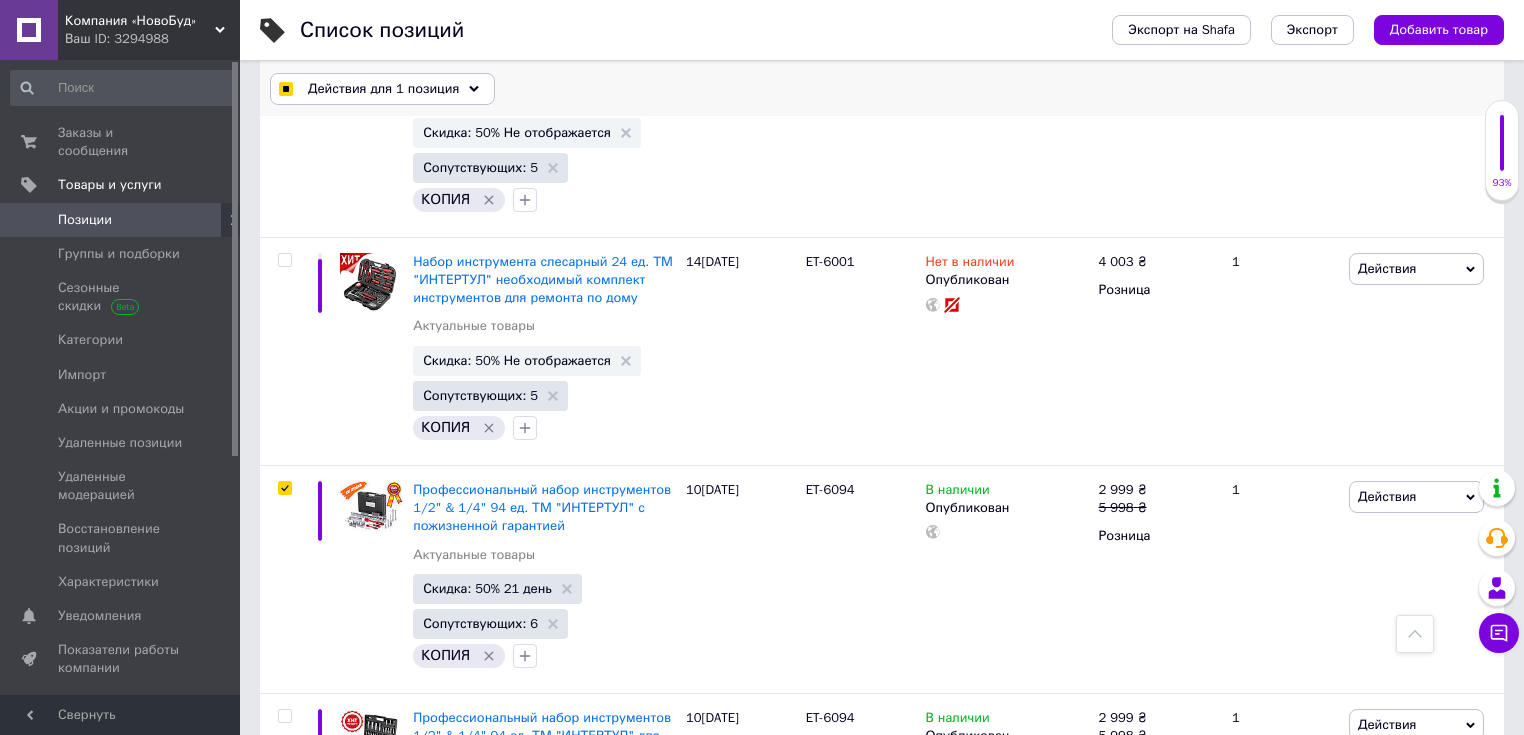 click on "Действия для 1 позиция" at bounding box center [383, 89] 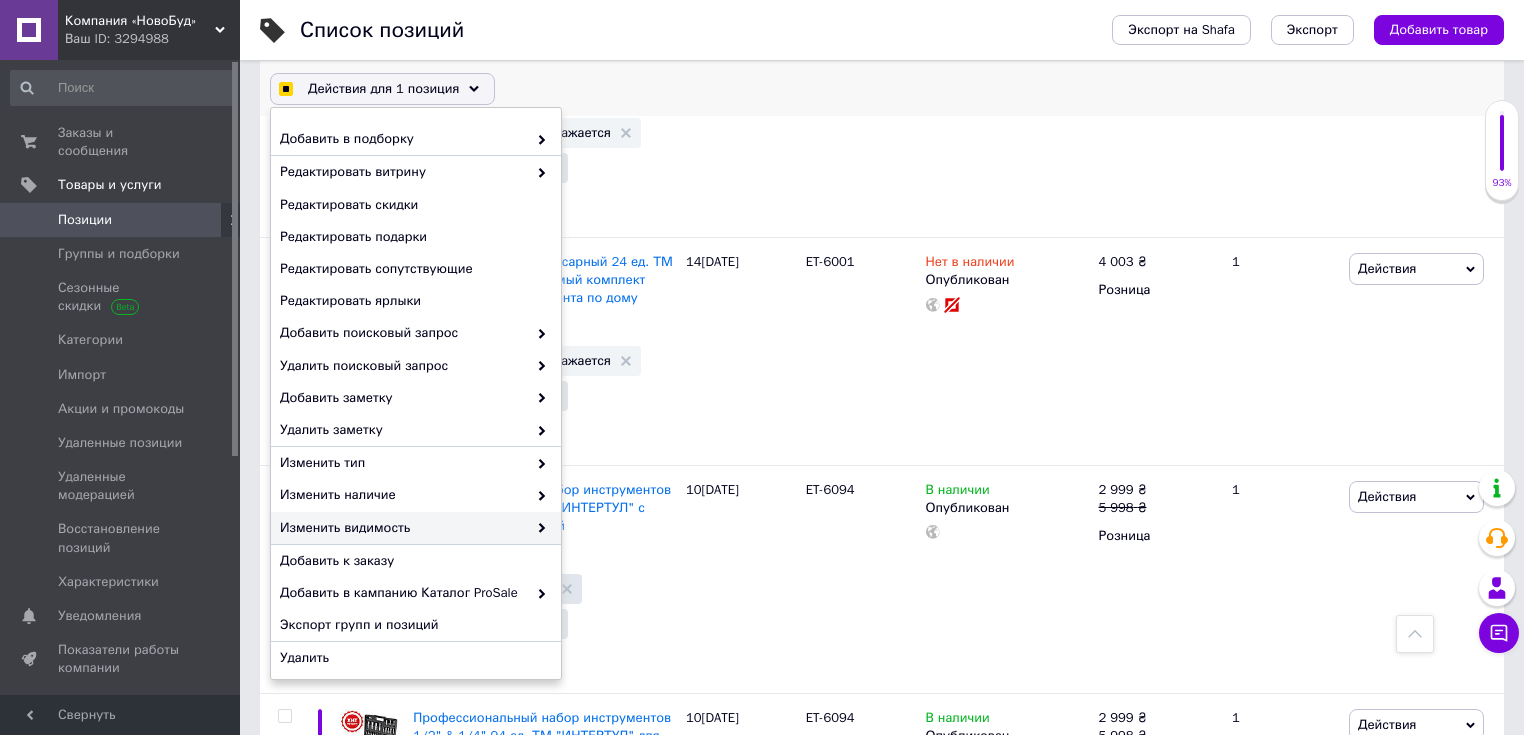 scroll, scrollTop: 165, scrollLeft: 0, axis: vertical 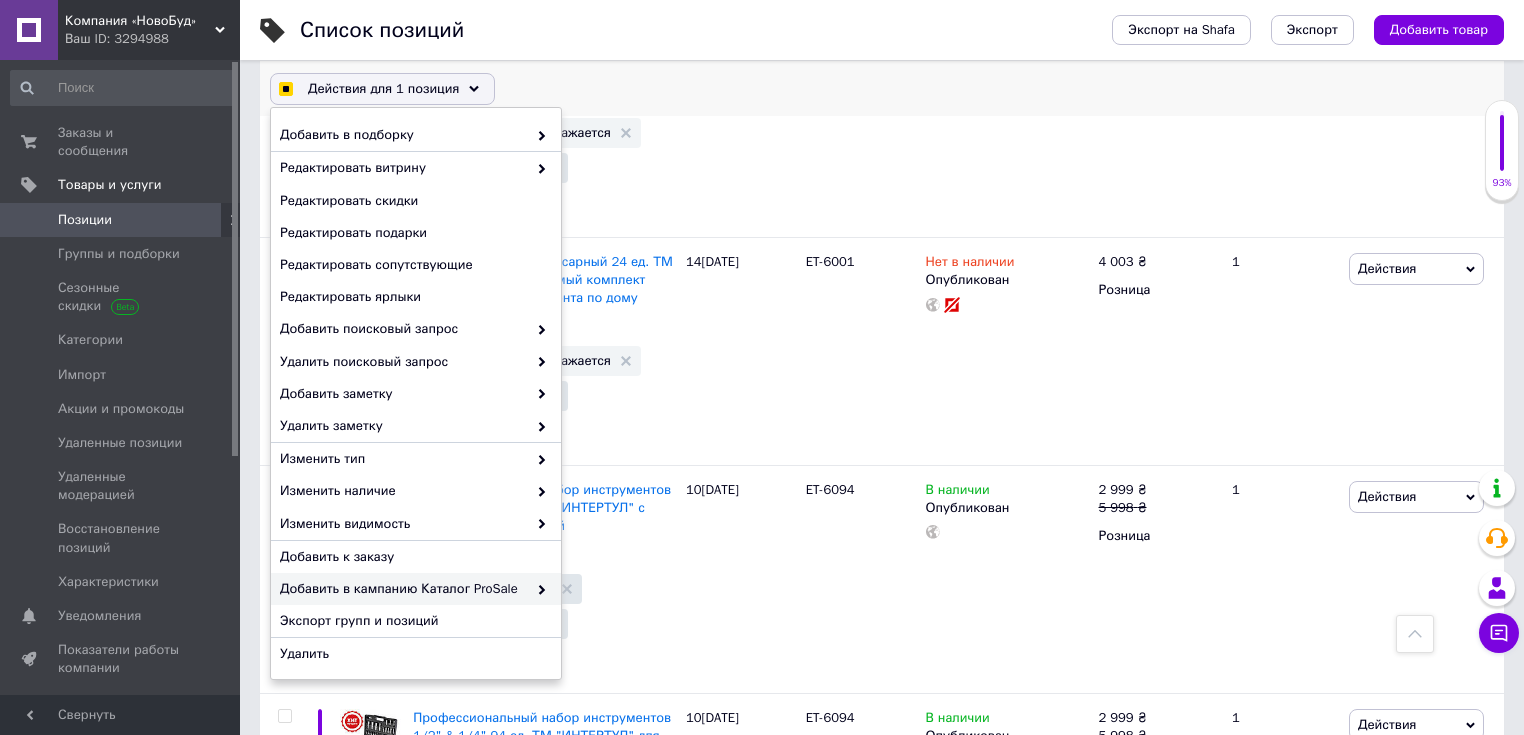 checkbox on "true" 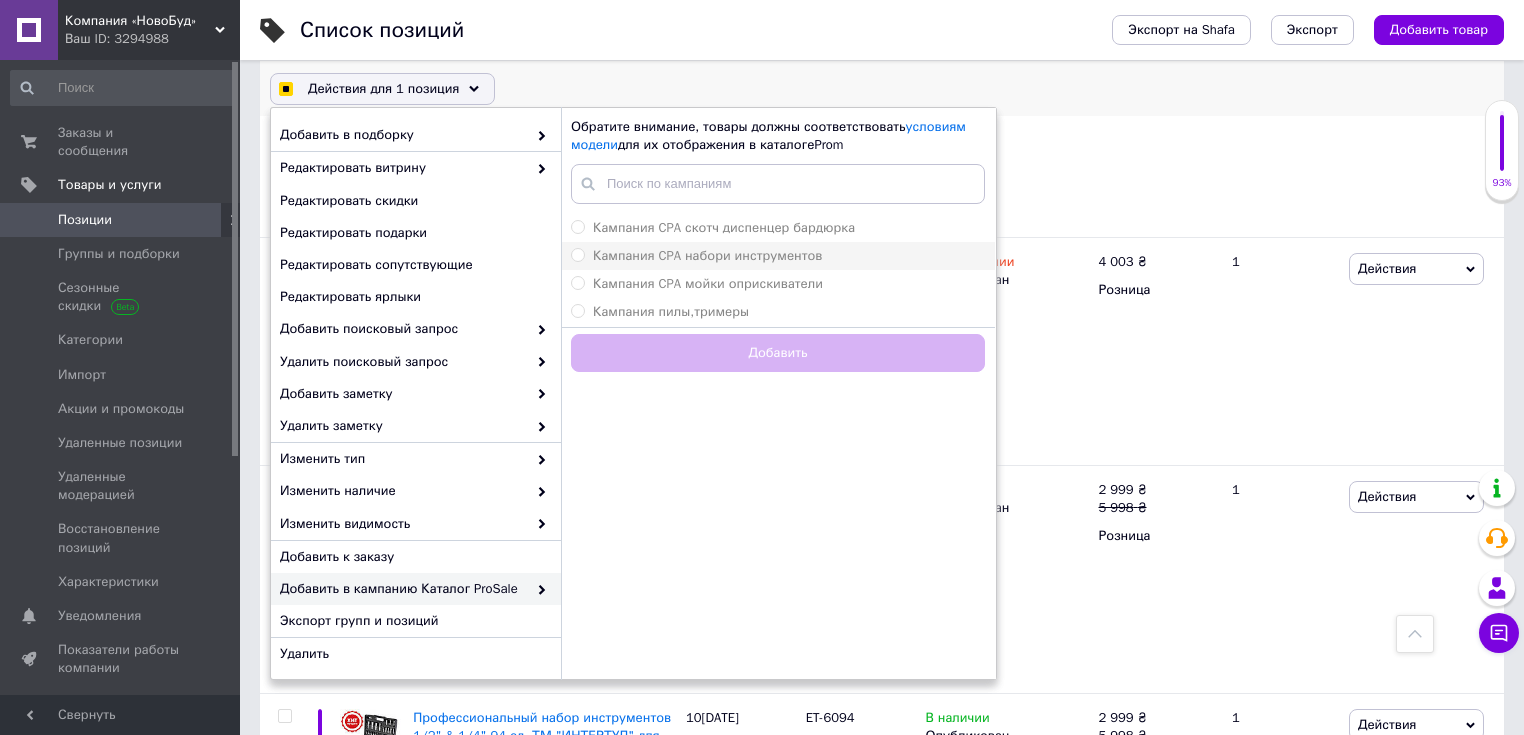 click on "Кампания CPA набори инструментов" at bounding box center [707, 255] 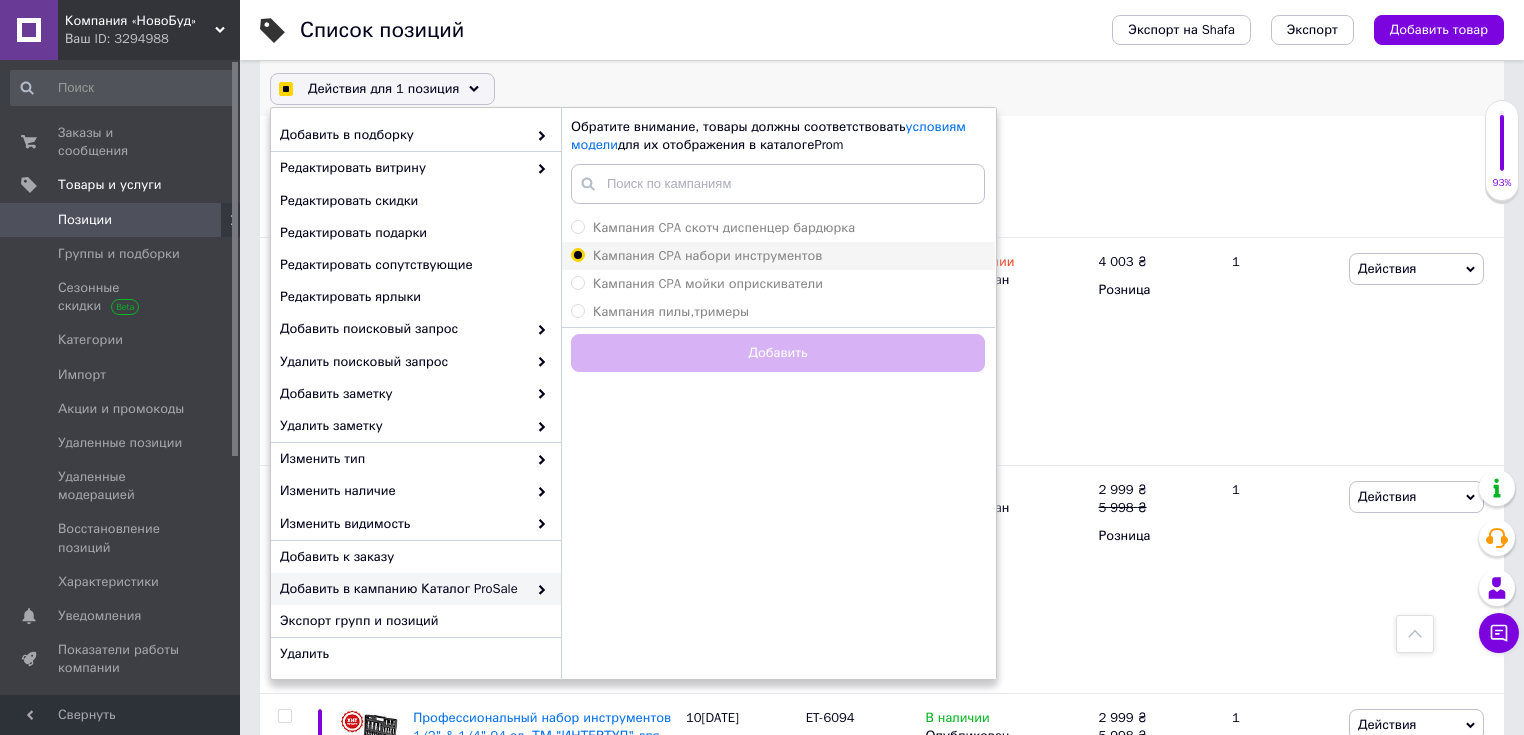 click on "Кампания CPA набори инструментов" at bounding box center (577, 254) 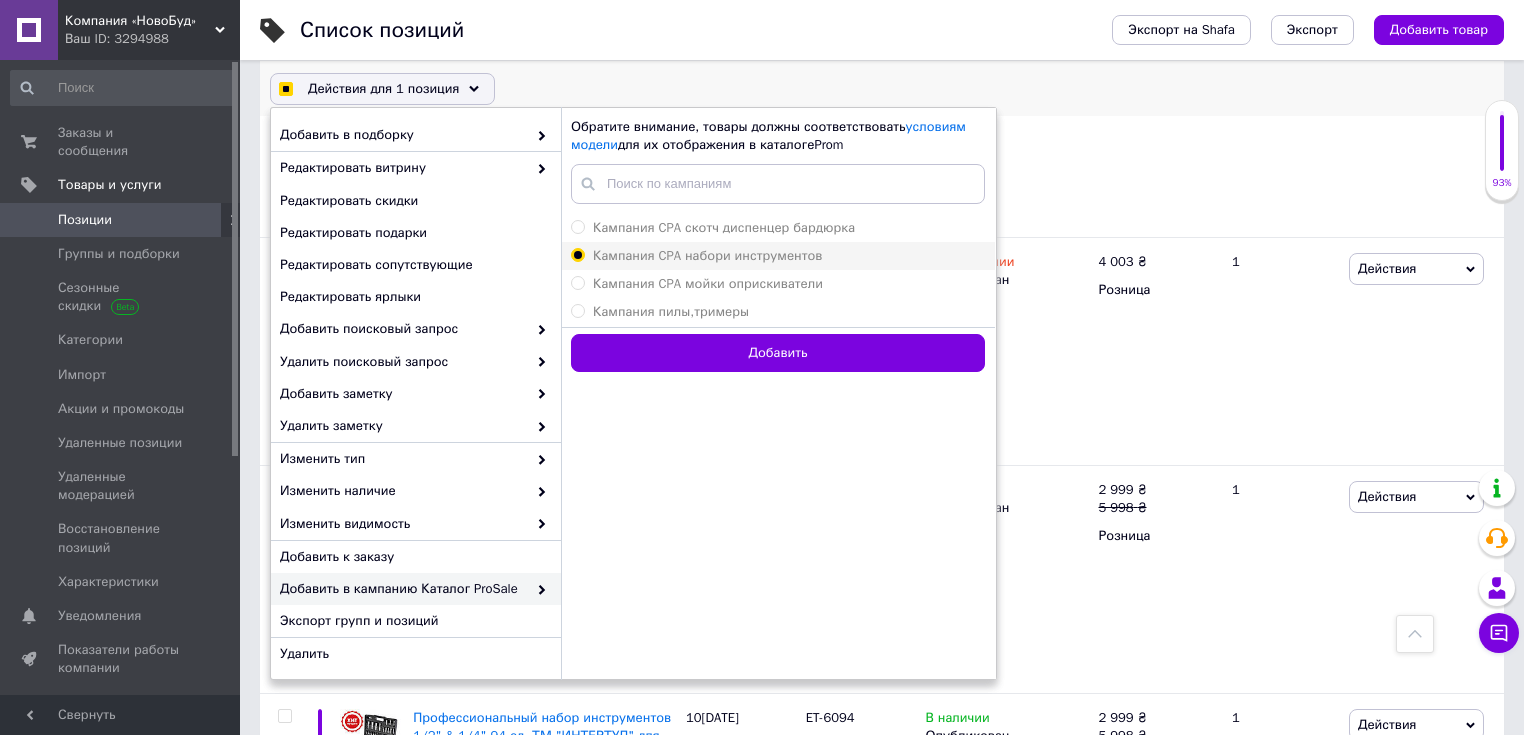 checkbox on "true" 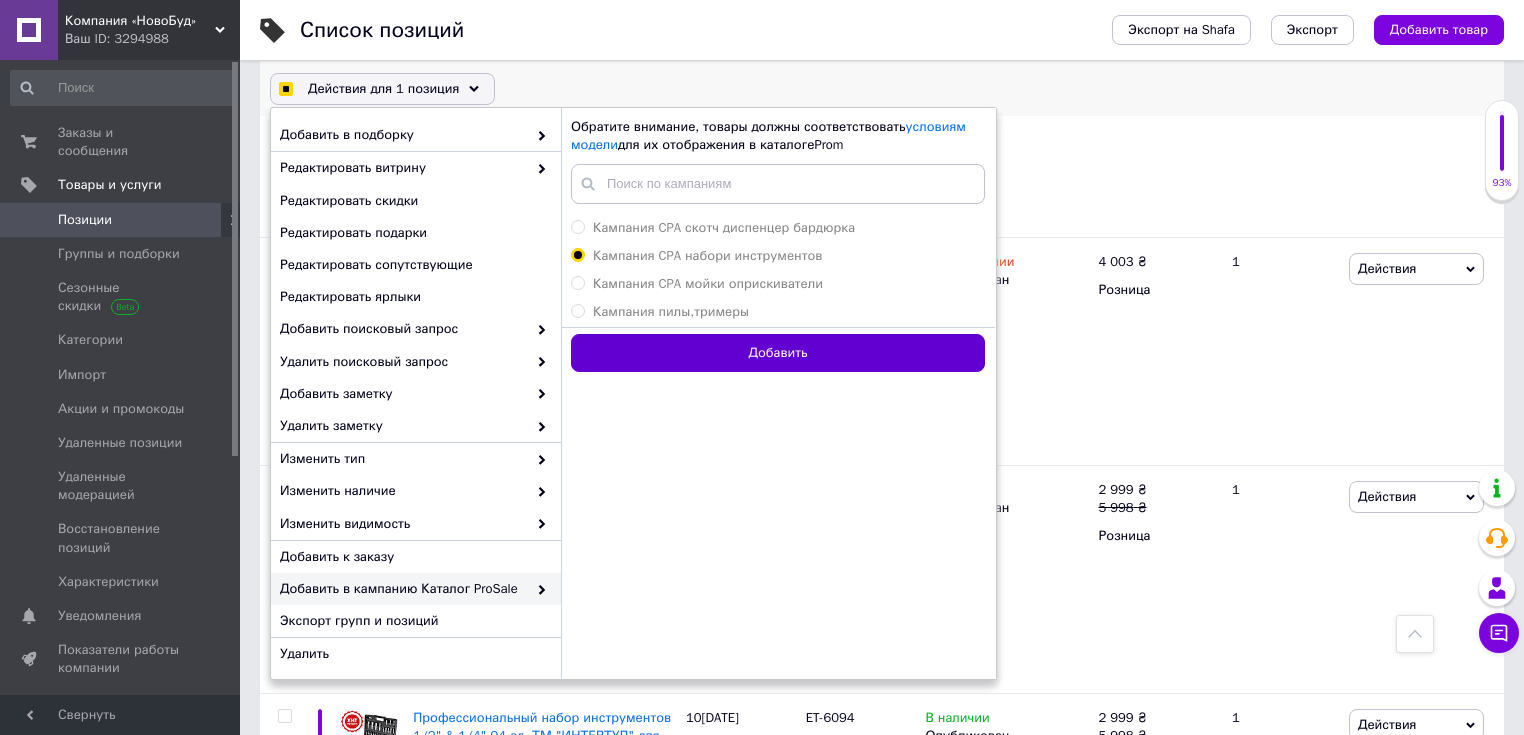 click on "Добавить" at bounding box center (778, 353) 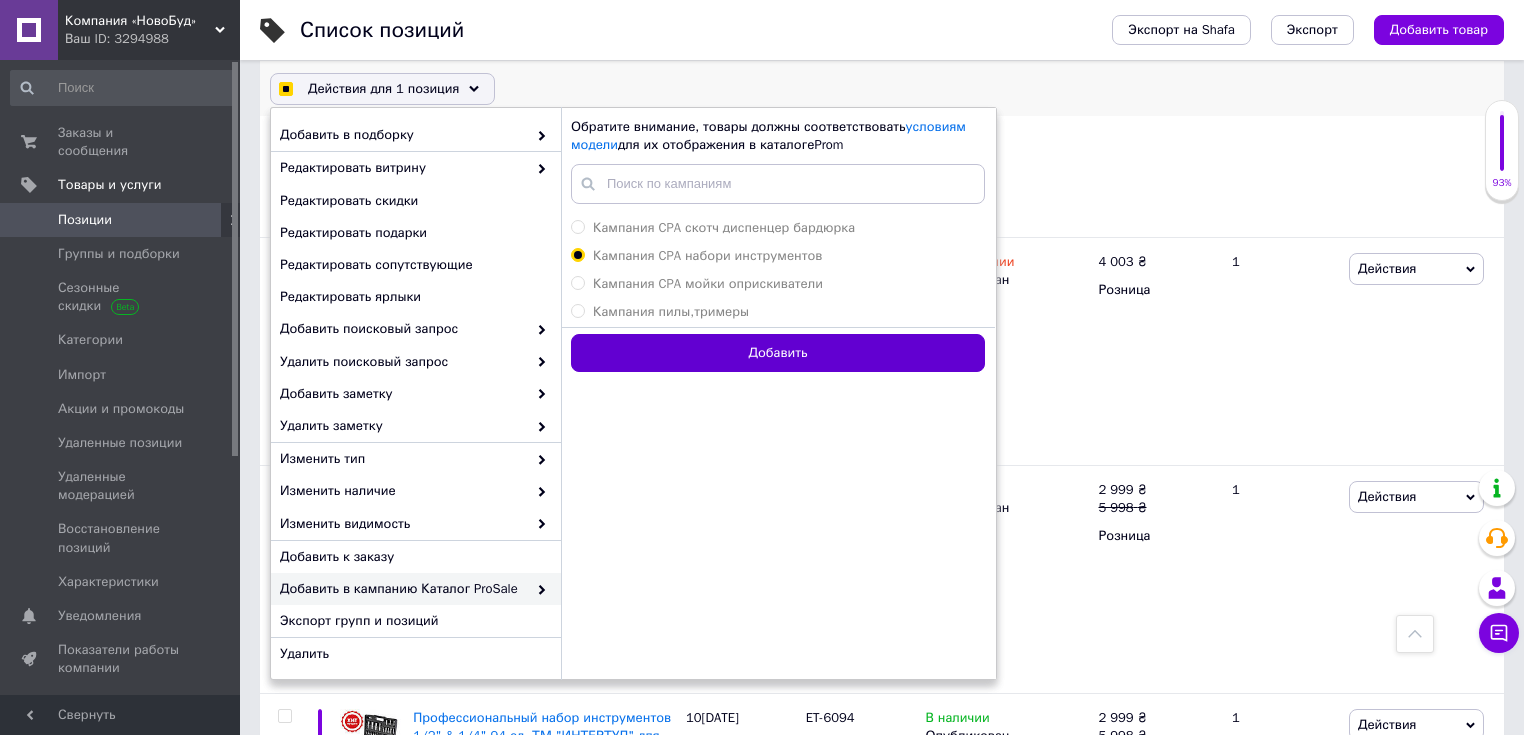 checkbox on "true" 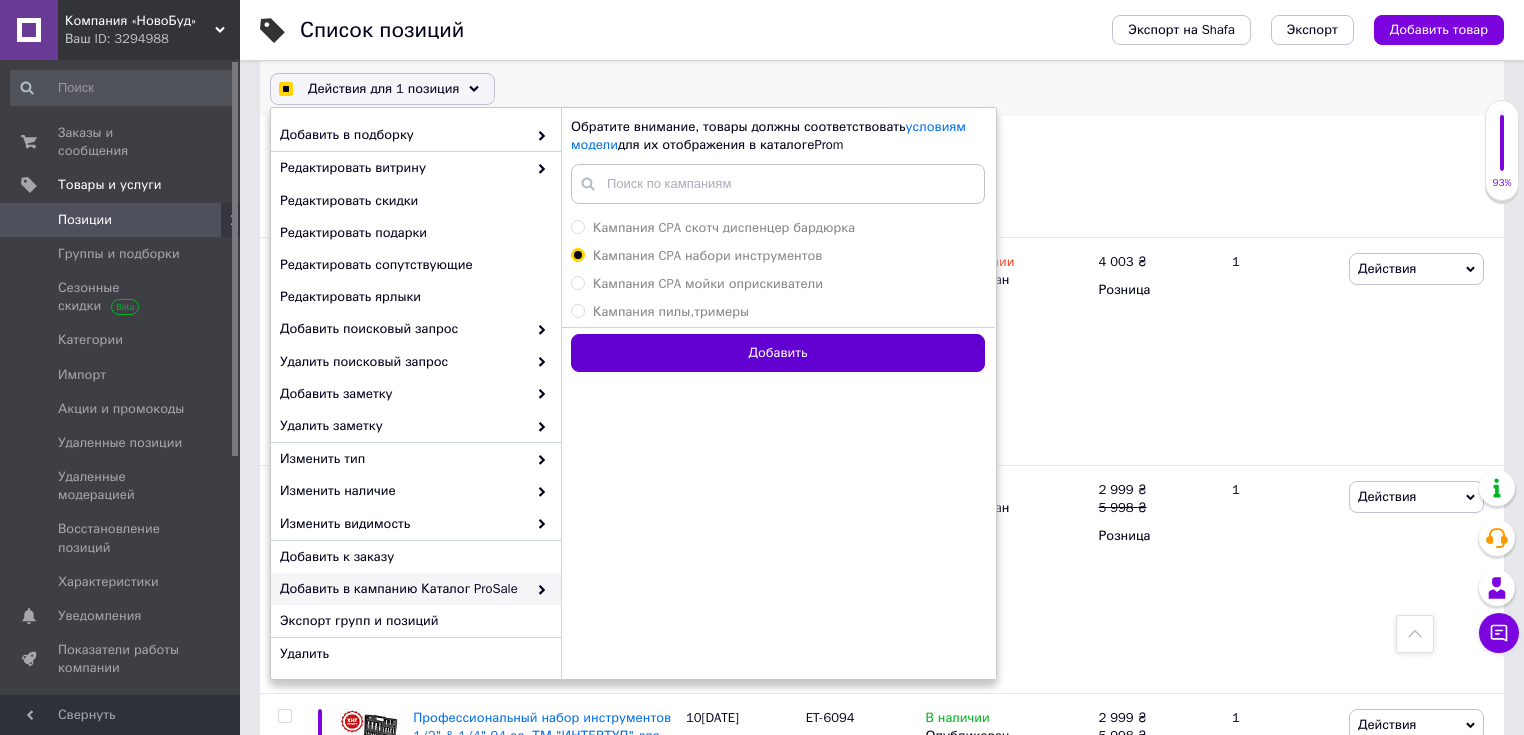 radio on "false" 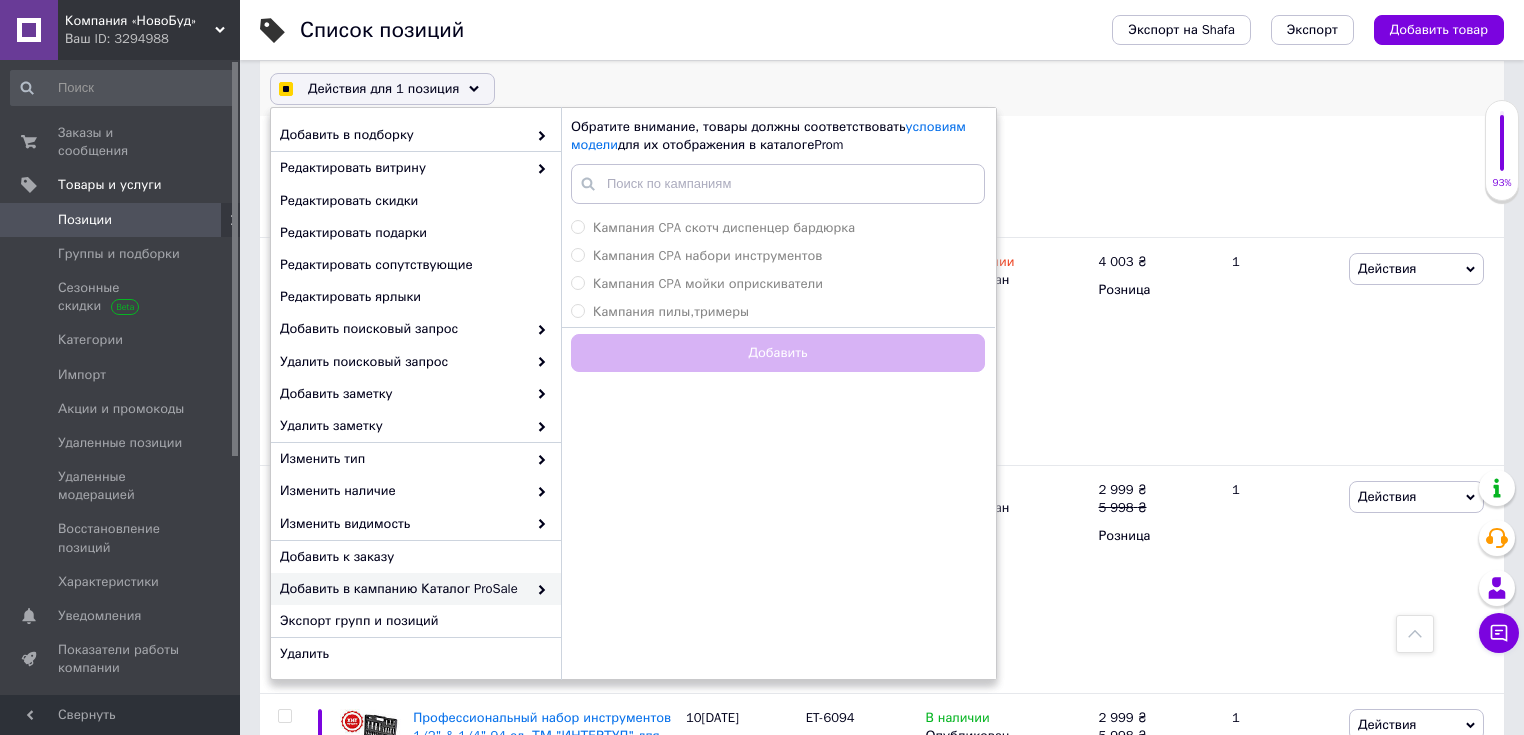 checkbox on "true" 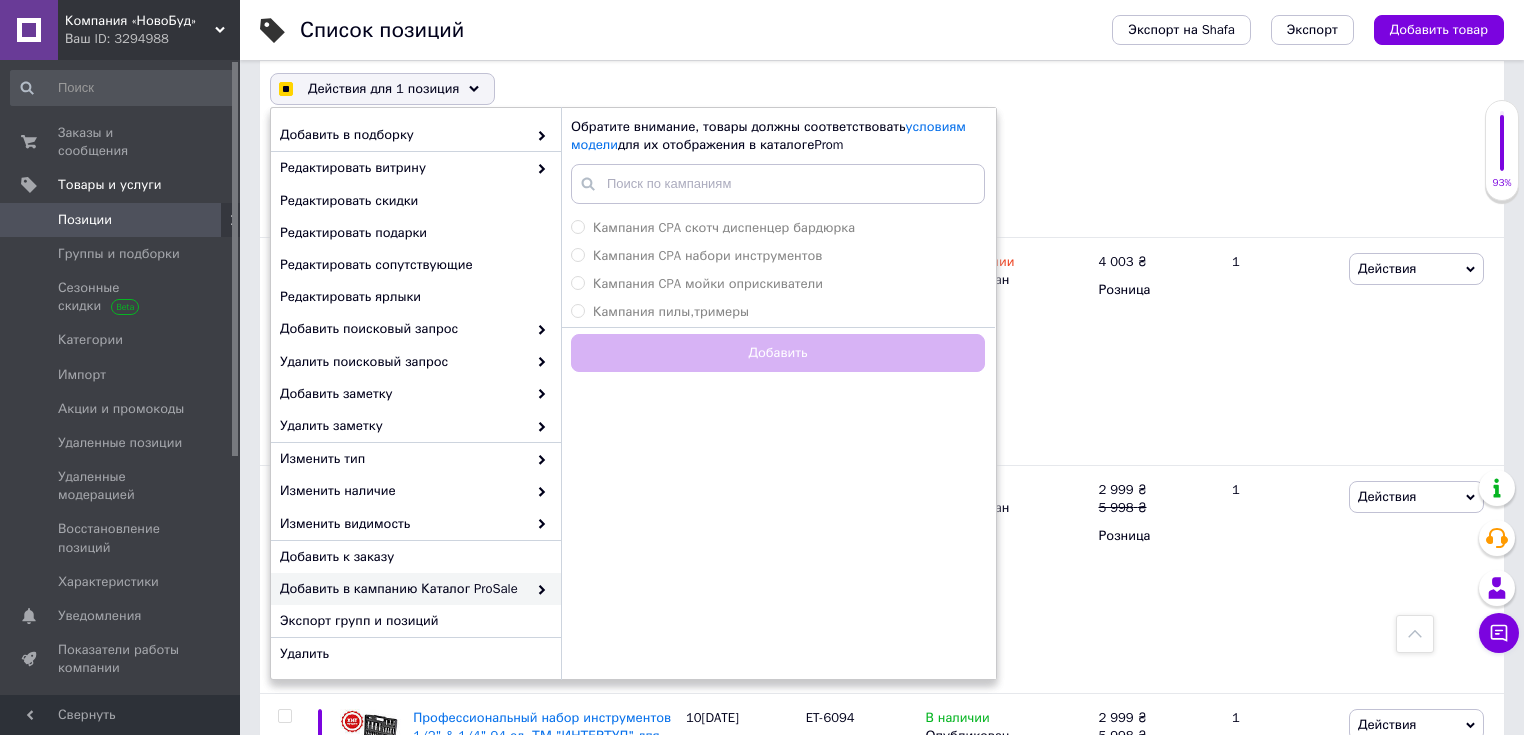 checkbox on "false" 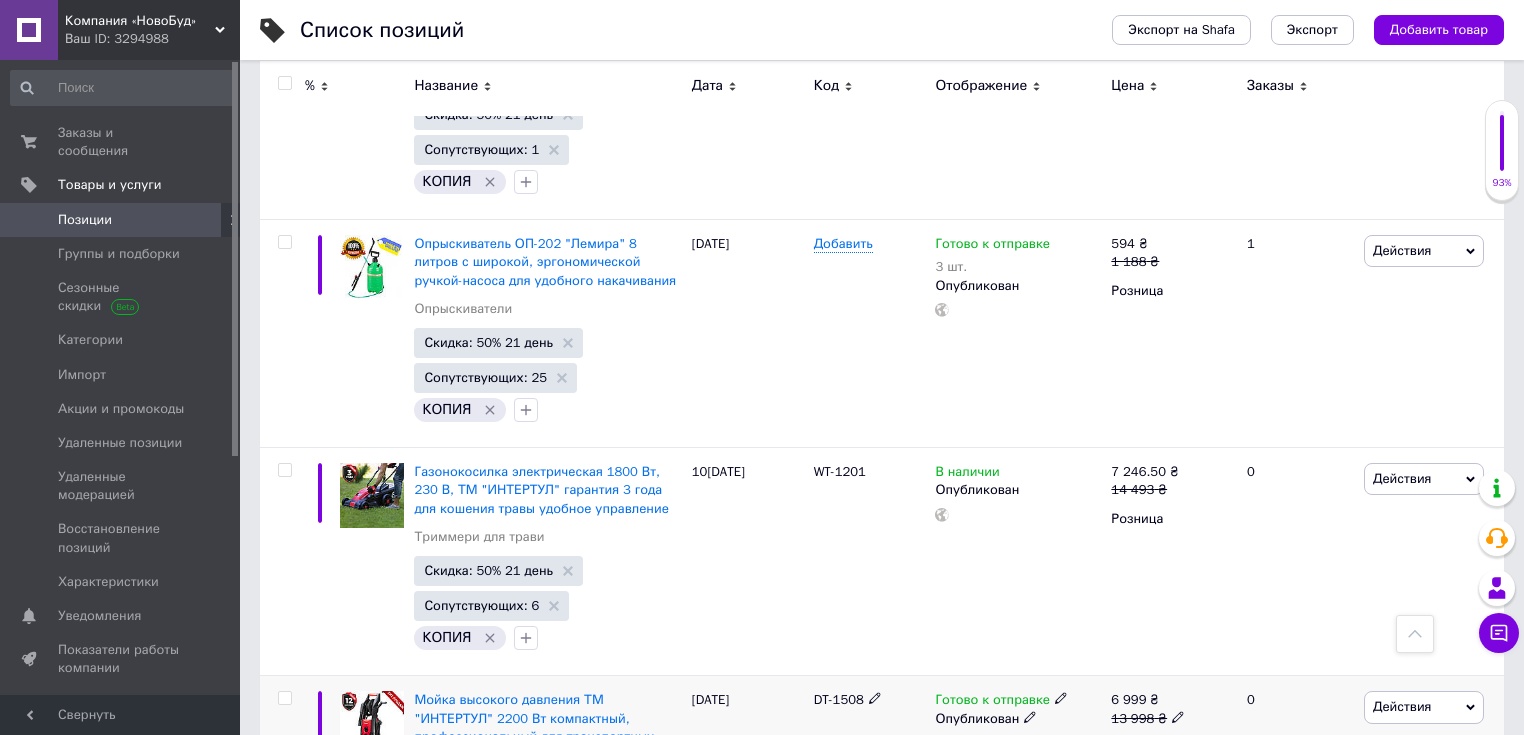 scroll, scrollTop: 20905, scrollLeft: 0, axis: vertical 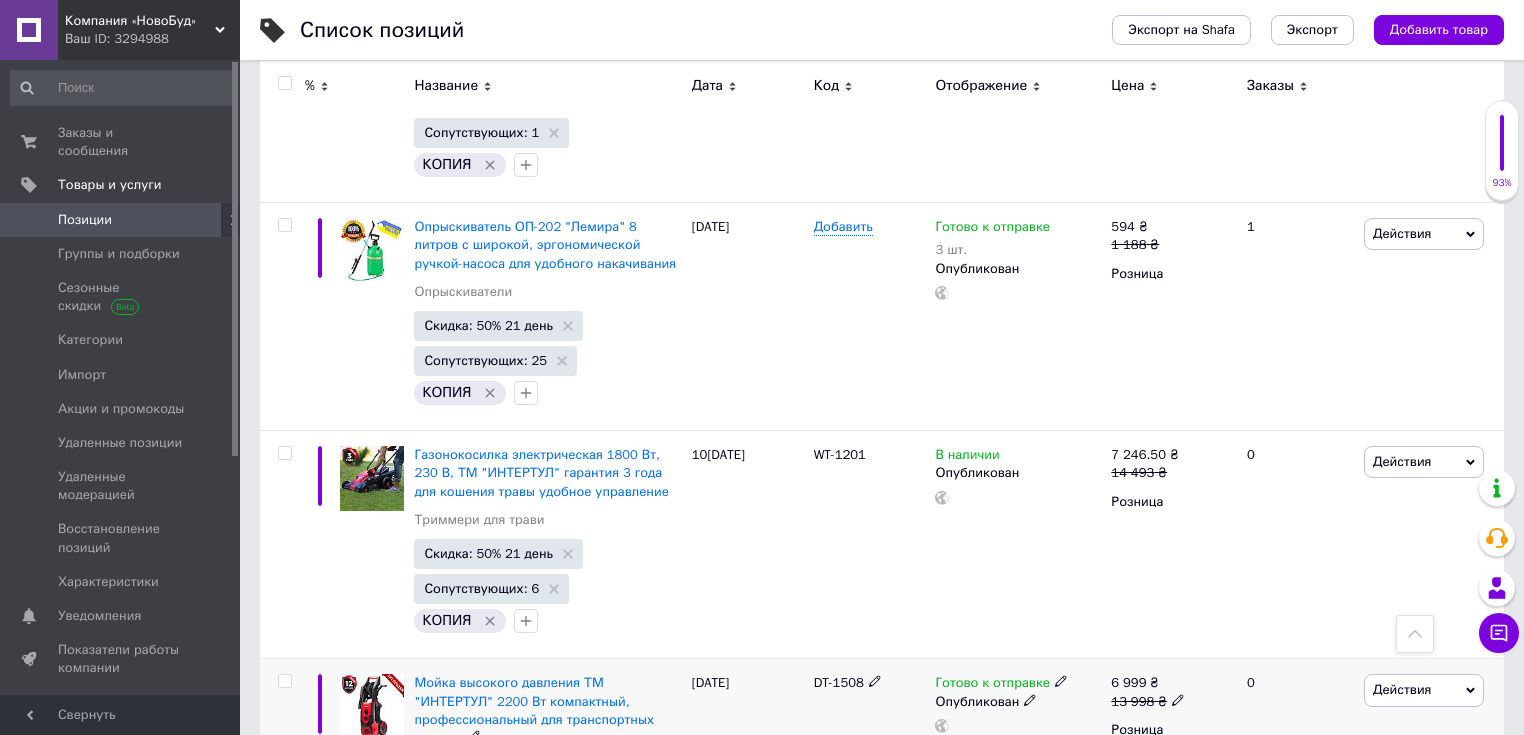 click at bounding box center (284, 681) 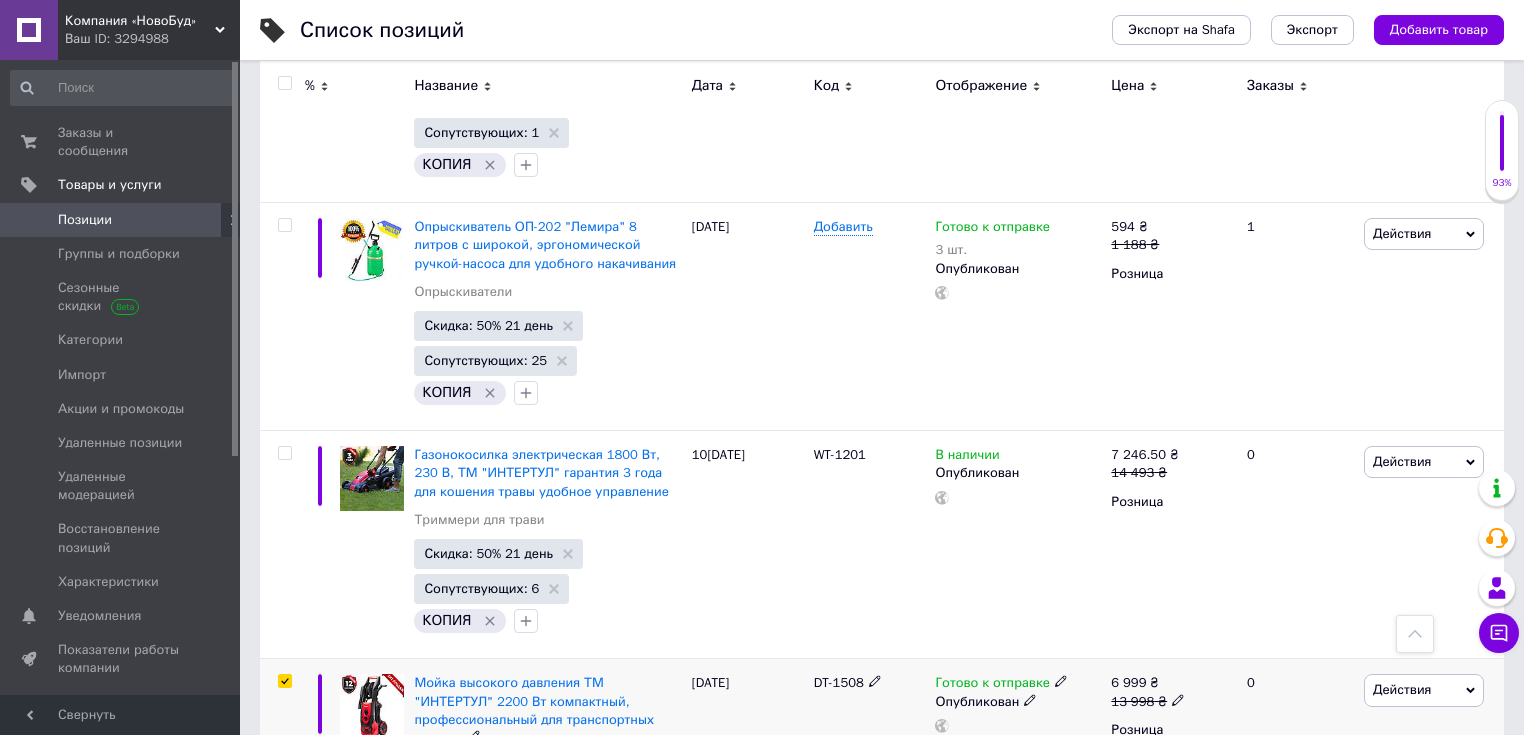 checkbox on "true" 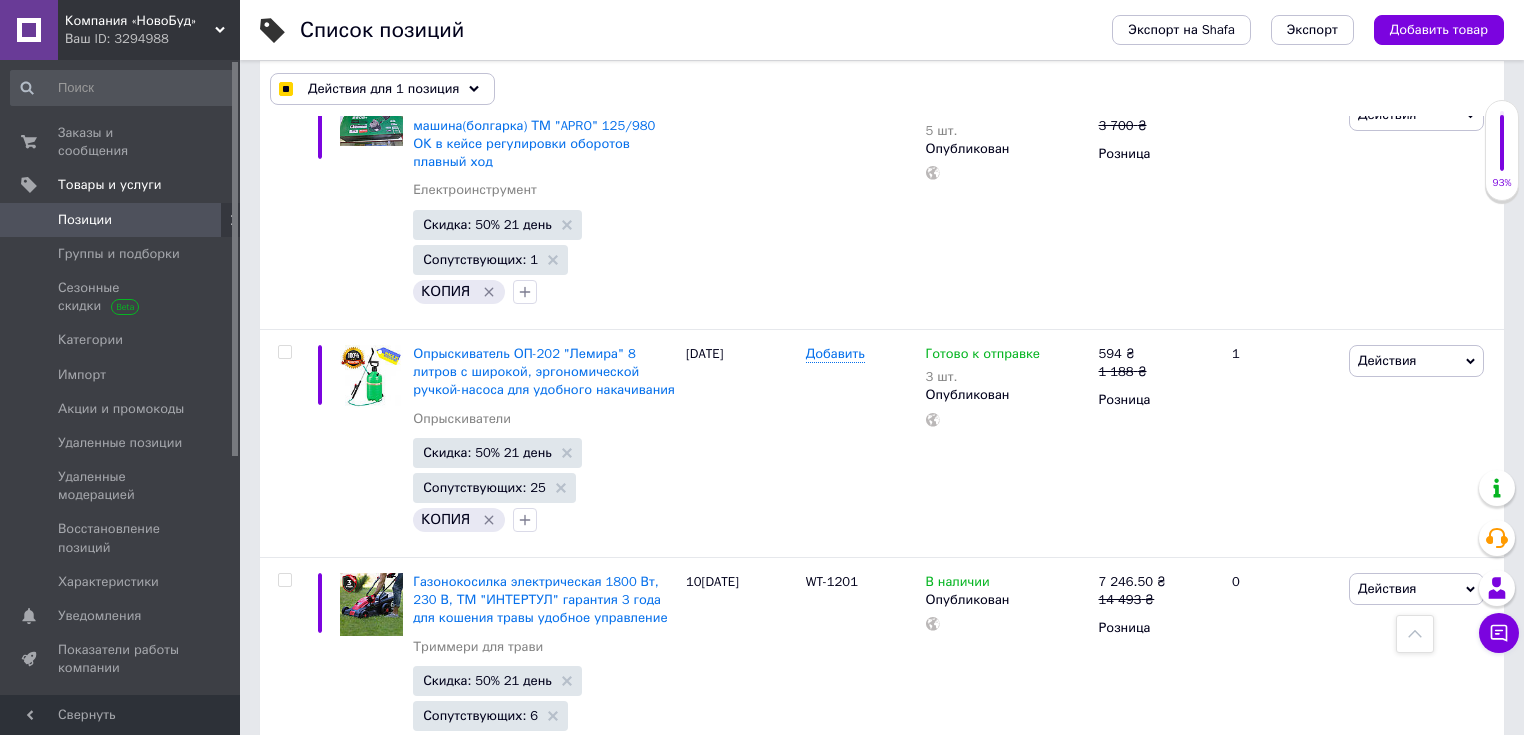 scroll, scrollTop: 20978, scrollLeft: 0, axis: vertical 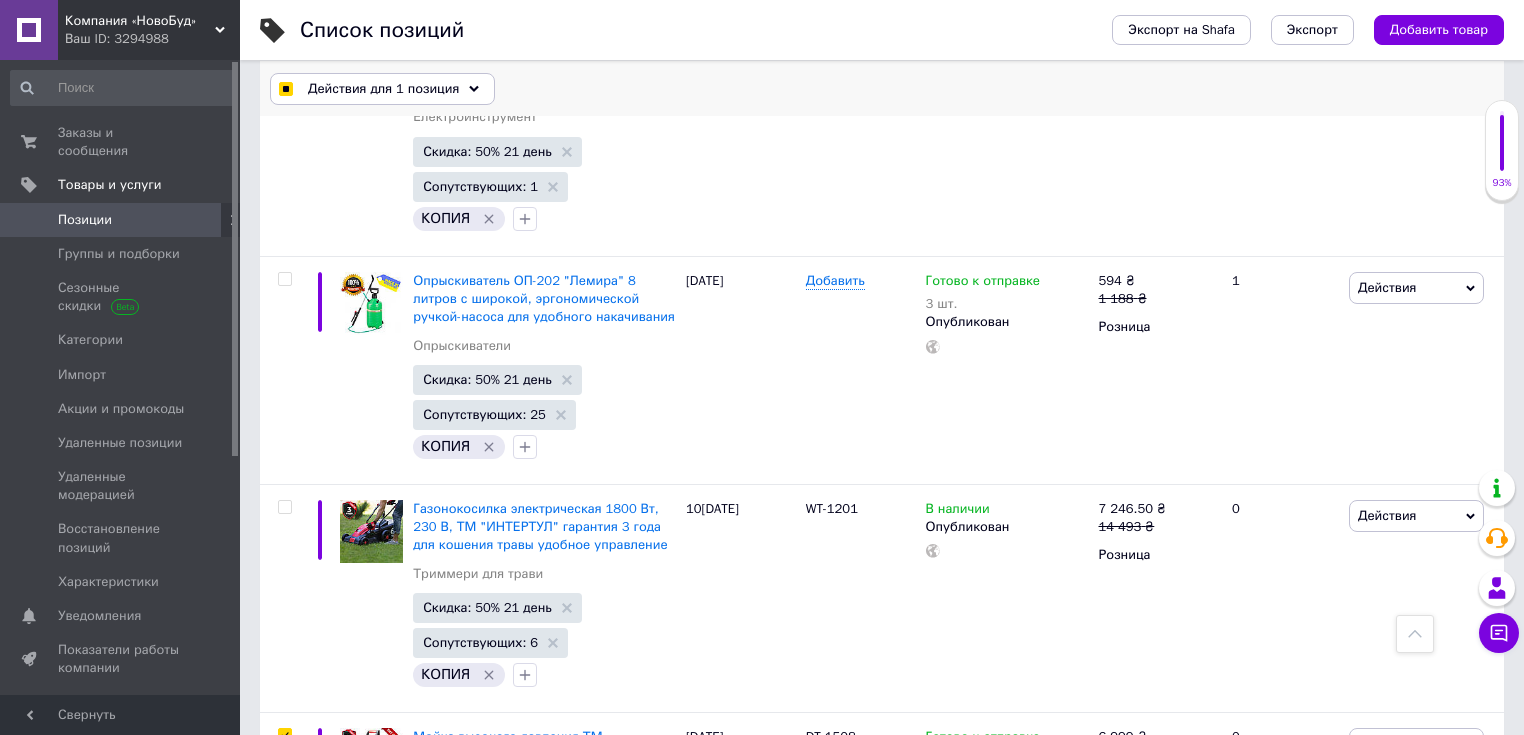 click on "Действия для 1 позиция" at bounding box center [383, 89] 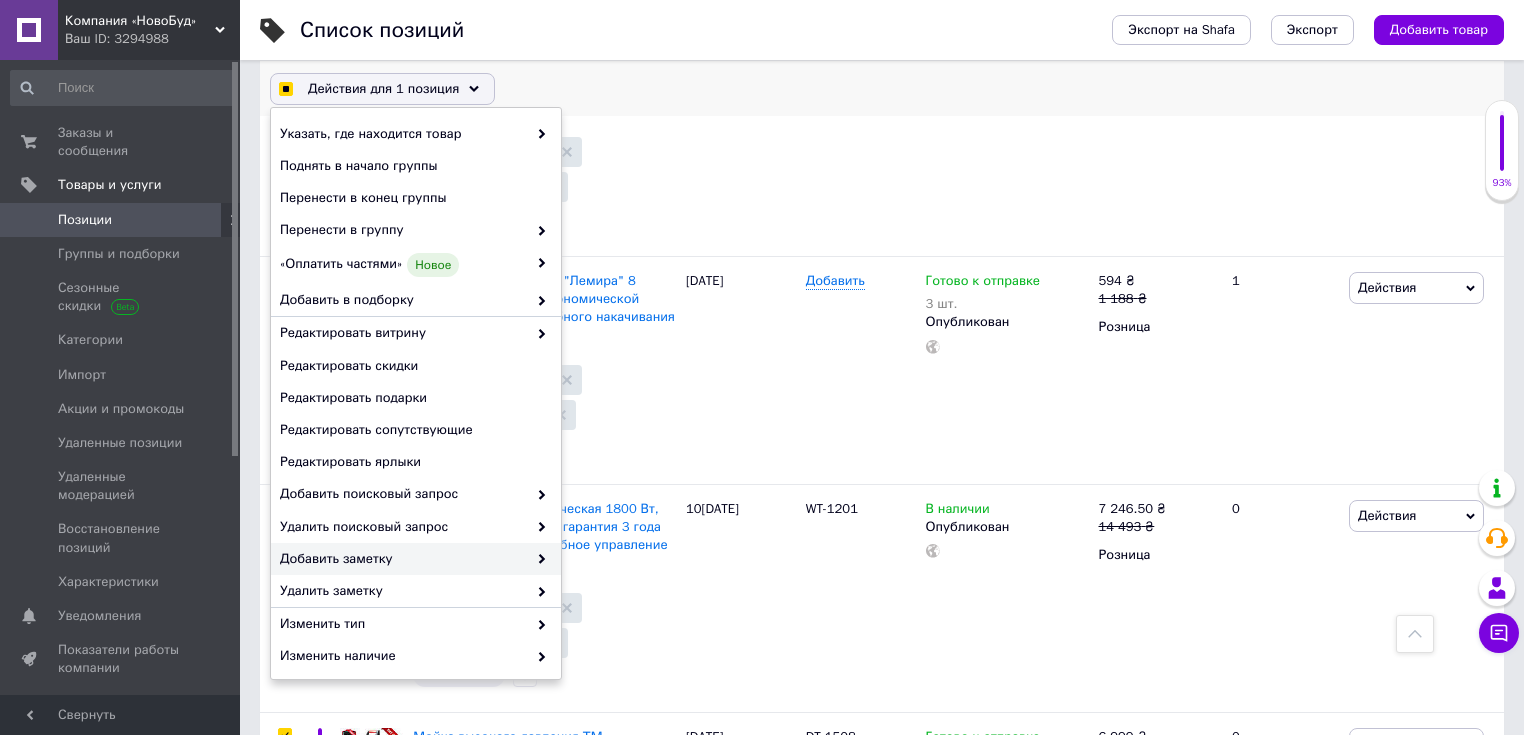 scroll, scrollTop: 165, scrollLeft: 0, axis: vertical 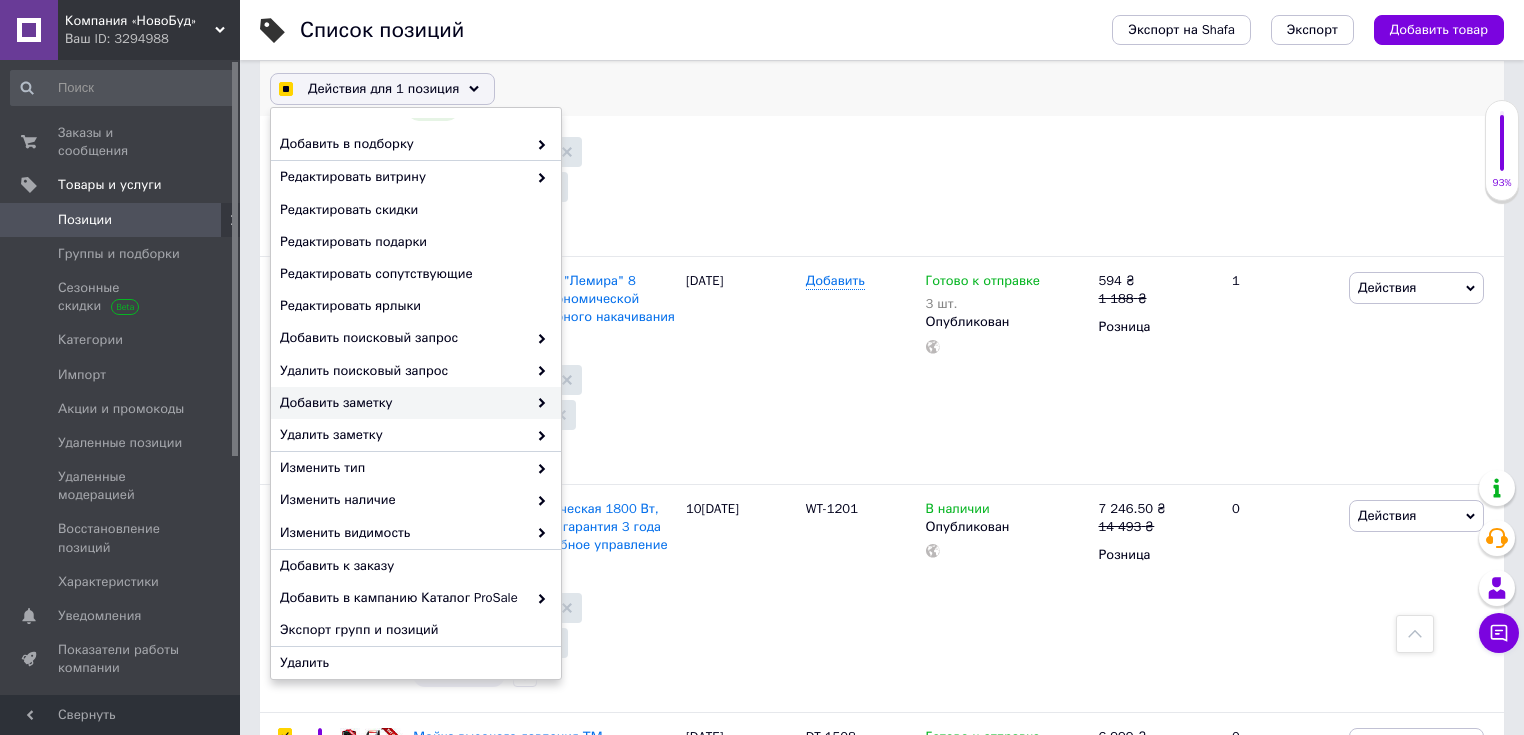 checkbox on "true" 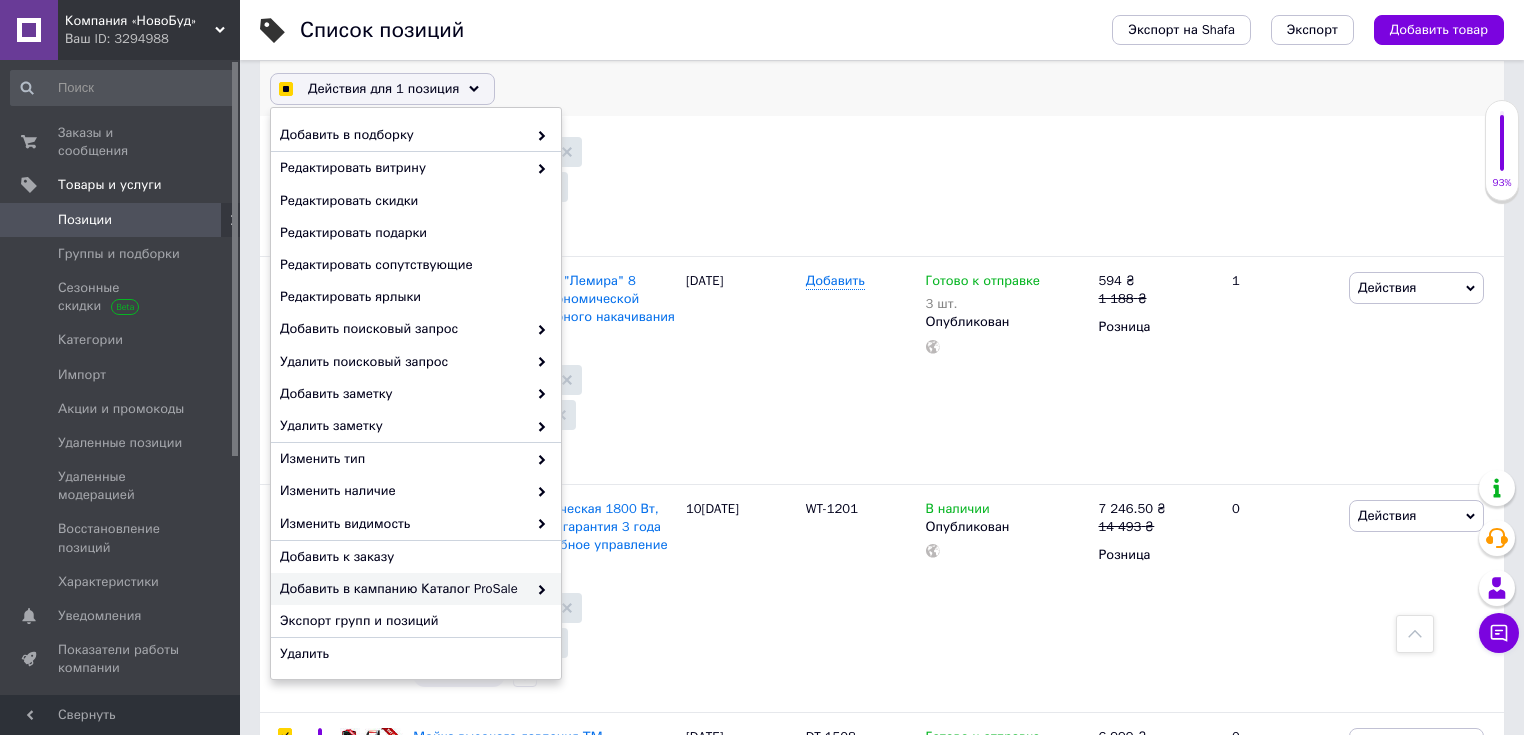 checkbox on "true" 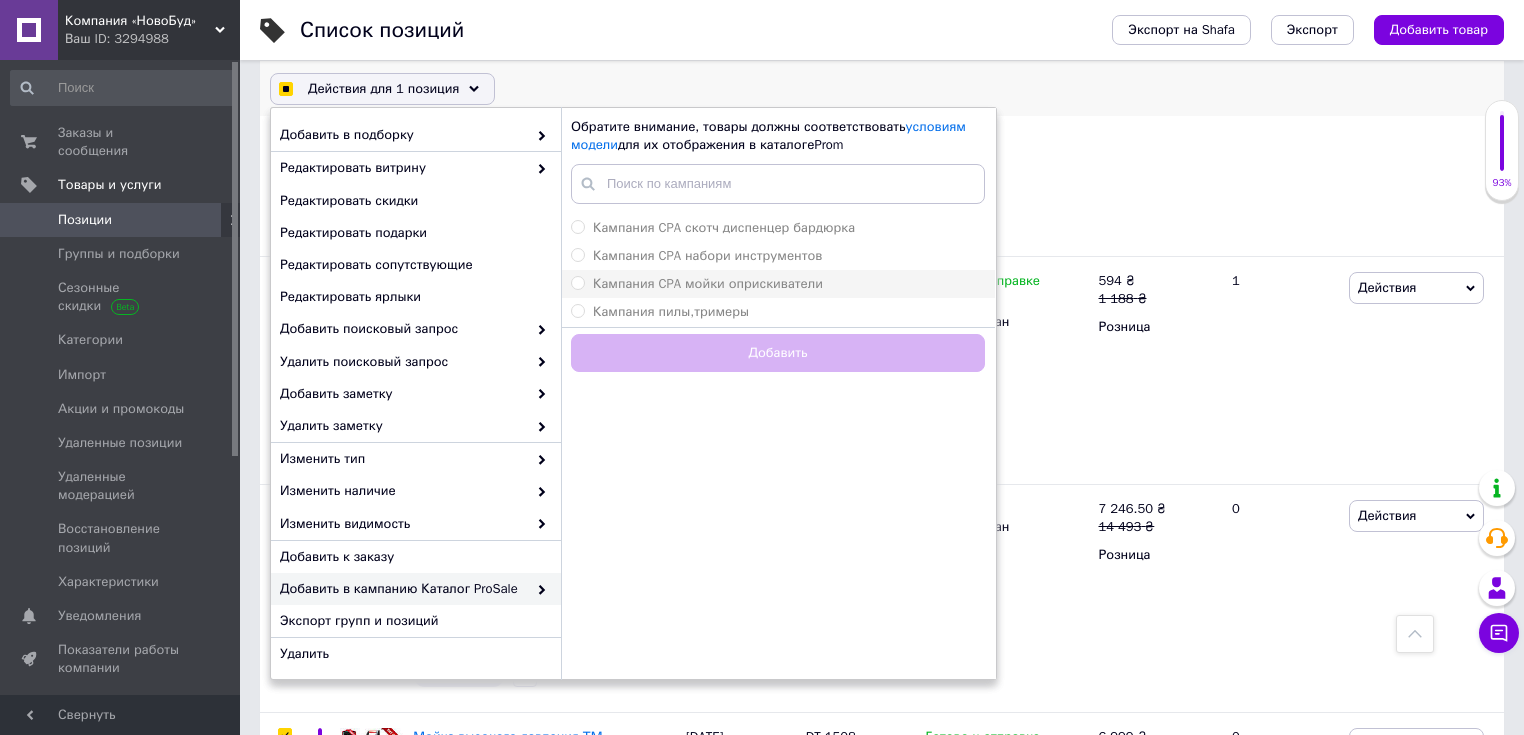 checkbox on "true" 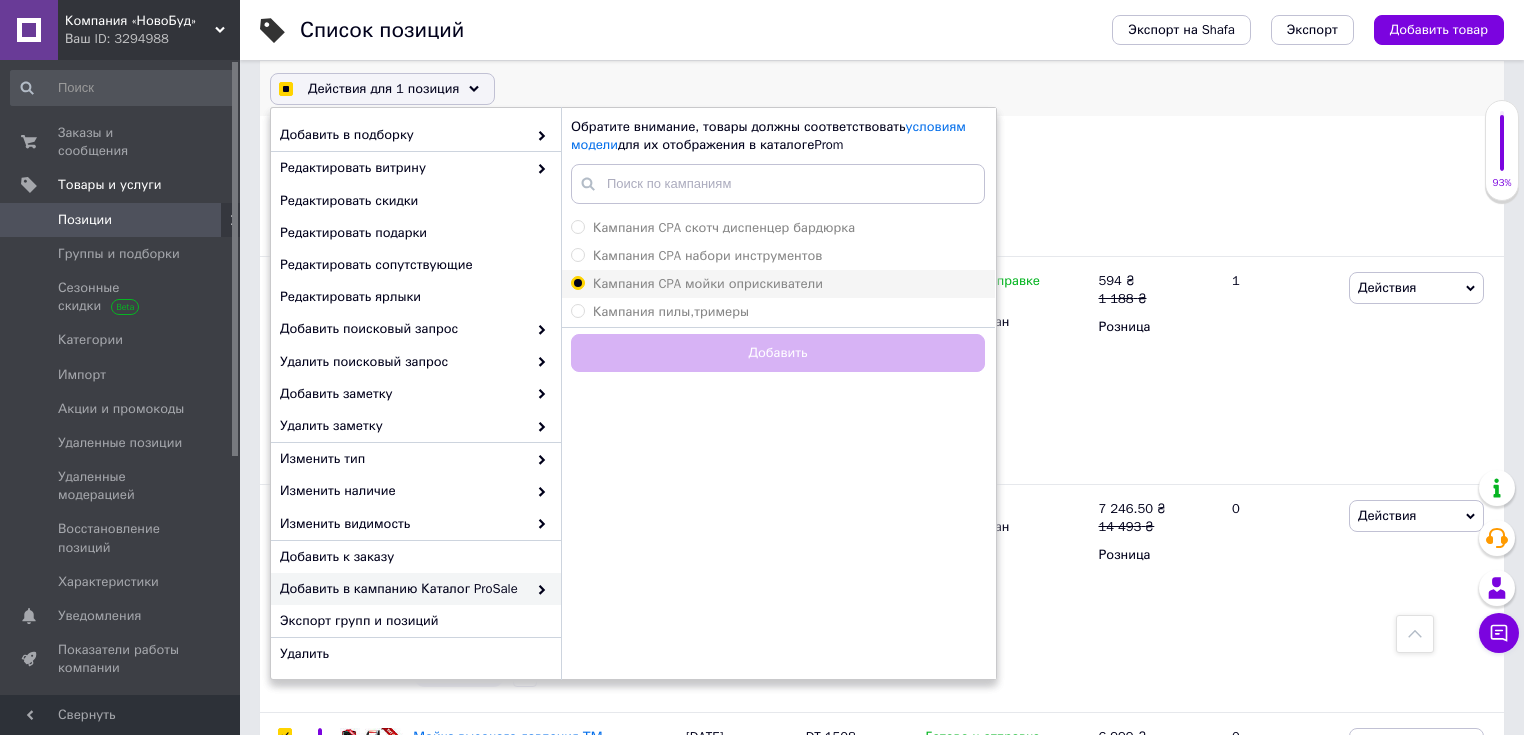 click on "Кампания CPA мойки оприскиватели" at bounding box center [577, 282] 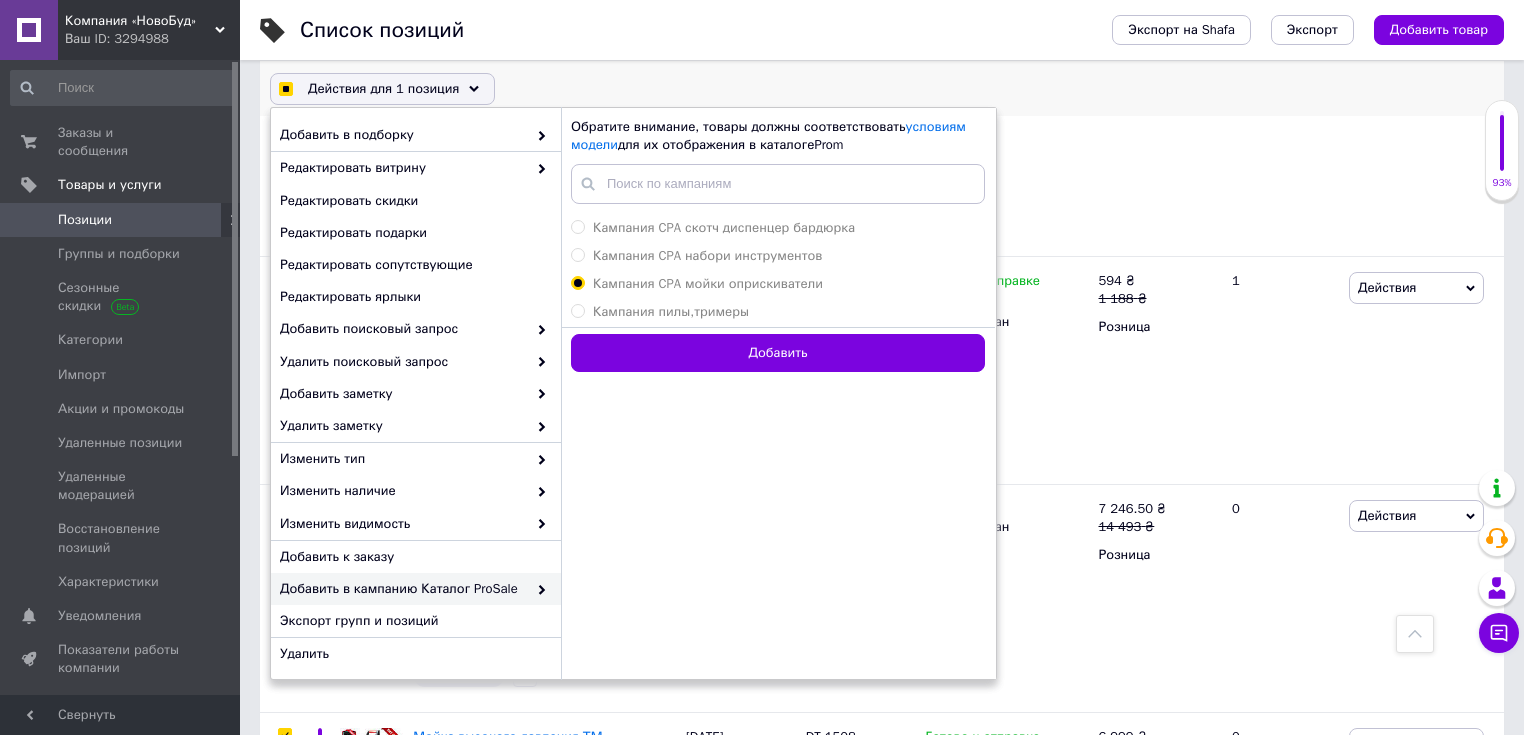 click on "Добавить" at bounding box center (778, 353) 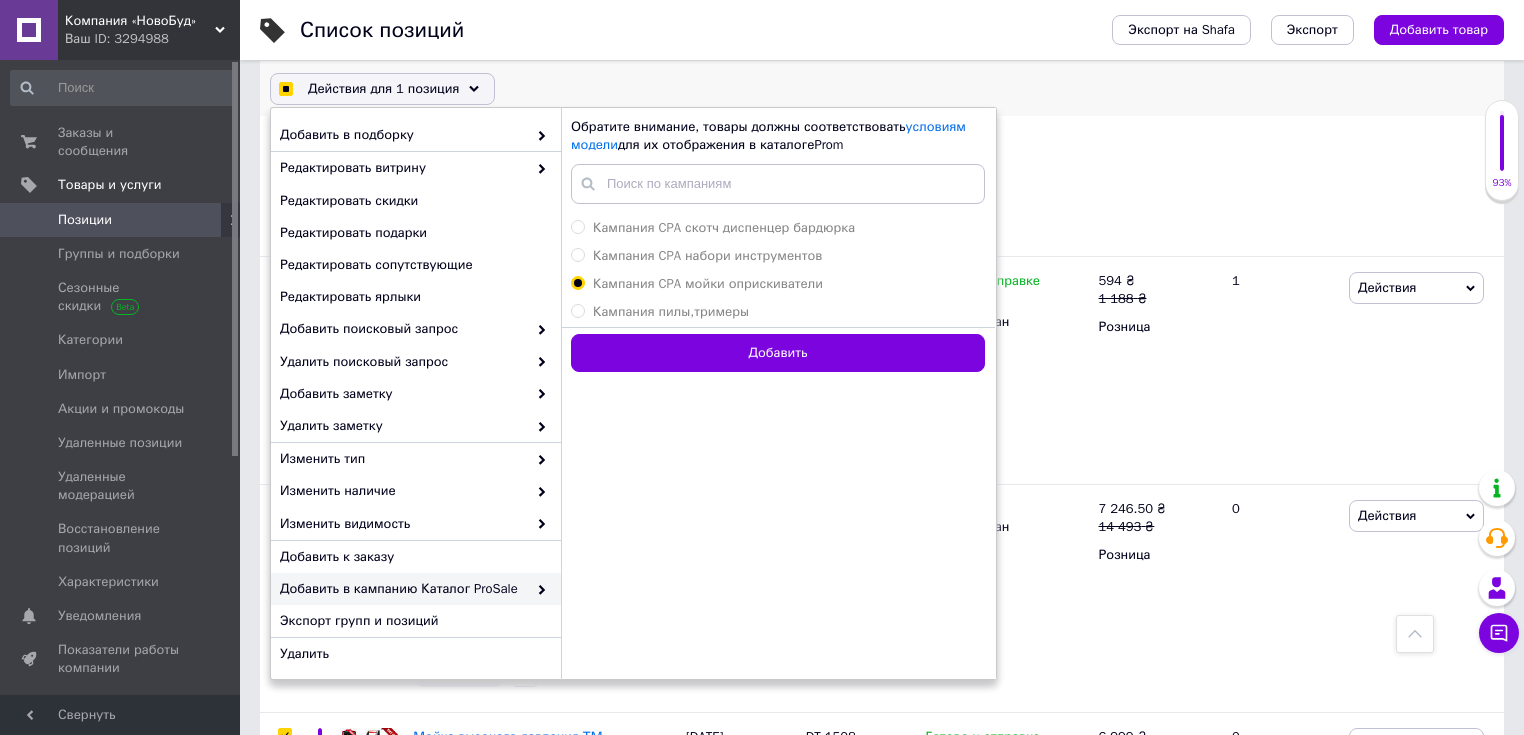 checkbox on "true" 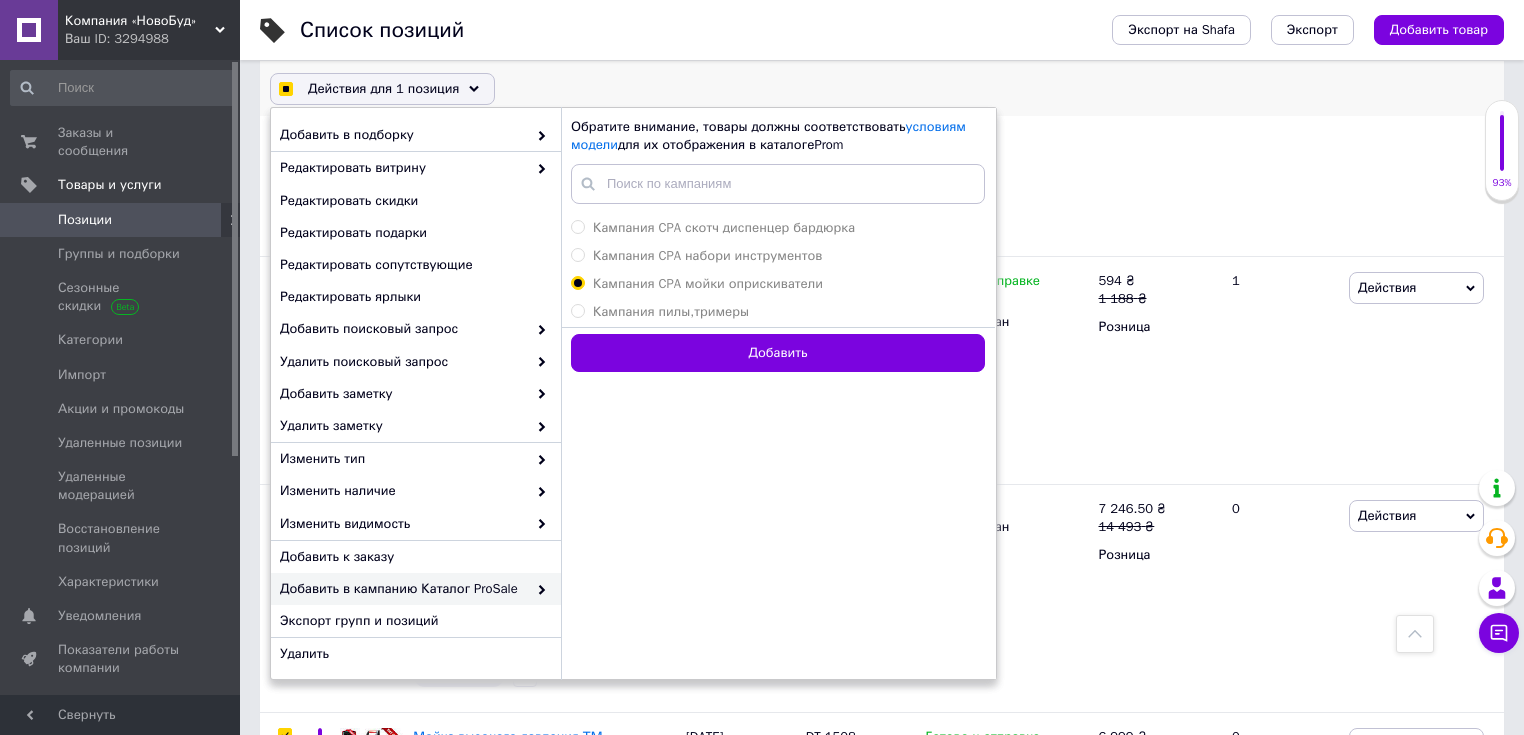 checkbox on "true" 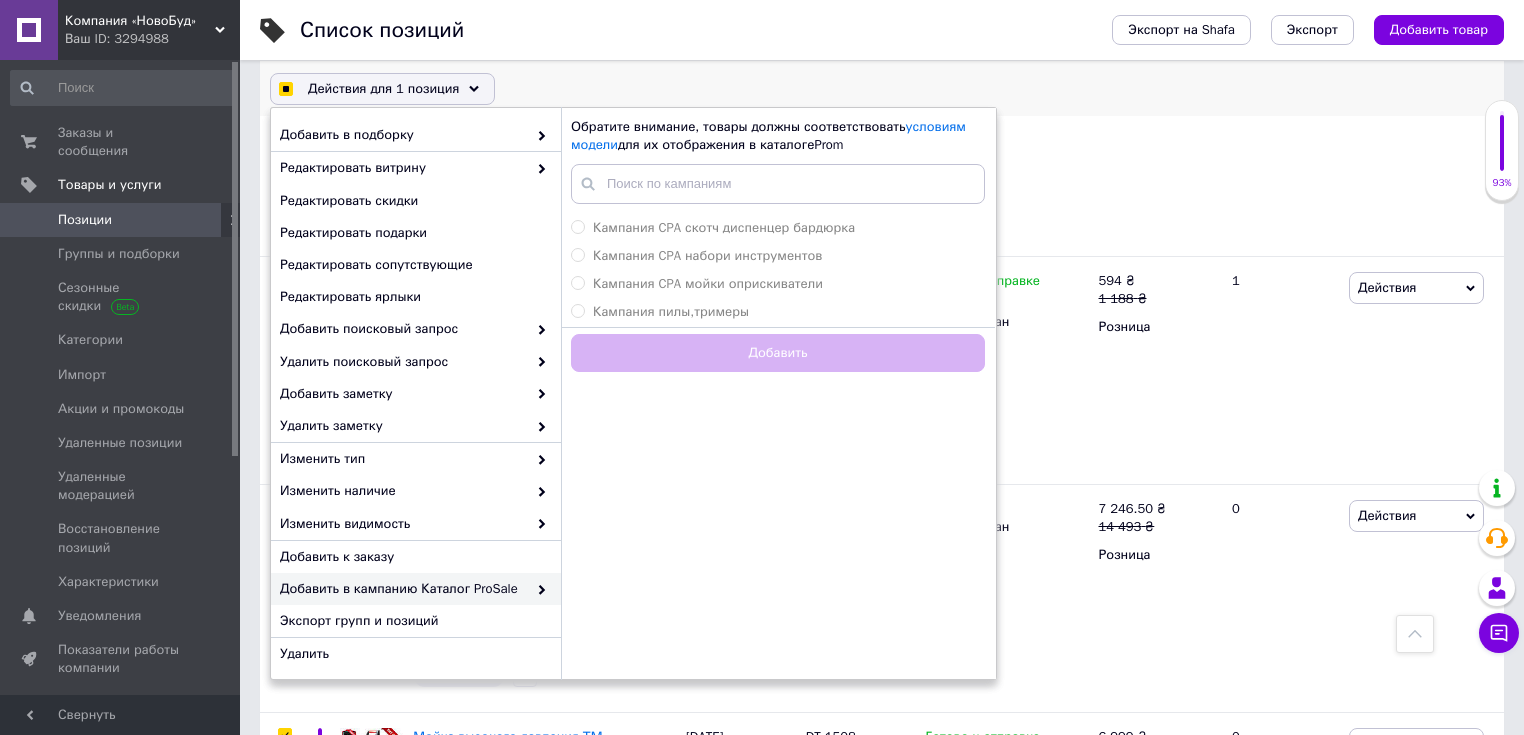 checkbox on "true" 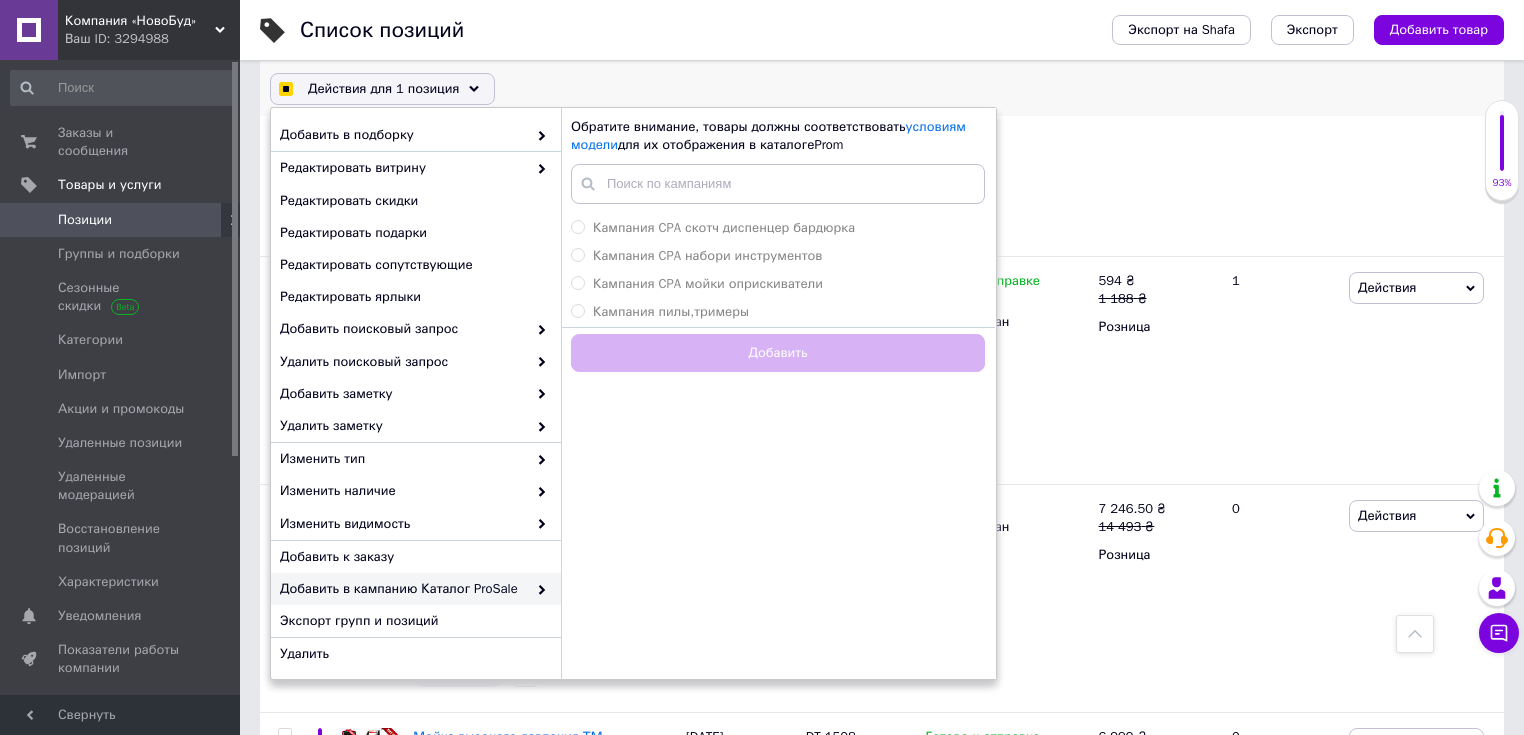 checkbox on "false" 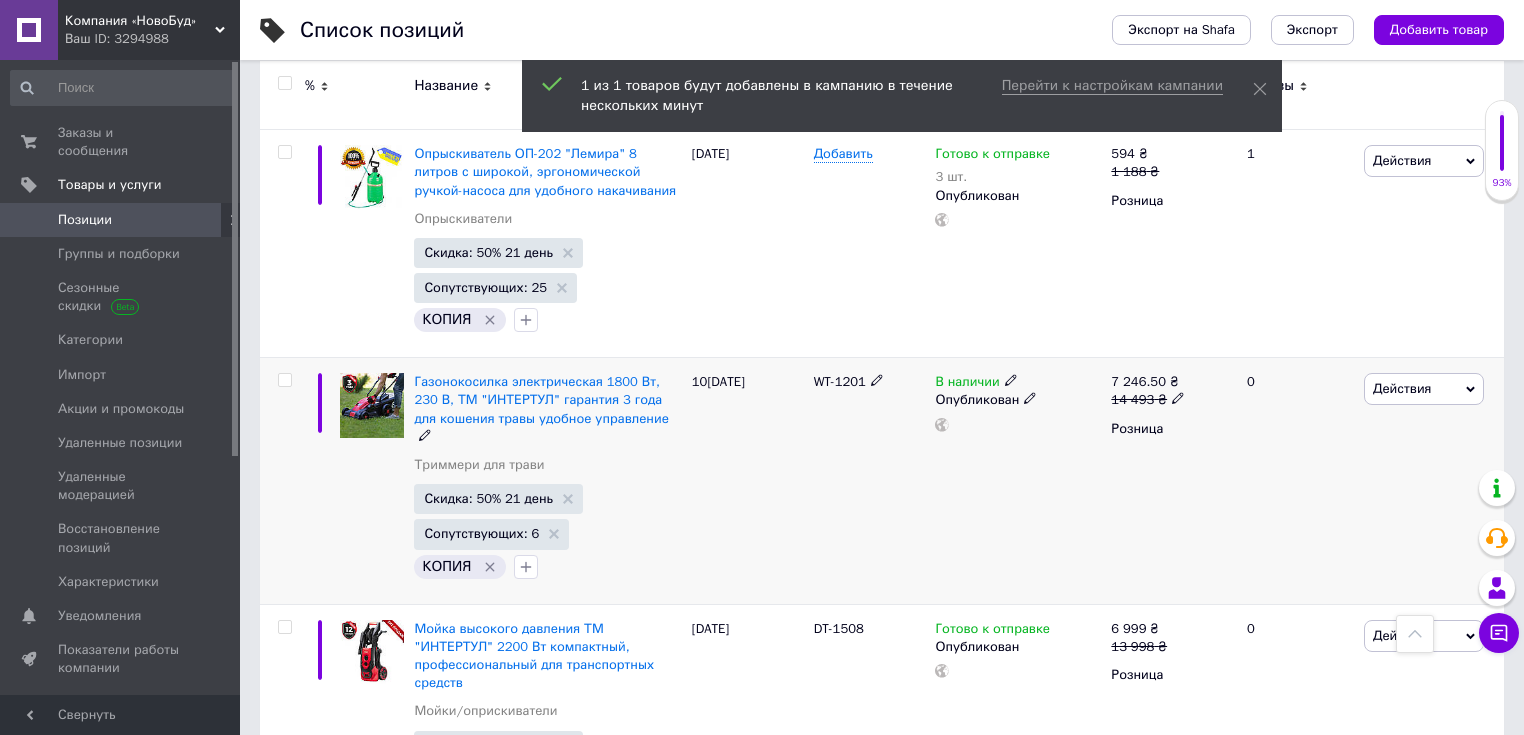 scroll, scrollTop: 20905, scrollLeft: 0, axis: vertical 